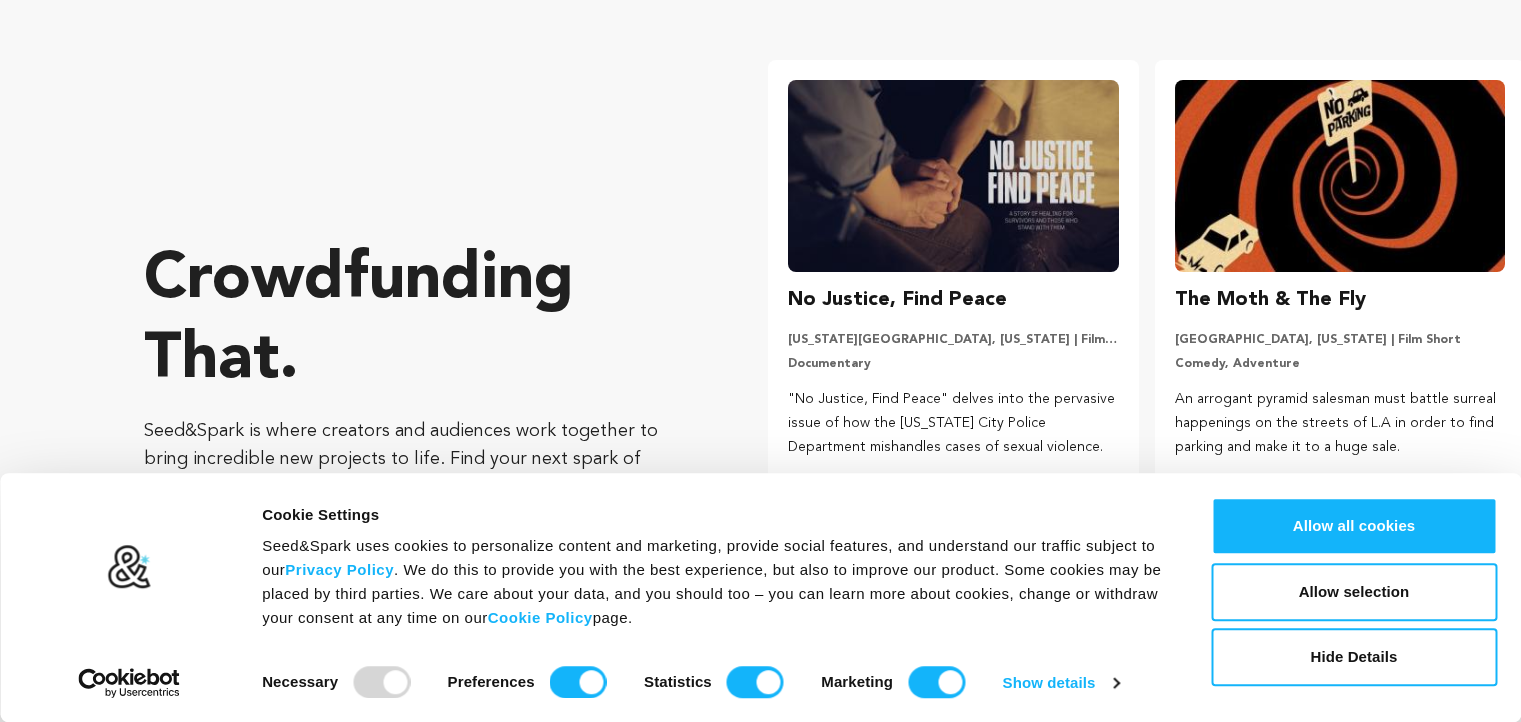 scroll, scrollTop: 0, scrollLeft: 0, axis: both 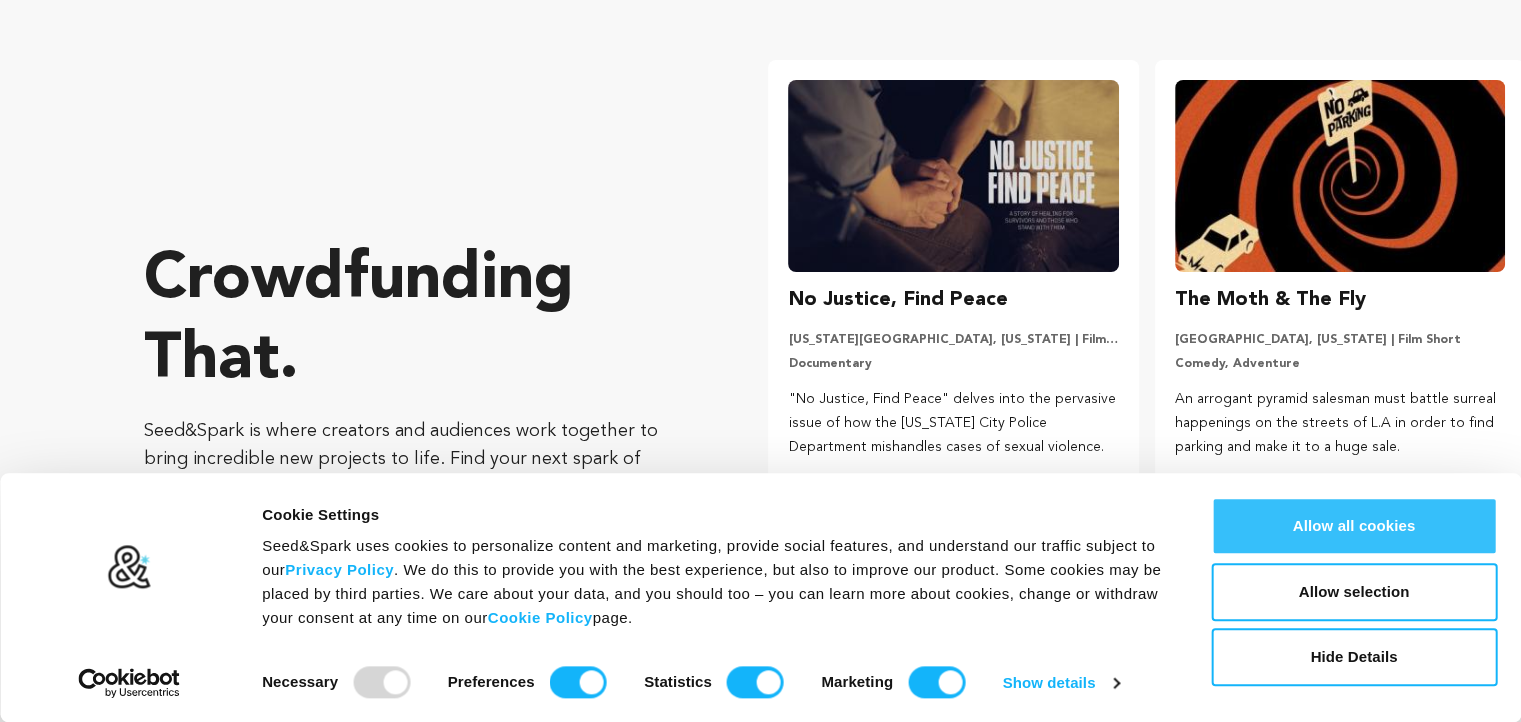 click on "Allow all cookies" at bounding box center [1354, 526] 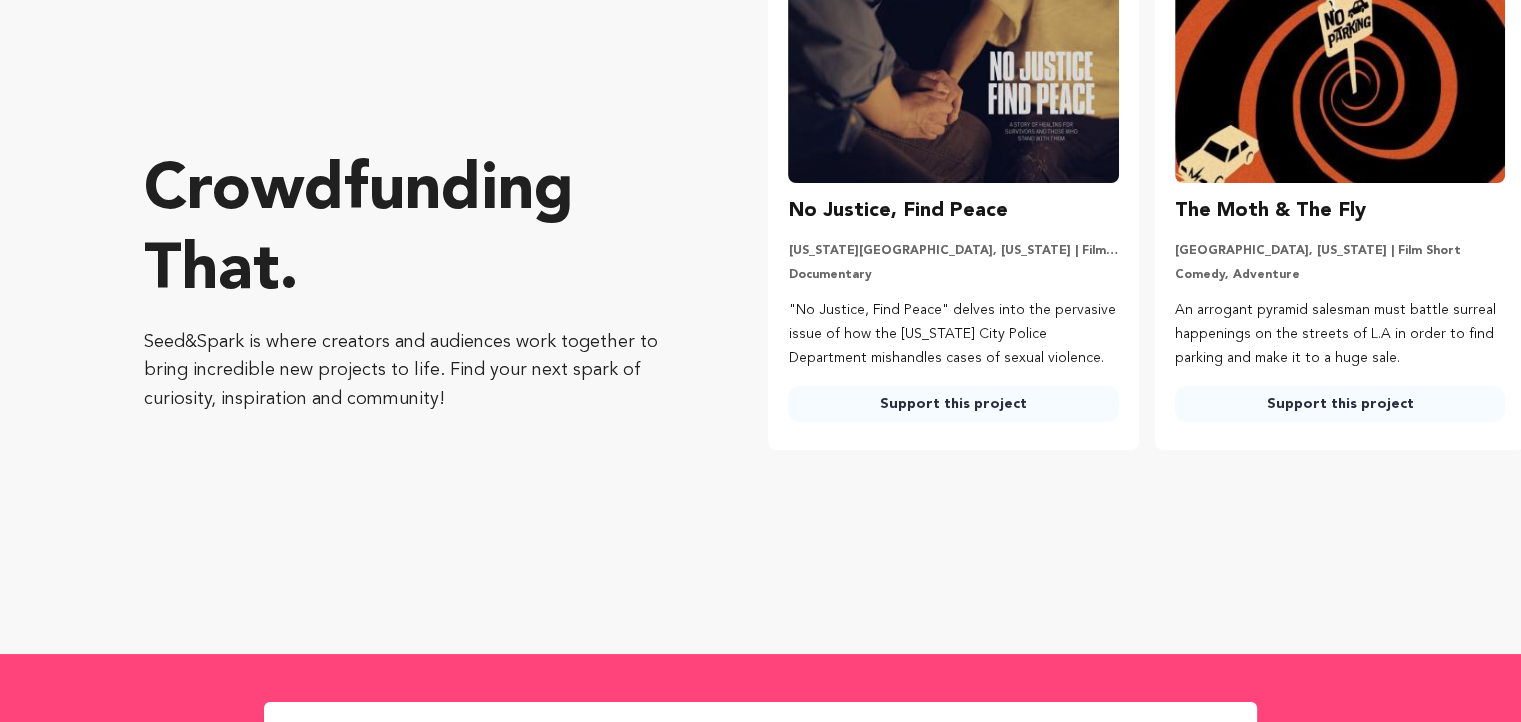 scroll, scrollTop: 0, scrollLeft: 0, axis: both 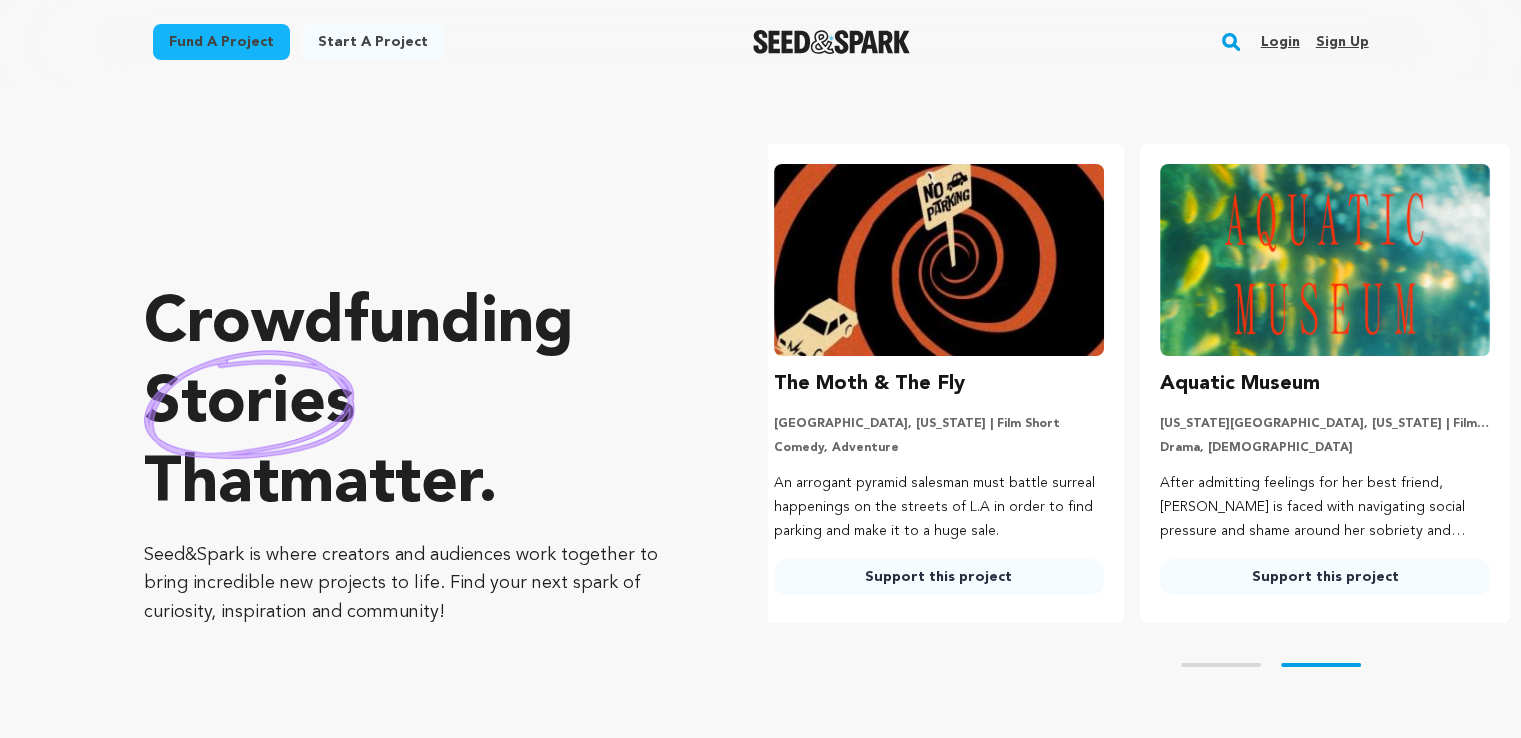 click on "Sign up" at bounding box center (1341, 42) 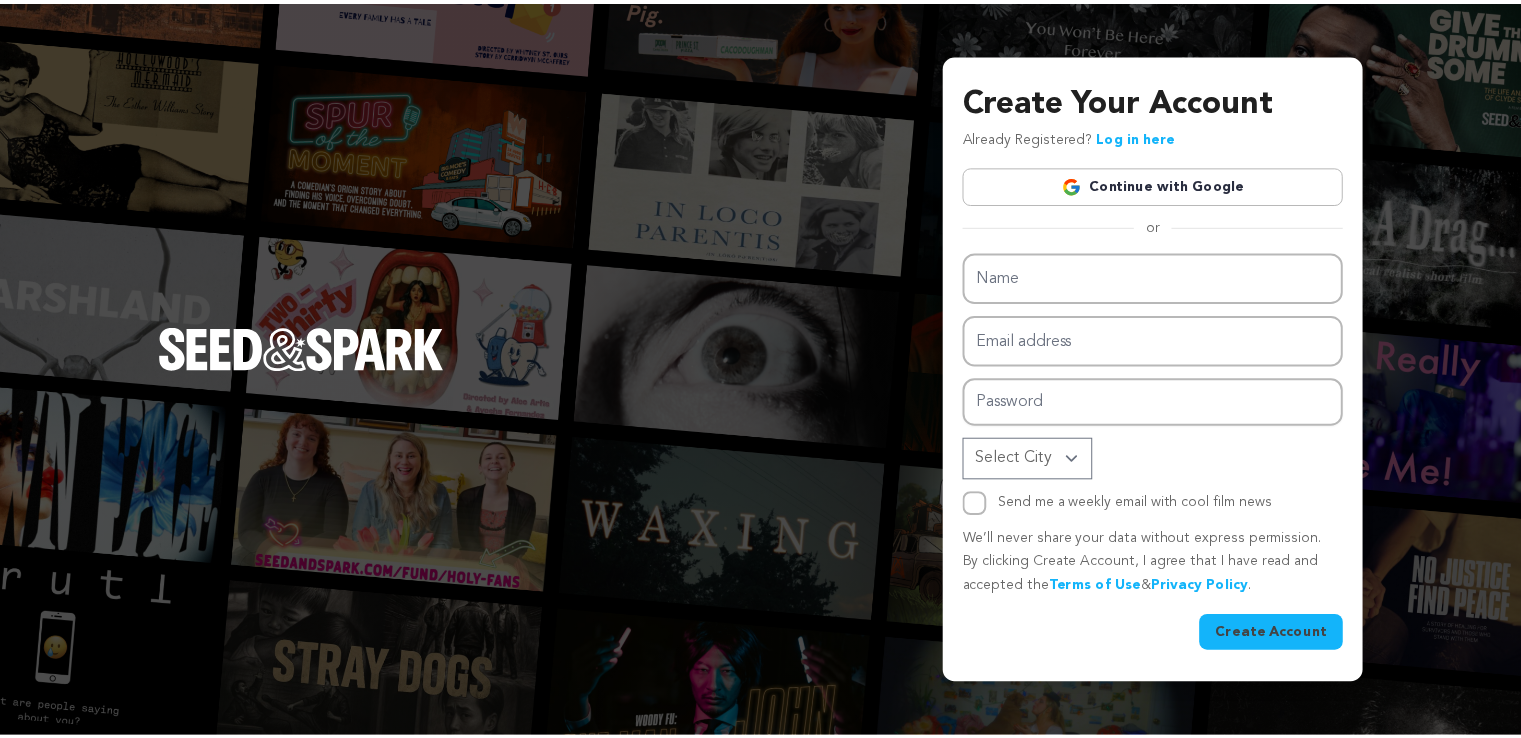 scroll, scrollTop: 0, scrollLeft: 0, axis: both 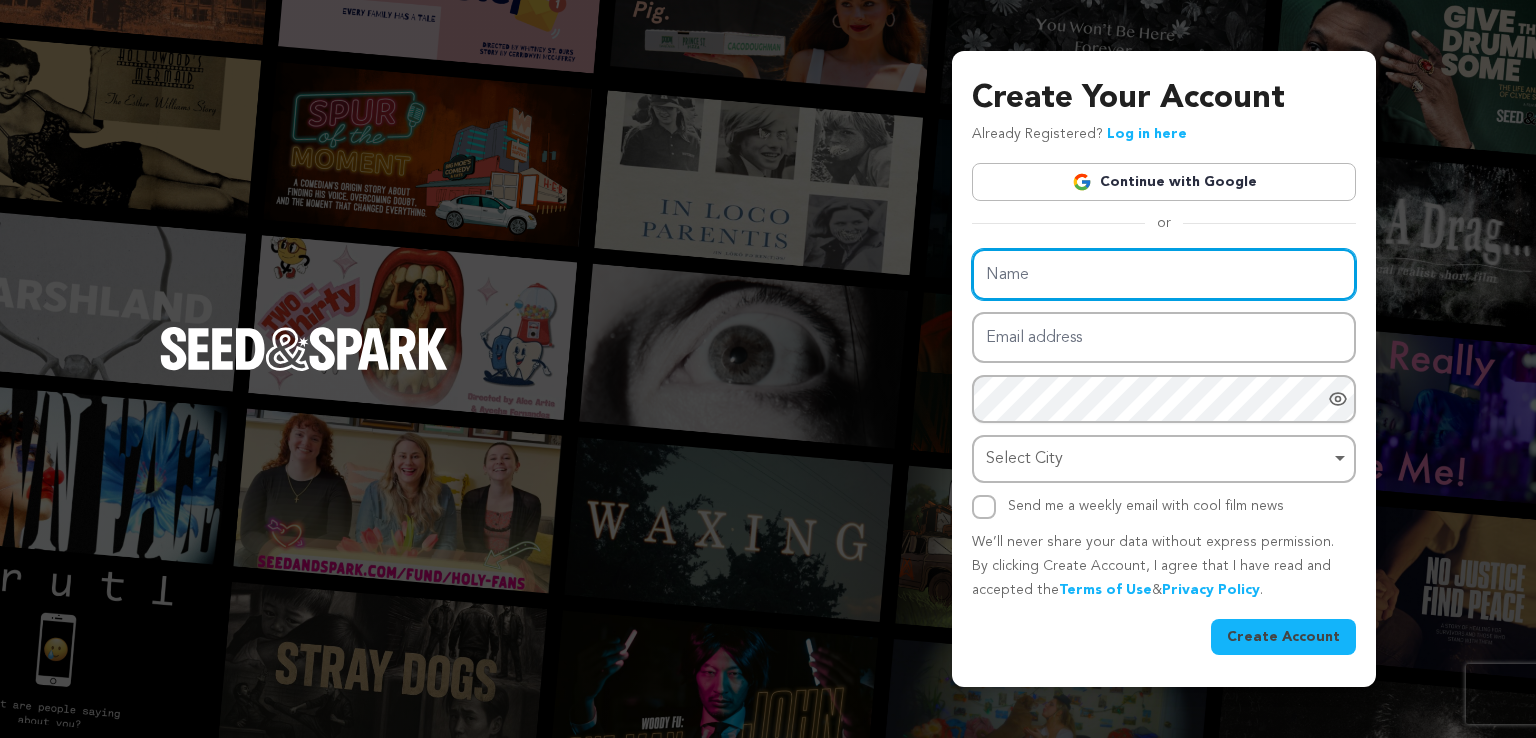 click on "Name" at bounding box center (1164, 274) 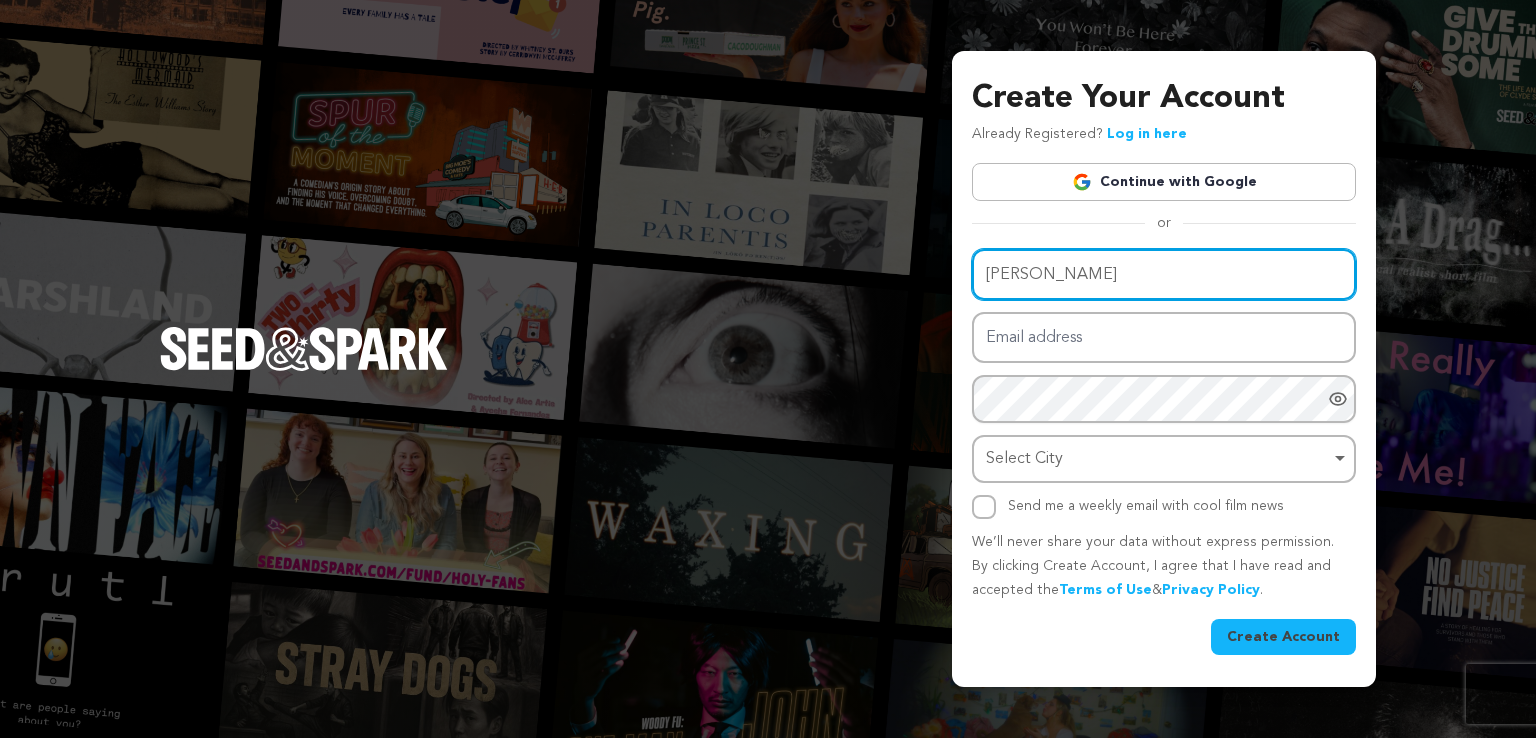 type on "laurie Geurero" 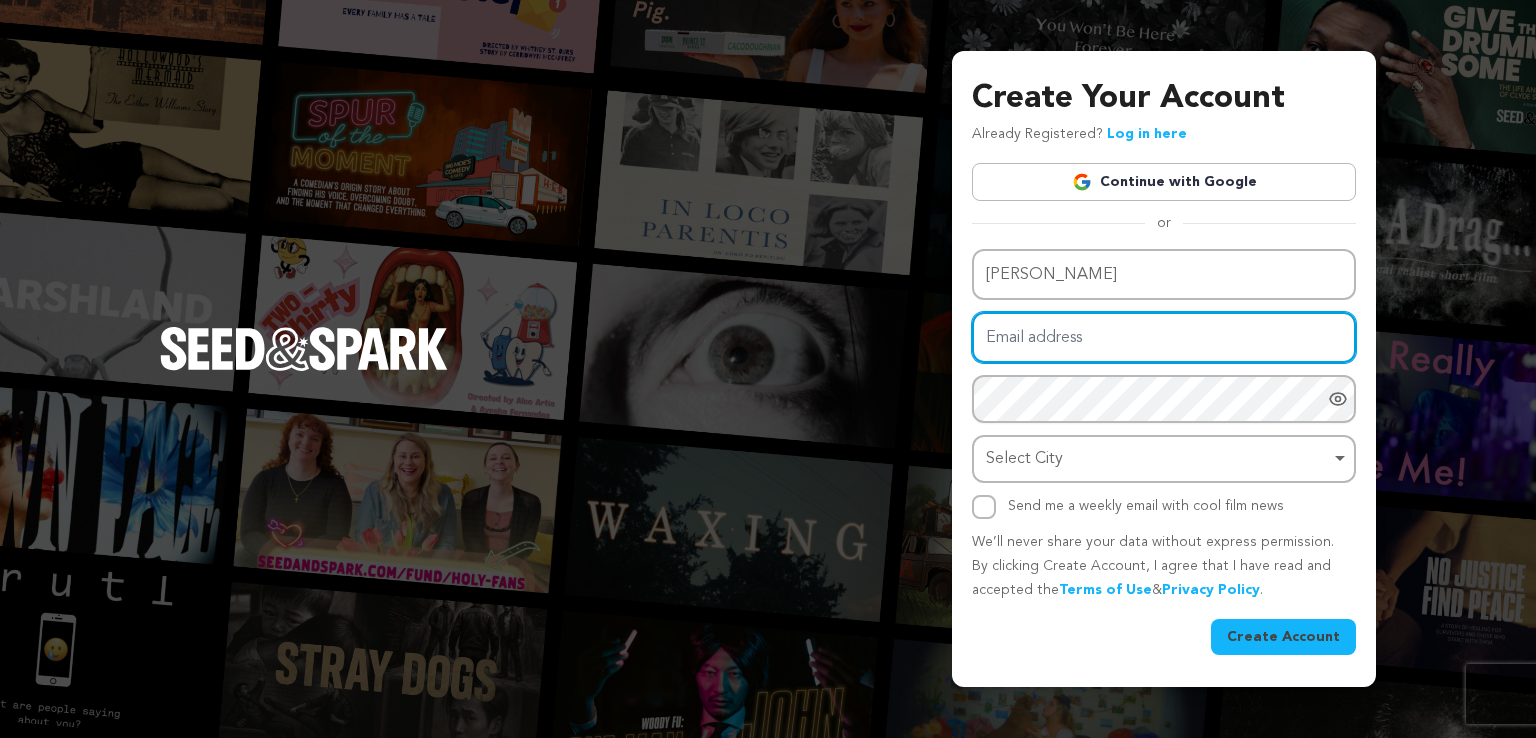 click on "Email address" at bounding box center [1164, 337] 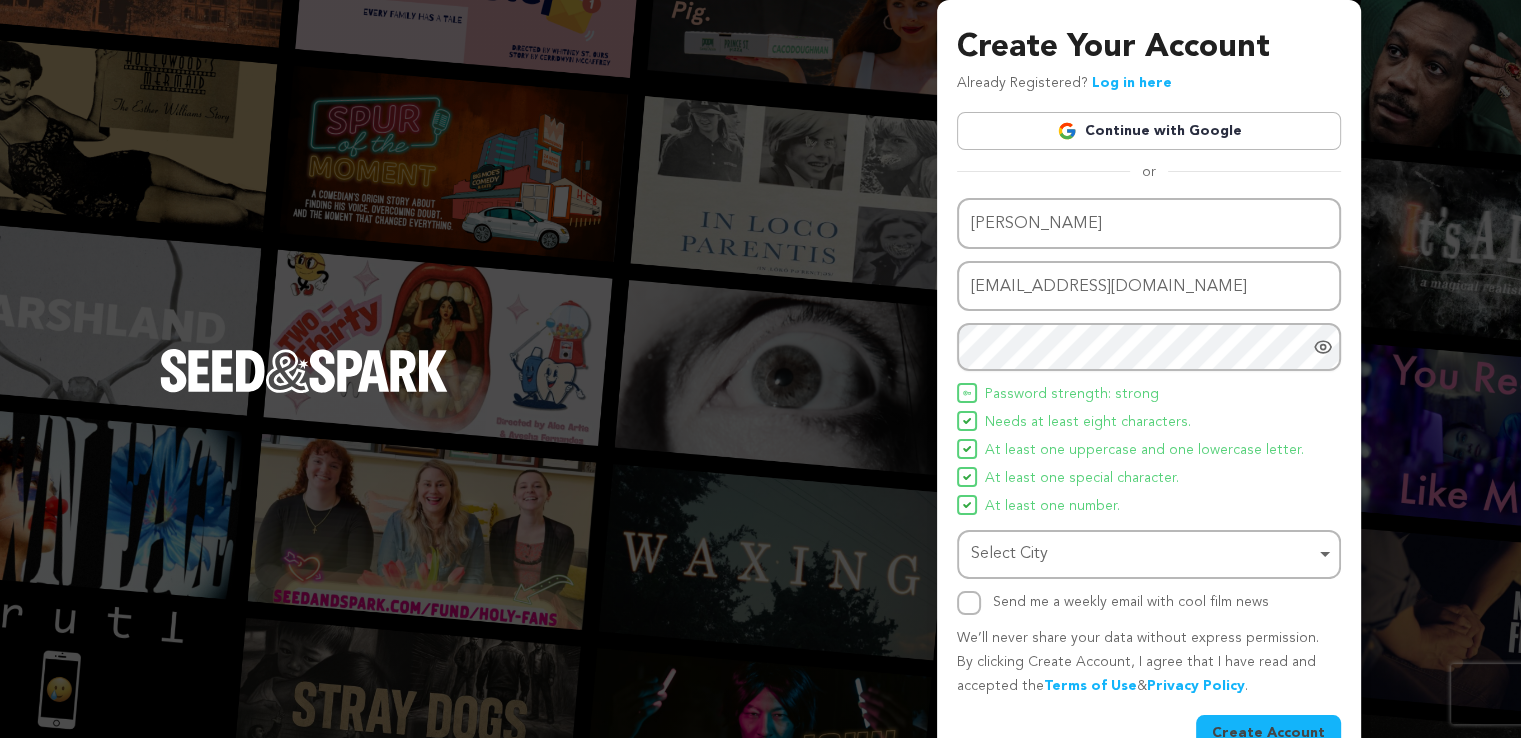 click 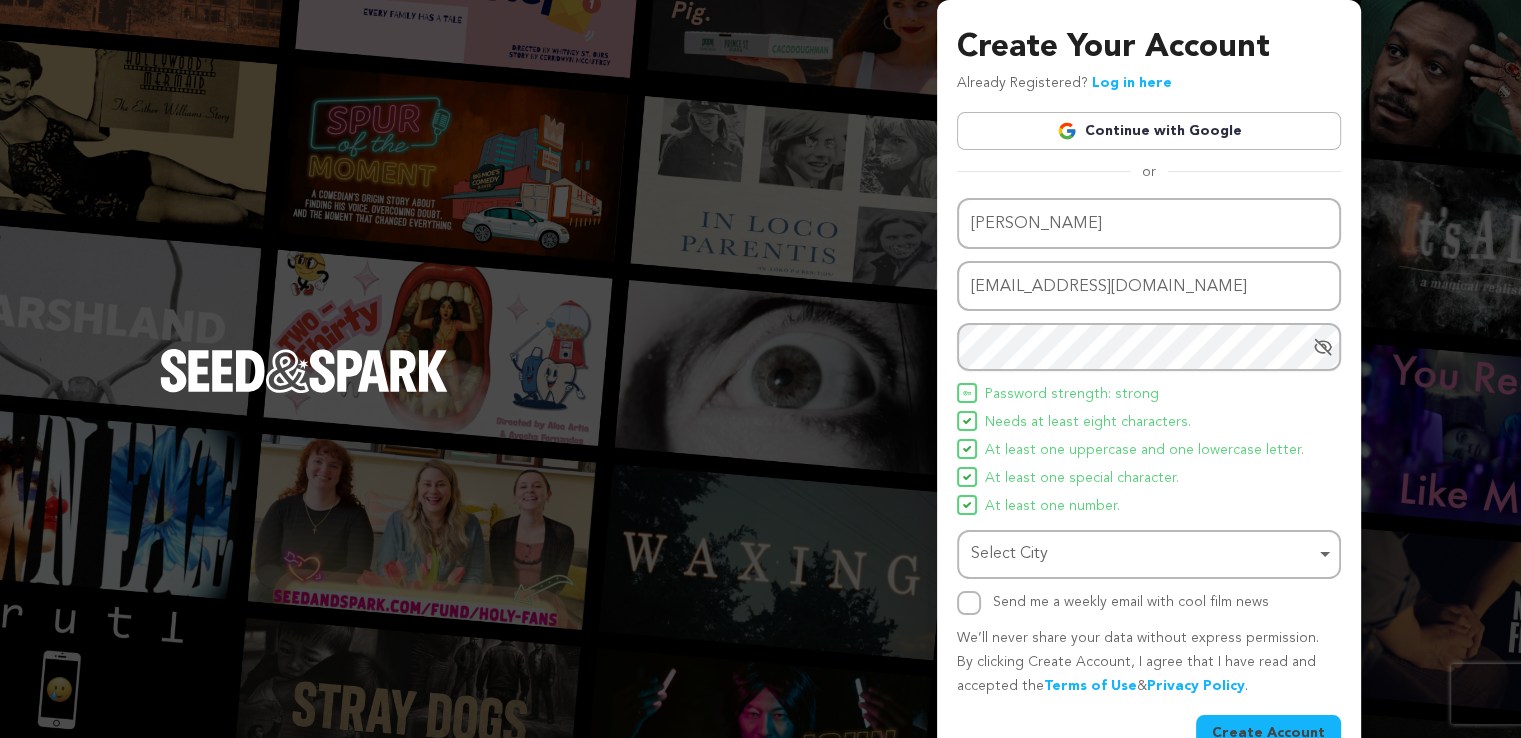 click on "Select City Remove item" at bounding box center (1143, 554) 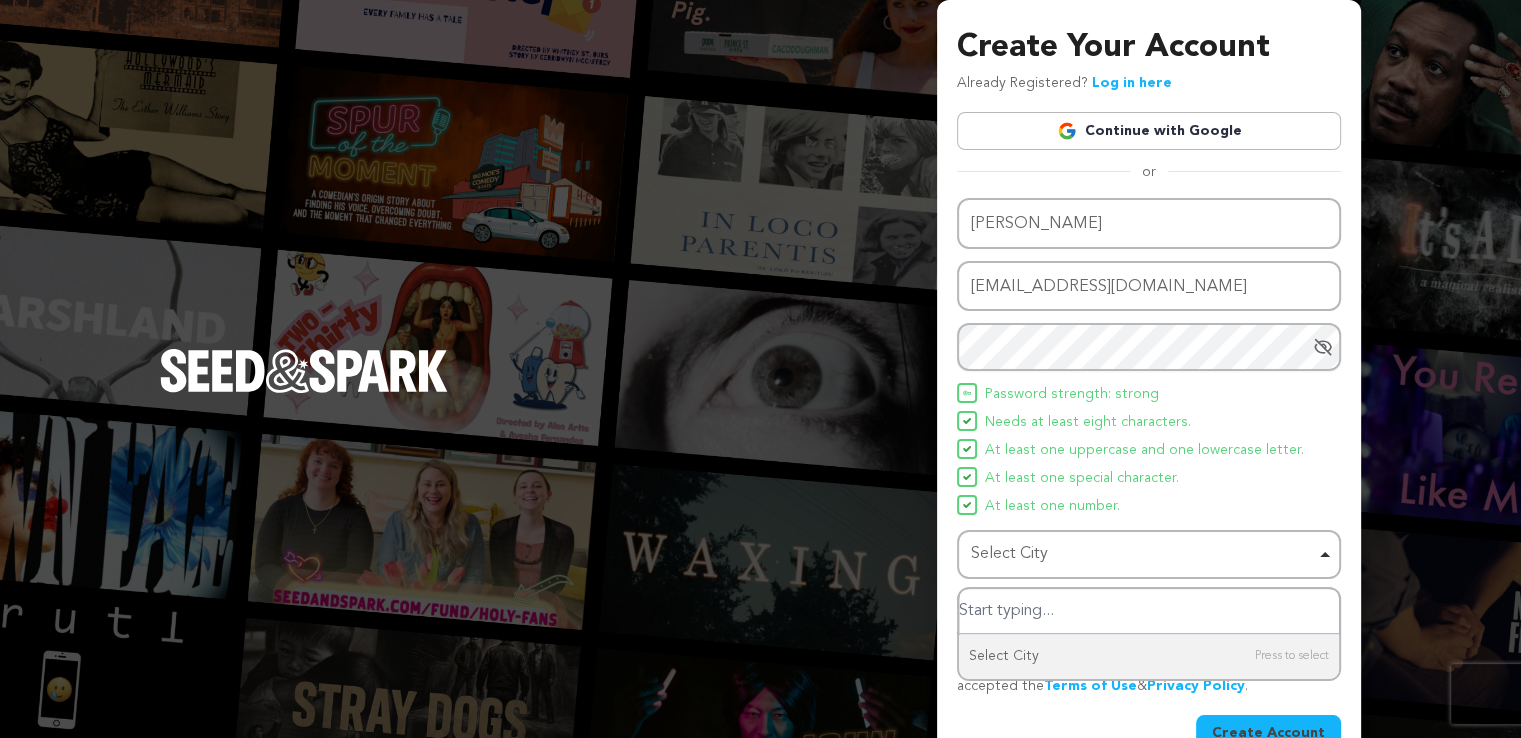 click at bounding box center [1149, 611] 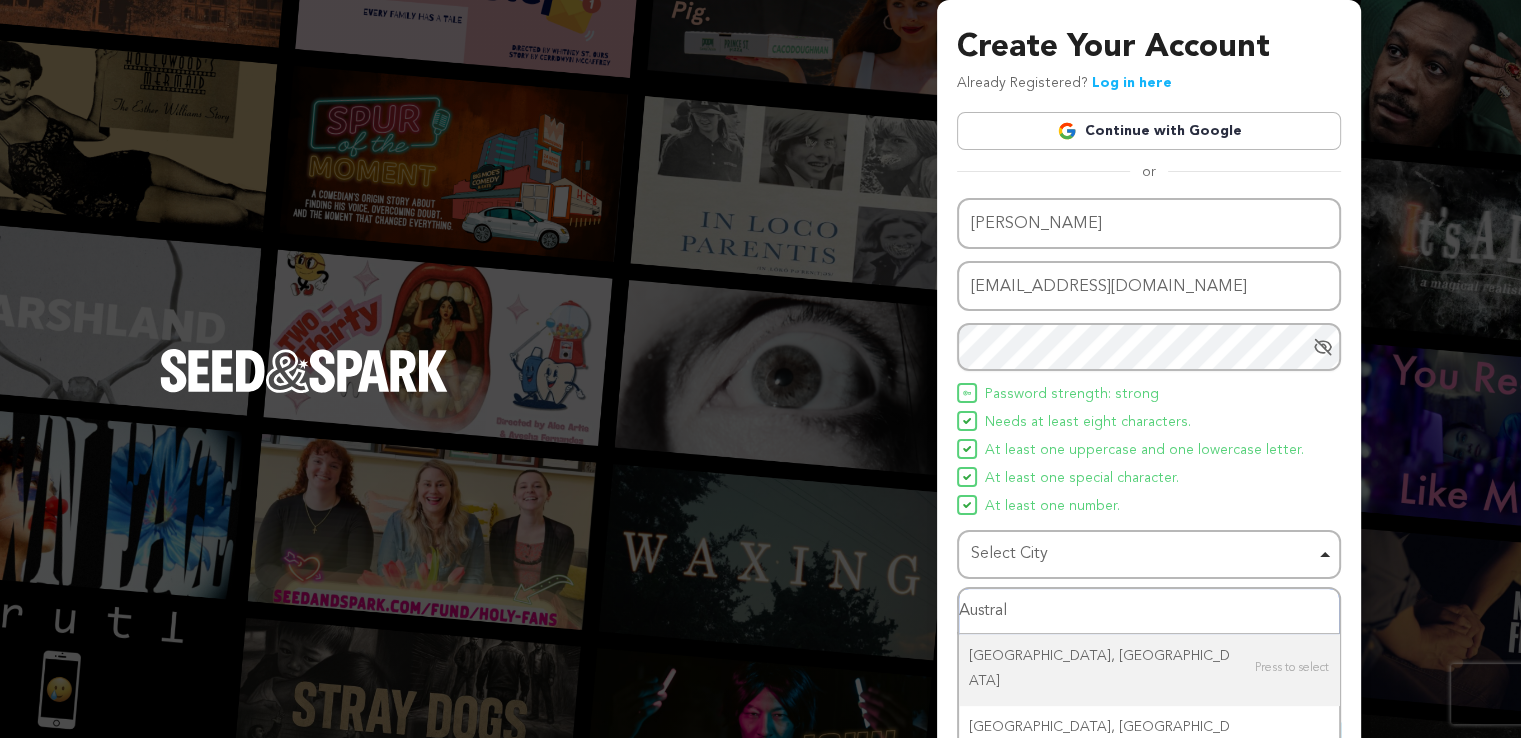 type on "Australi" 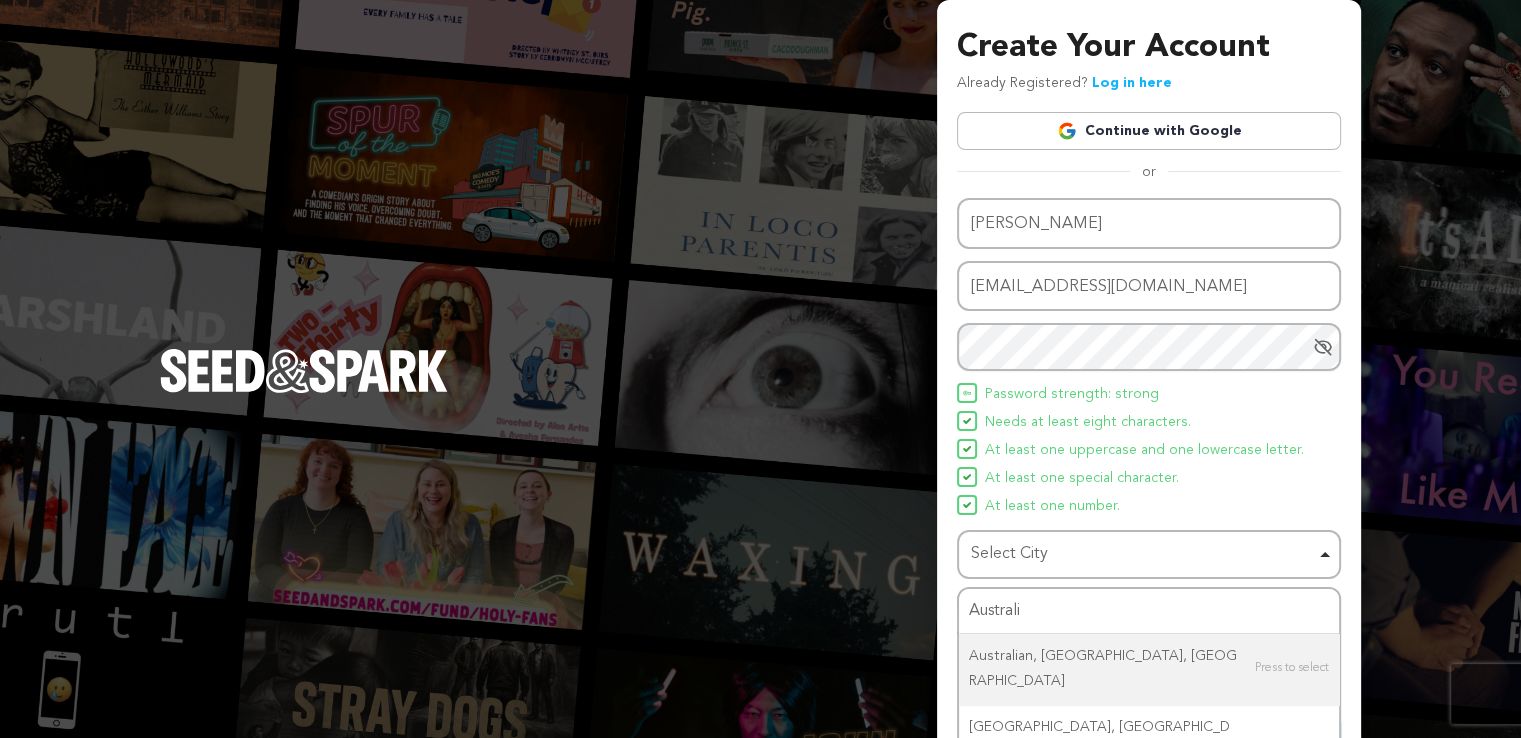 type 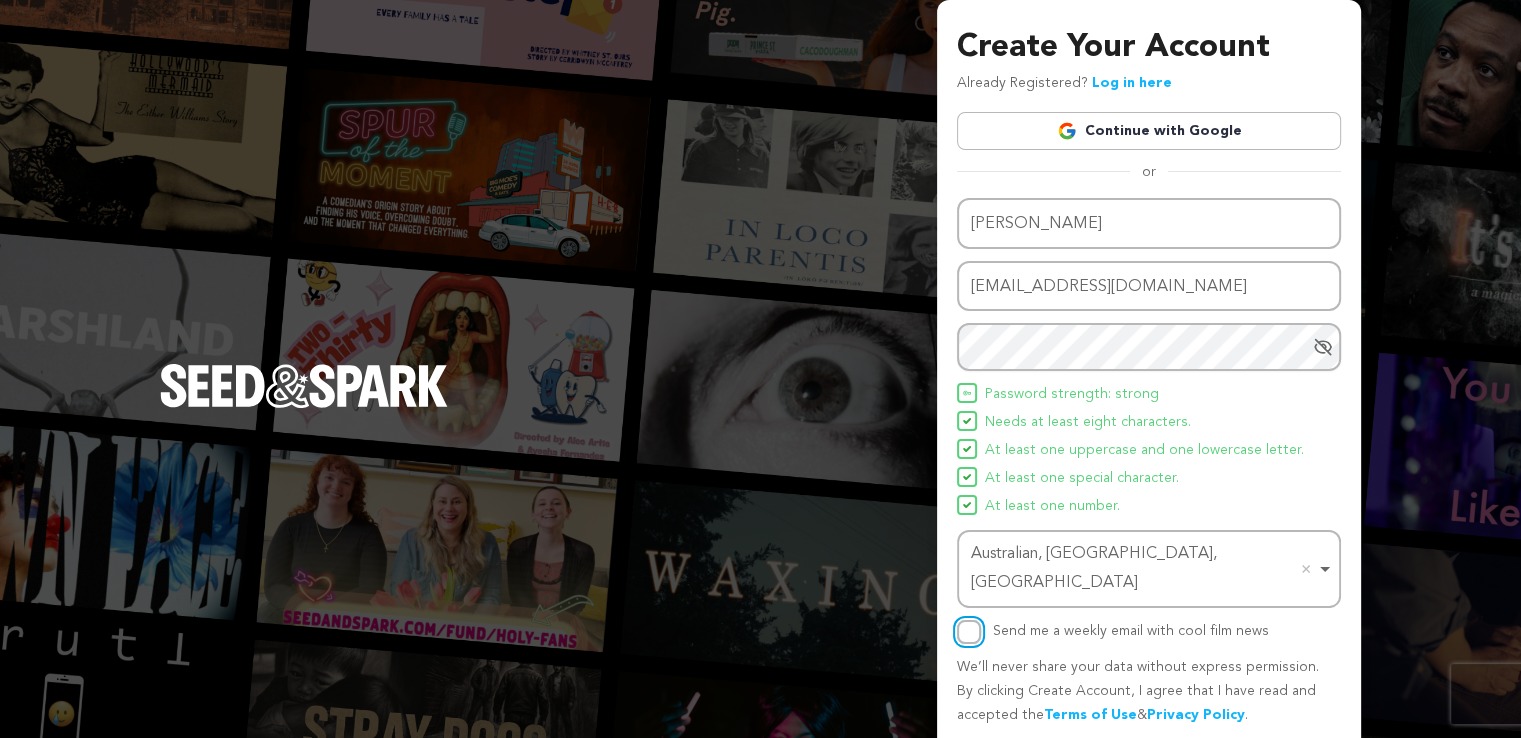 click on "Send me a weekly email with cool film news" at bounding box center [969, 632] 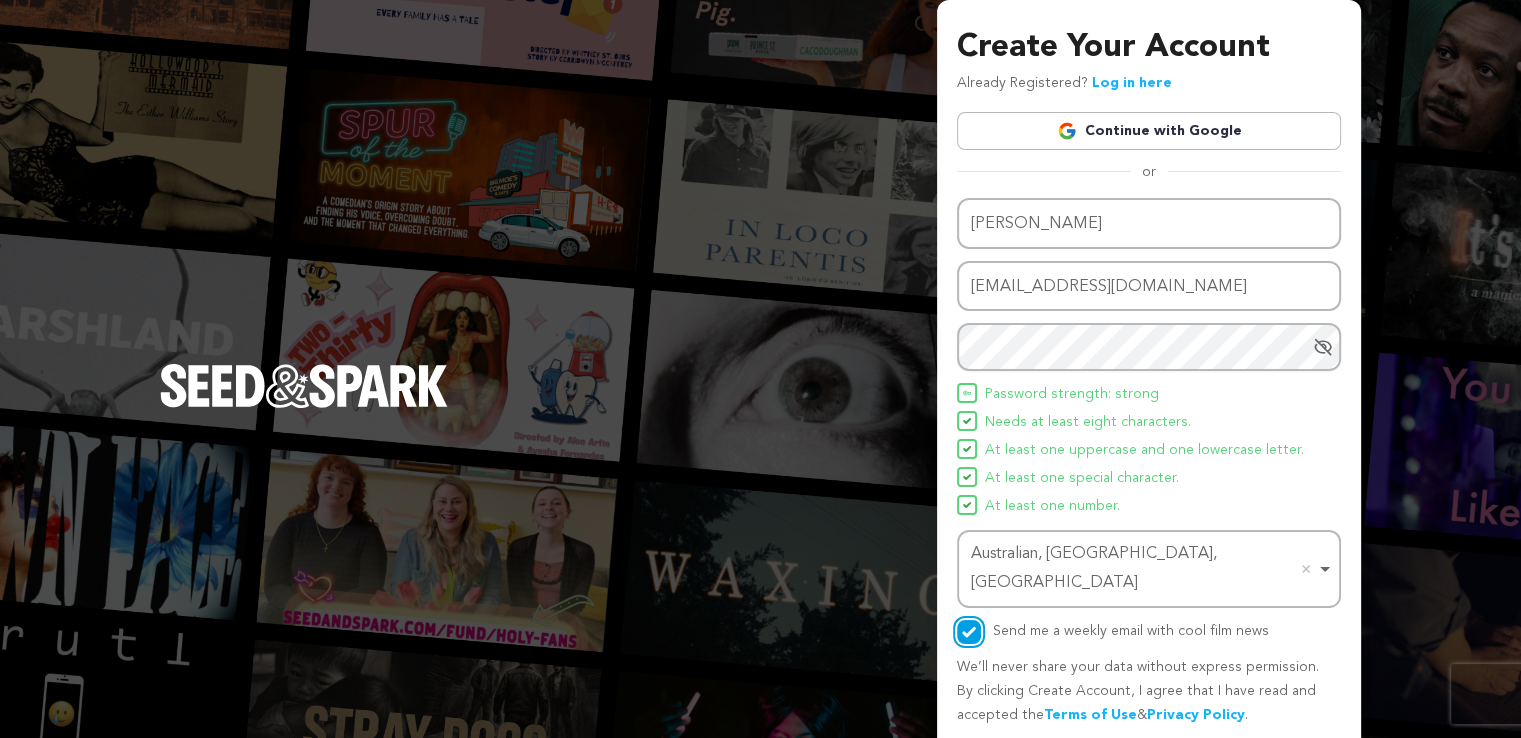 click on "Send me a weekly email with cool film news" at bounding box center [969, 632] 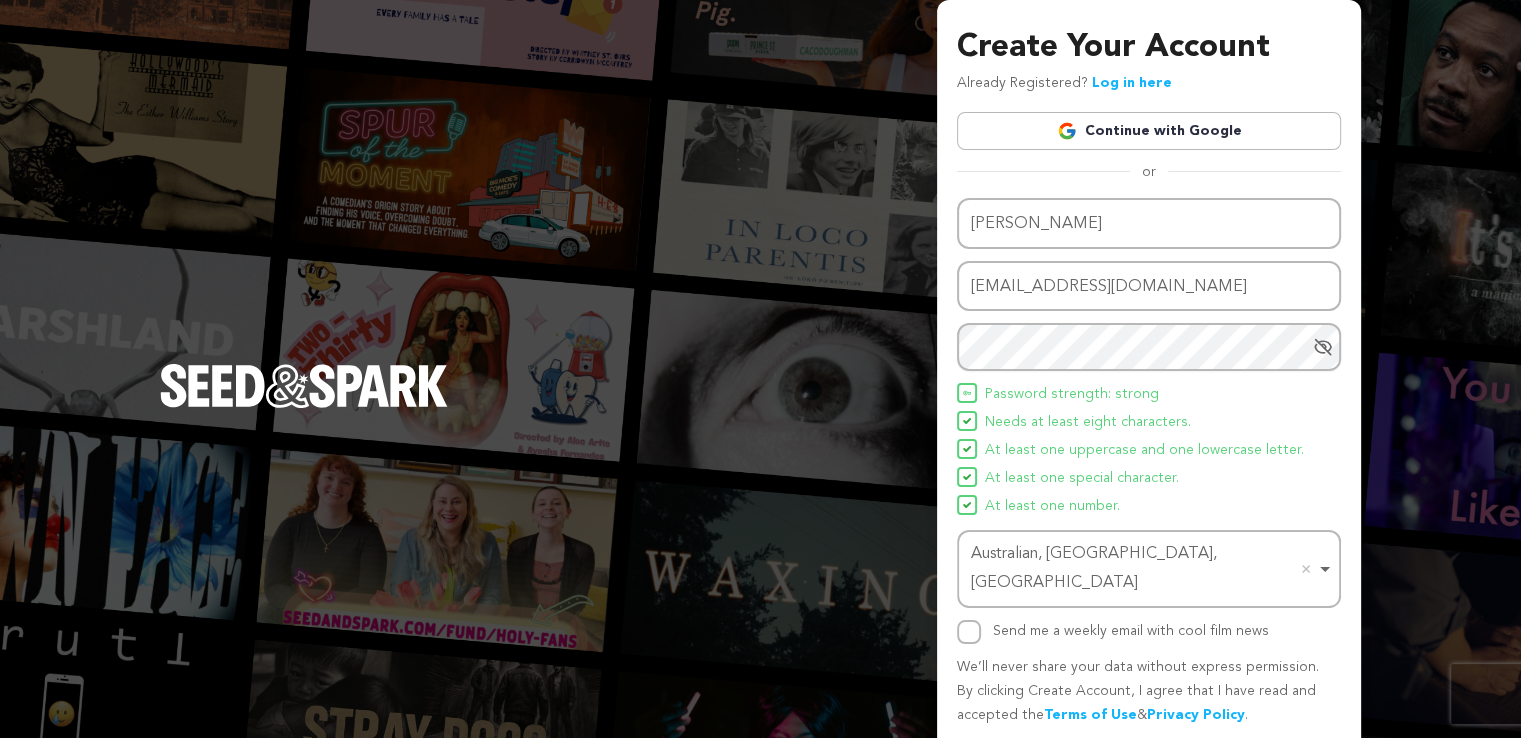 click on "Create Account" at bounding box center [1268, 761] 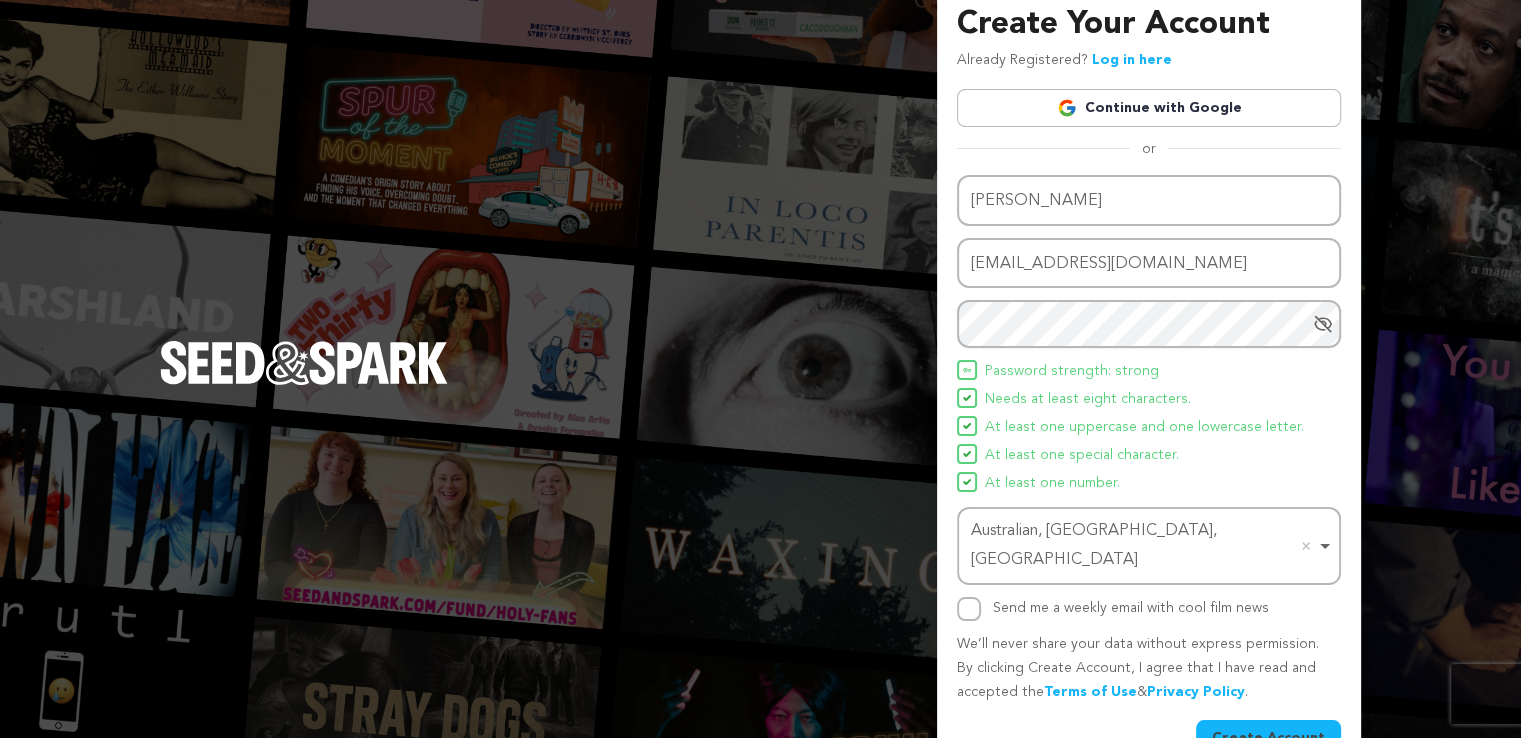 scroll, scrollTop: 44, scrollLeft: 0, axis: vertical 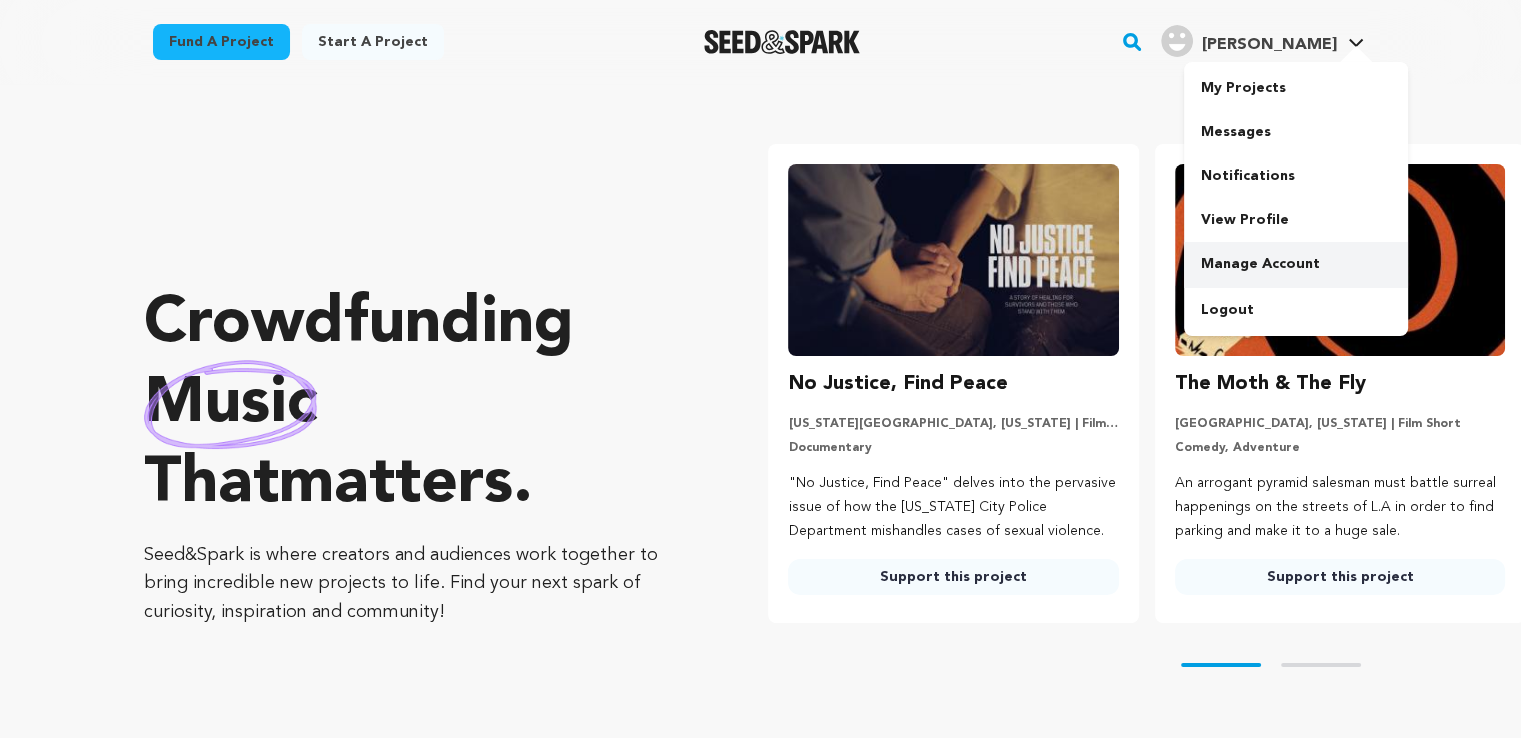 click on "Manage Account" at bounding box center (1296, 264) 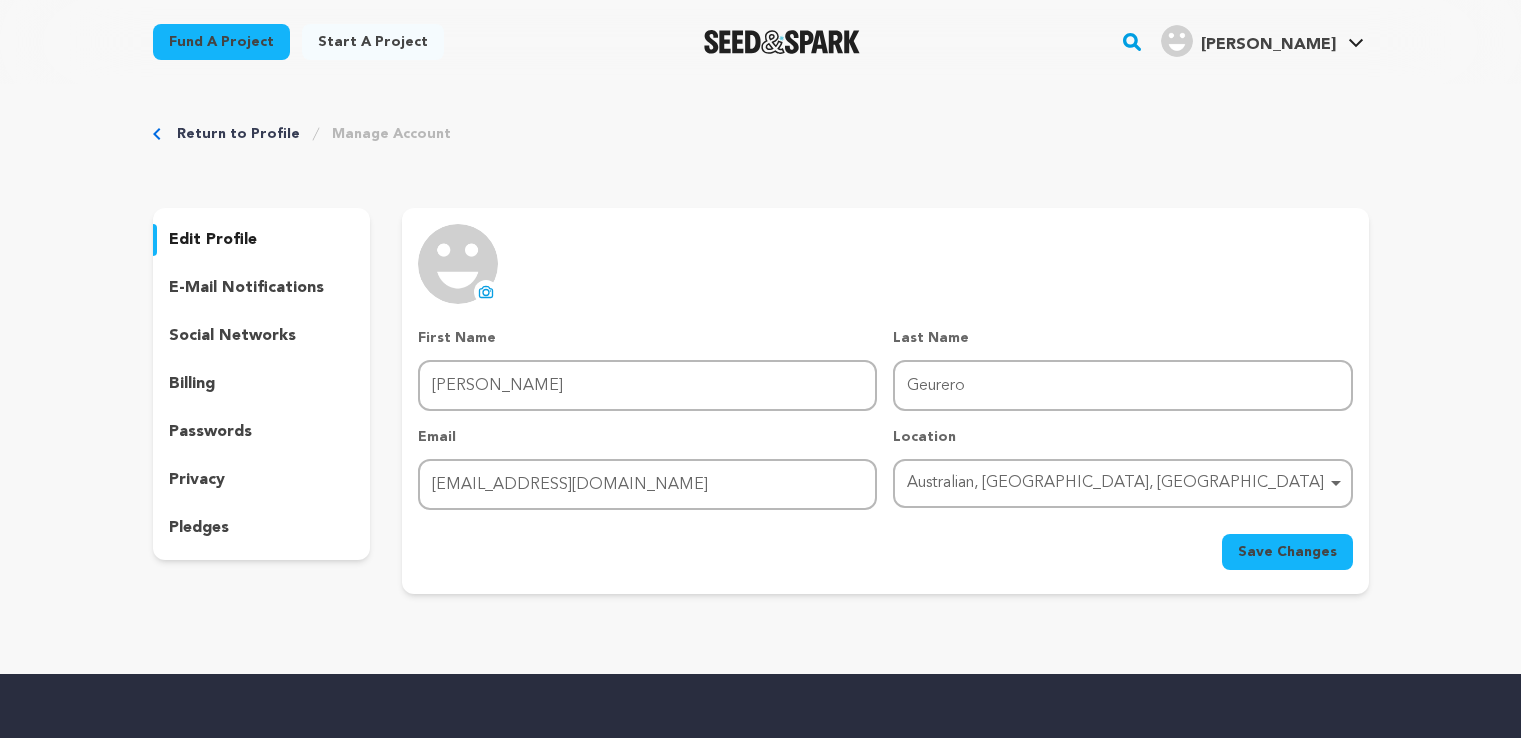 scroll, scrollTop: 0, scrollLeft: 0, axis: both 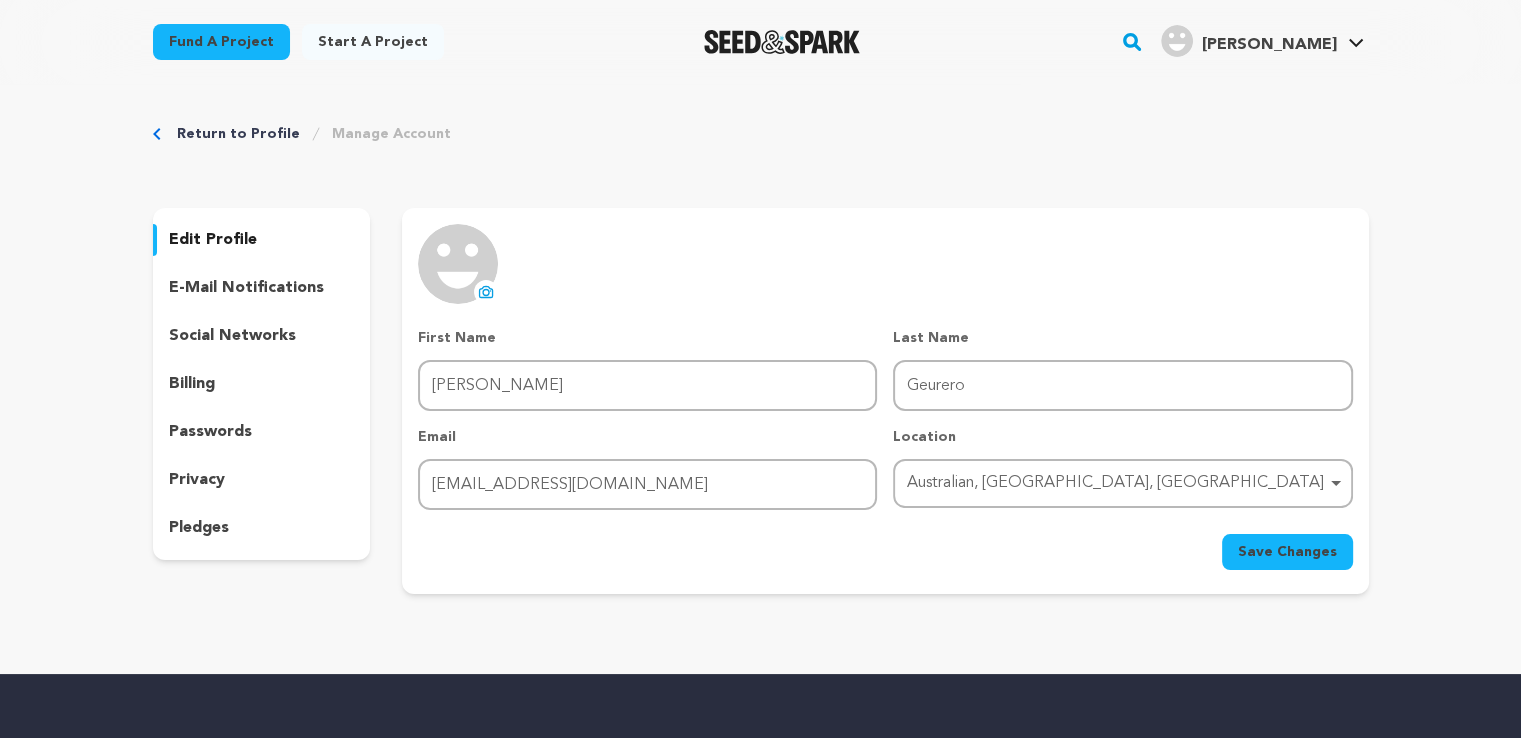 click 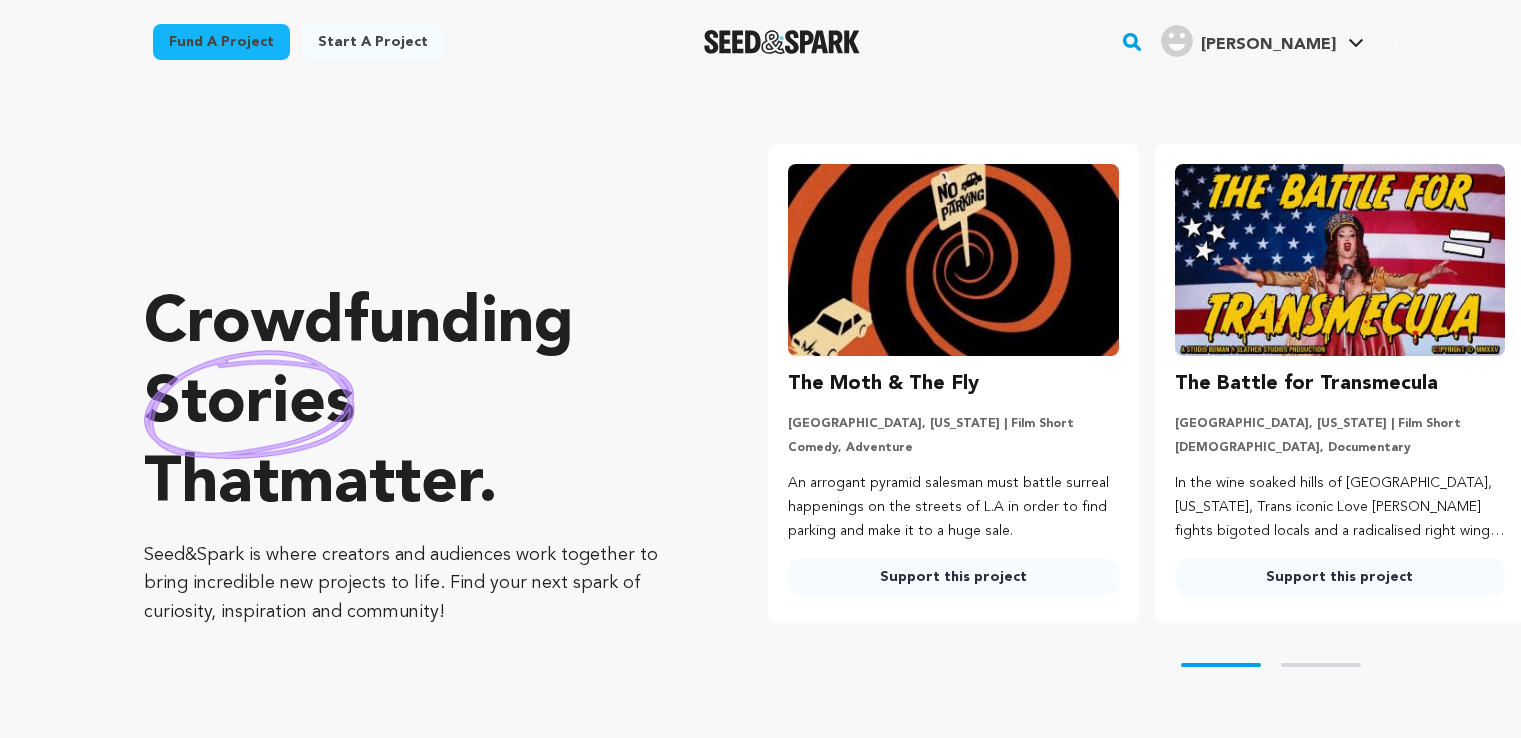 scroll, scrollTop: 0, scrollLeft: 0, axis: both 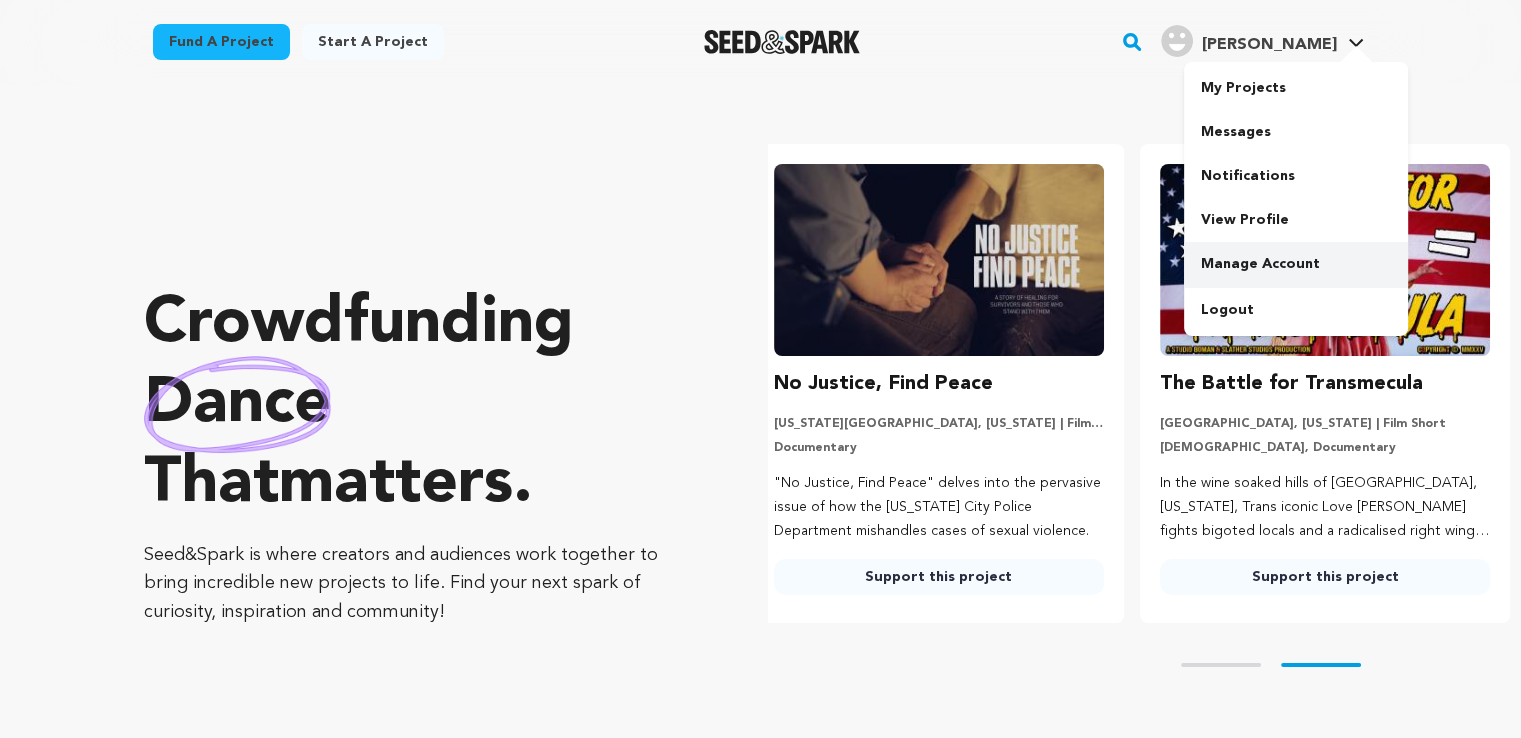 click on "Manage Account" at bounding box center (1296, 264) 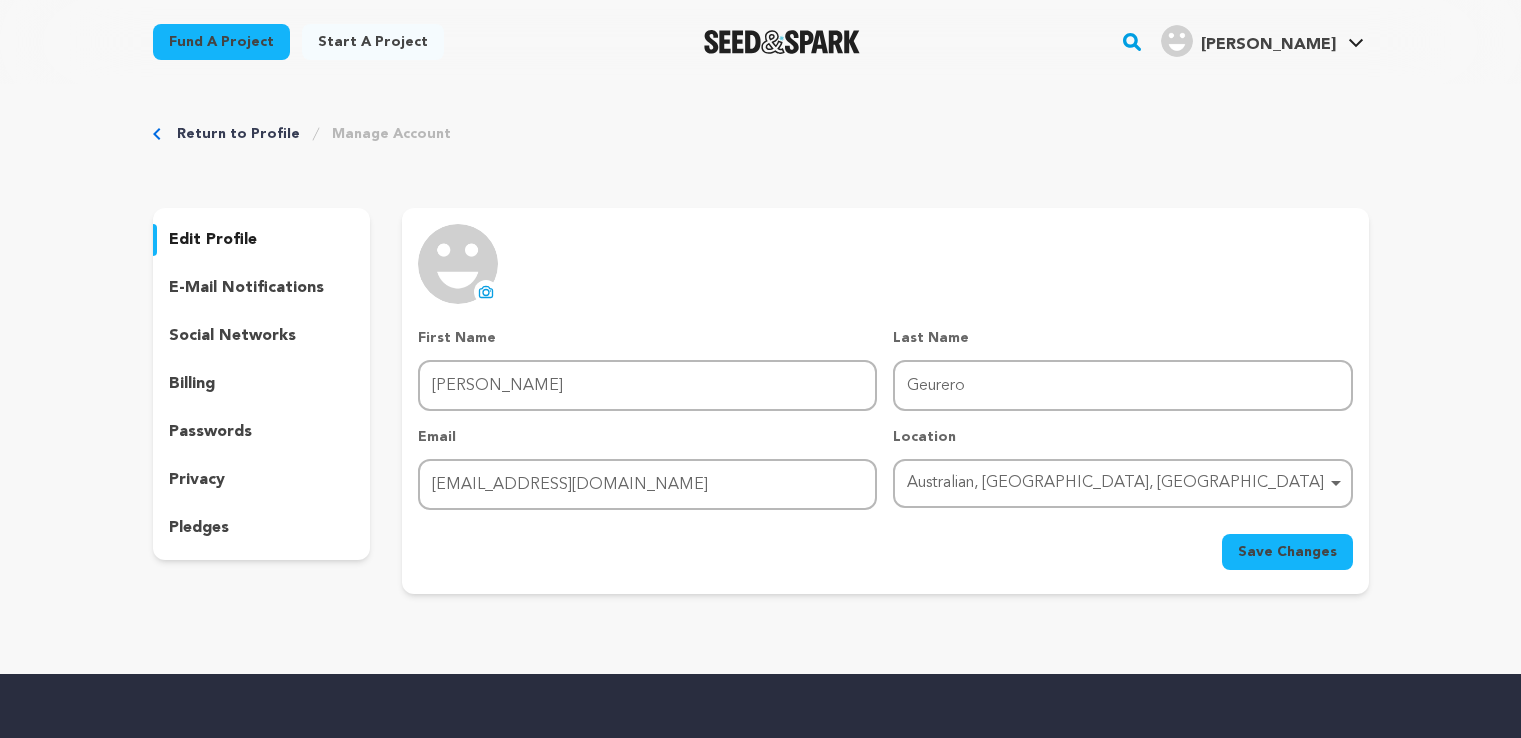 scroll, scrollTop: 0, scrollLeft: 0, axis: both 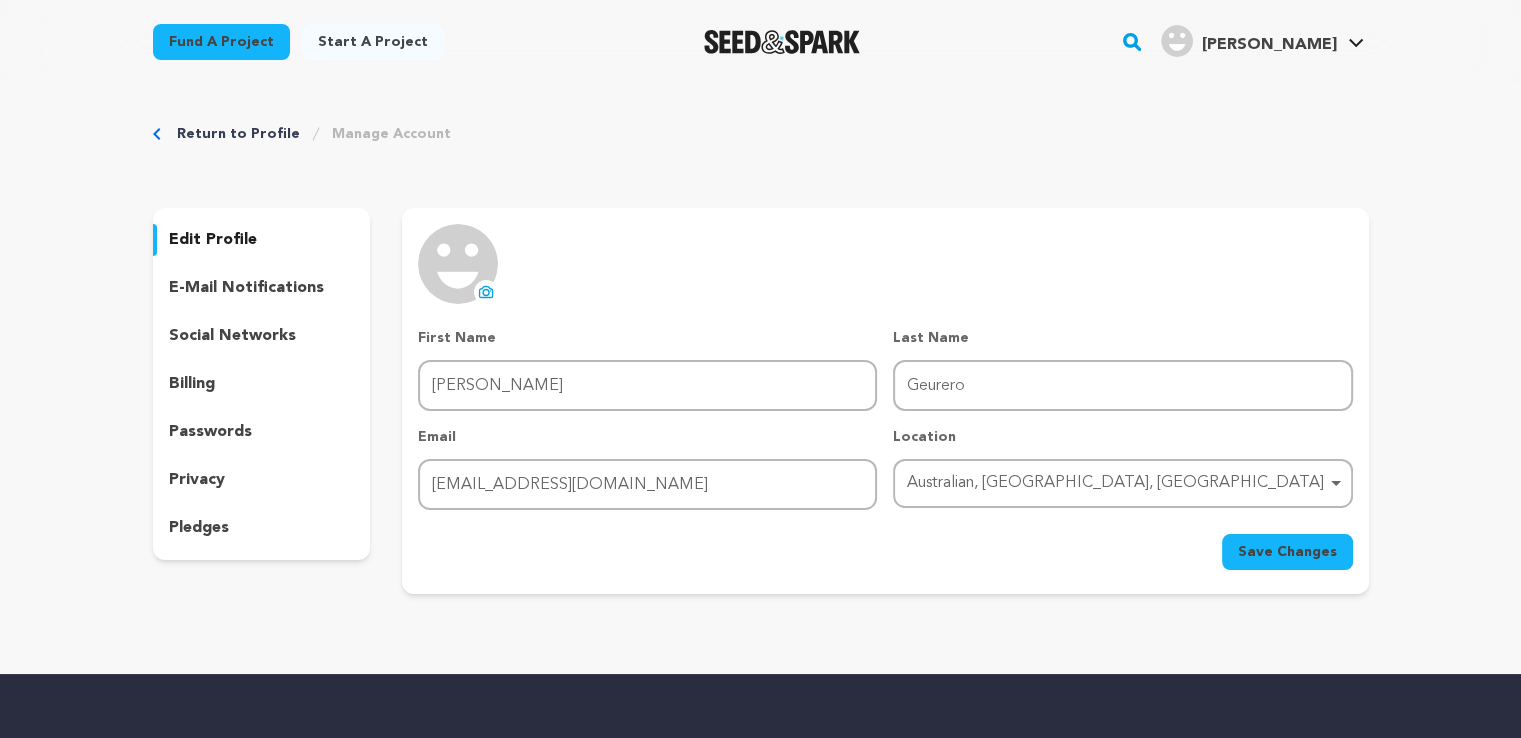 click 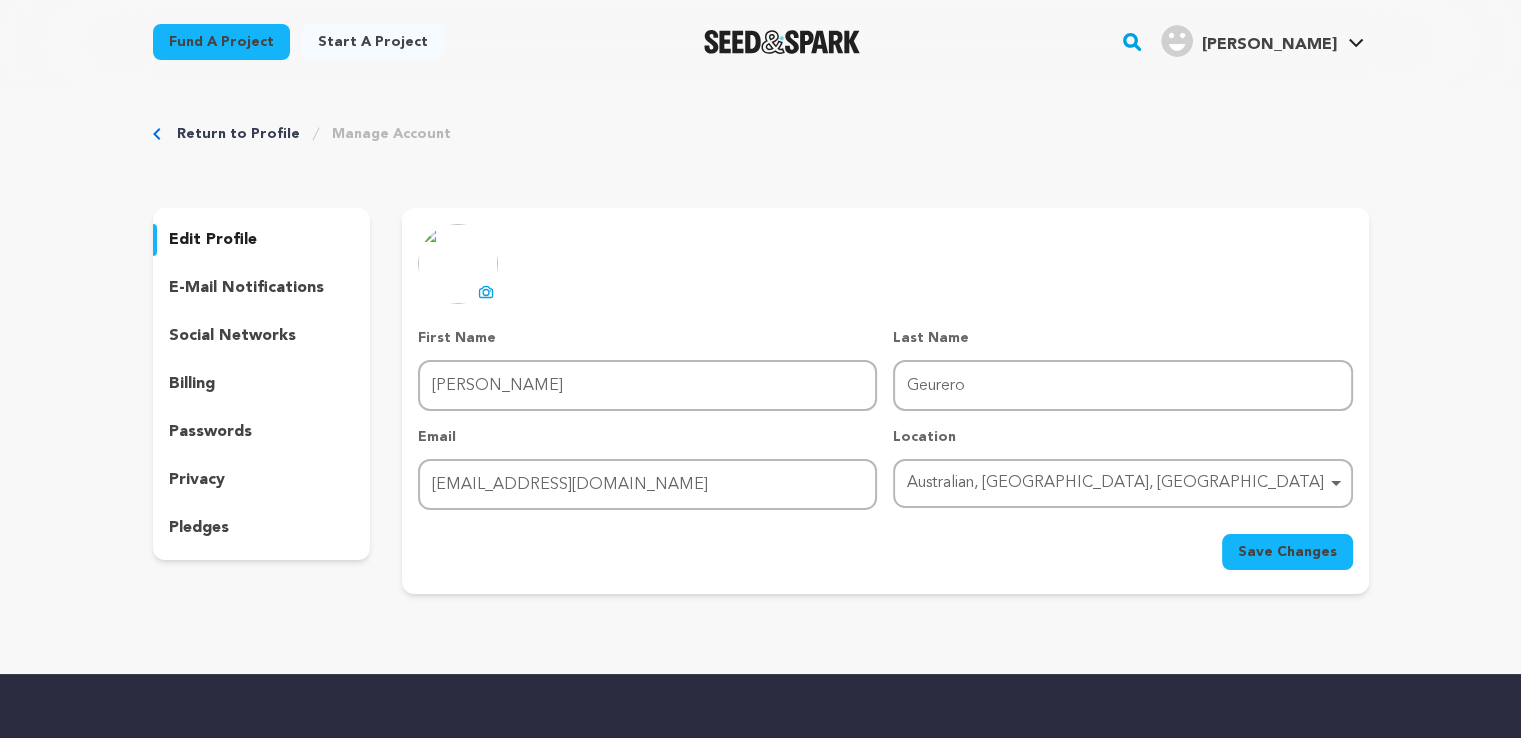 click on "Save Changes" at bounding box center [1287, 552] 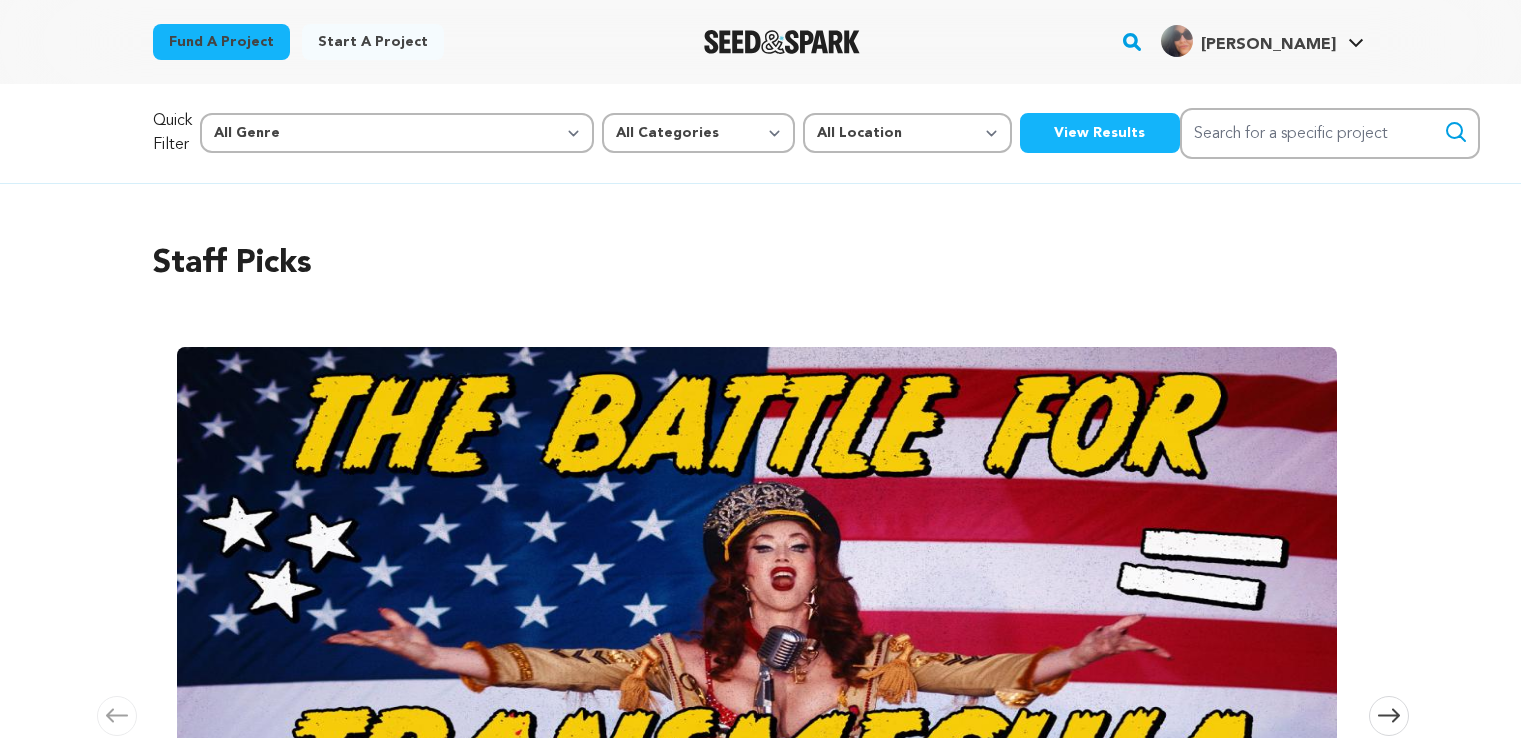 scroll, scrollTop: 0, scrollLeft: 0, axis: both 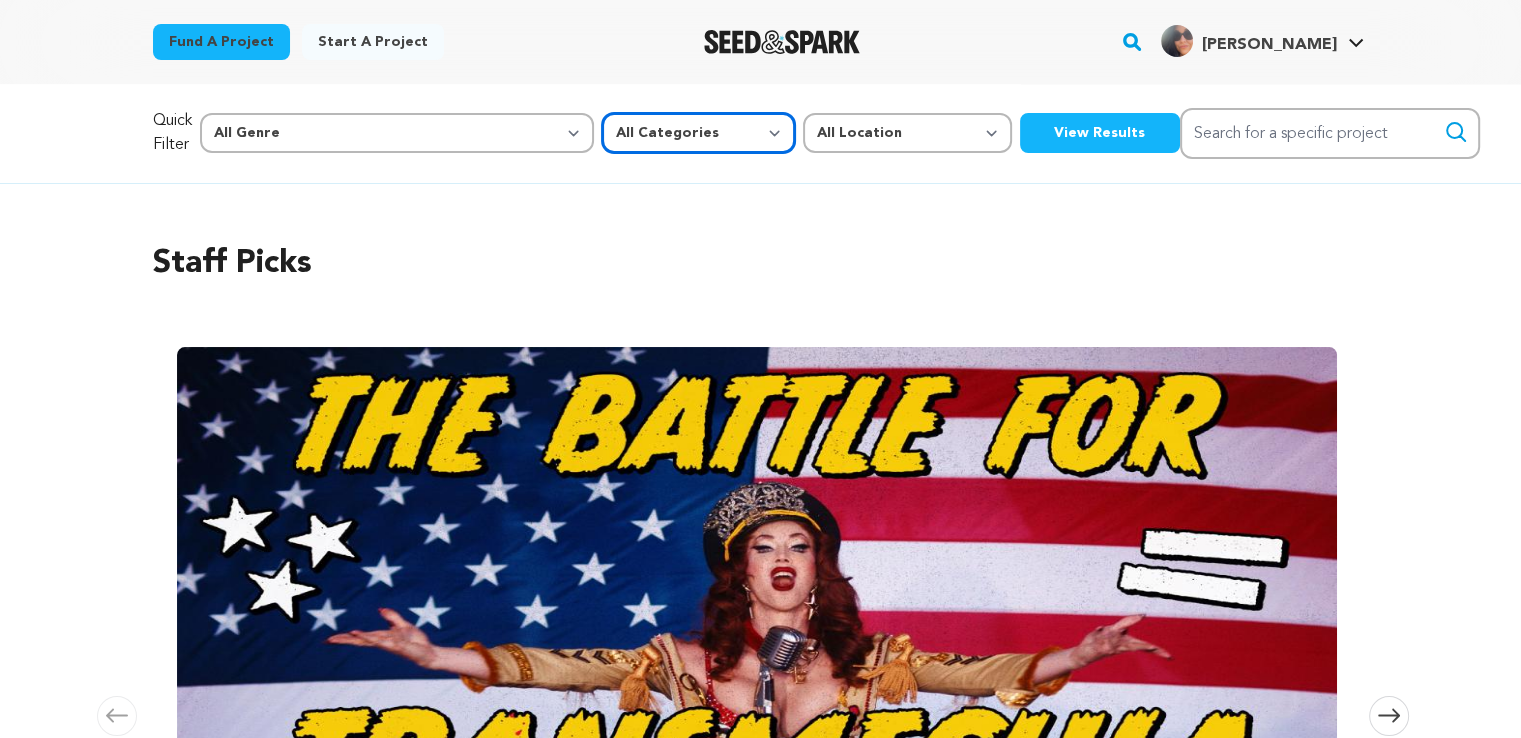 click on "All Categories
Film Feature
Film Short
Series
Music Video
Comics
Artist Residency
Art & Photography
Collective
Dance
Games
Music
Radio & Podcasts
Orgs & Companies
Venue & Spaces" at bounding box center (698, 133) 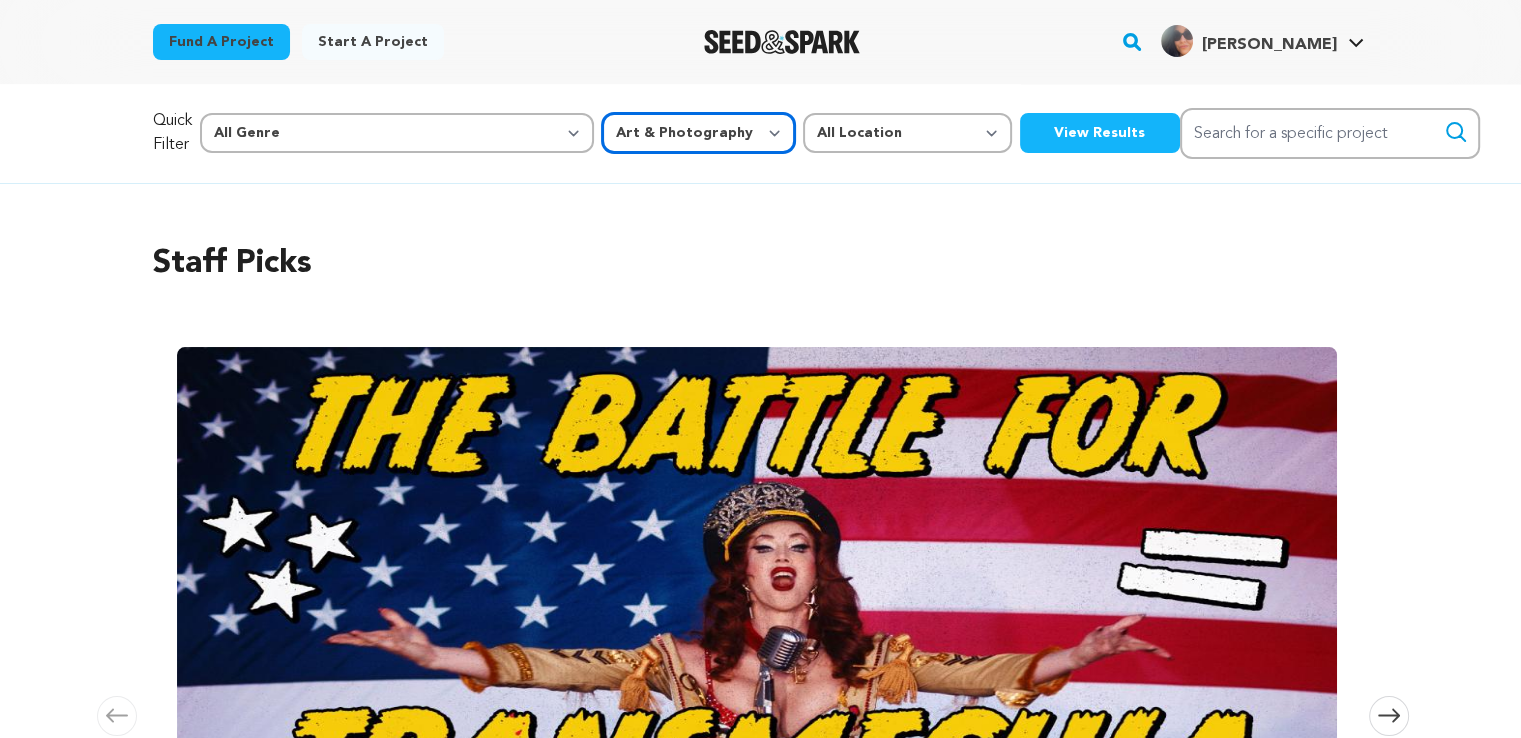 click on "All Categories
Film Feature
Film Short
Series
Music Video
Comics
Artist Residency
Art & Photography
Collective
Dance
Games
Music
Radio & Podcasts
Orgs & Companies
Venue & Spaces" at bounding box center [698, 133] 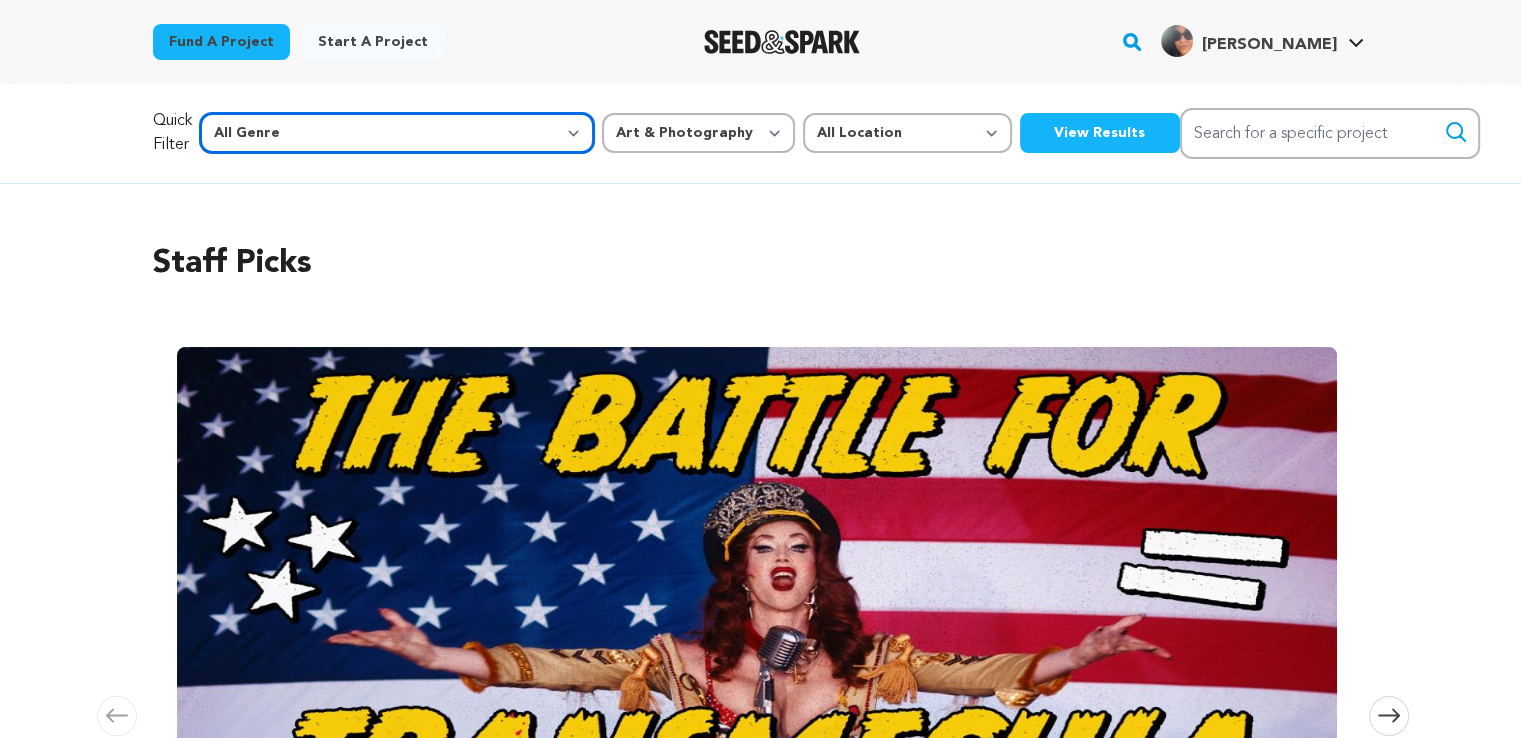 click on "All Genre
Action
Adventure
Afrobeat
Alternative
Ambient
Animation
Bebop
Big Band
Biography
Bluegrass
Blues
Classical
Comedy
Country
Crime
Disco
Documentary
Drama
Dubstep
Electronic/Dance
Emo
Experimental
Family
Fantasy
Film-Noir
Film-related Business
Filmmaker Resource
Folk
Foreign Film
Funk
Game-Show
Garage Grime" at bounding box center [397, 133] 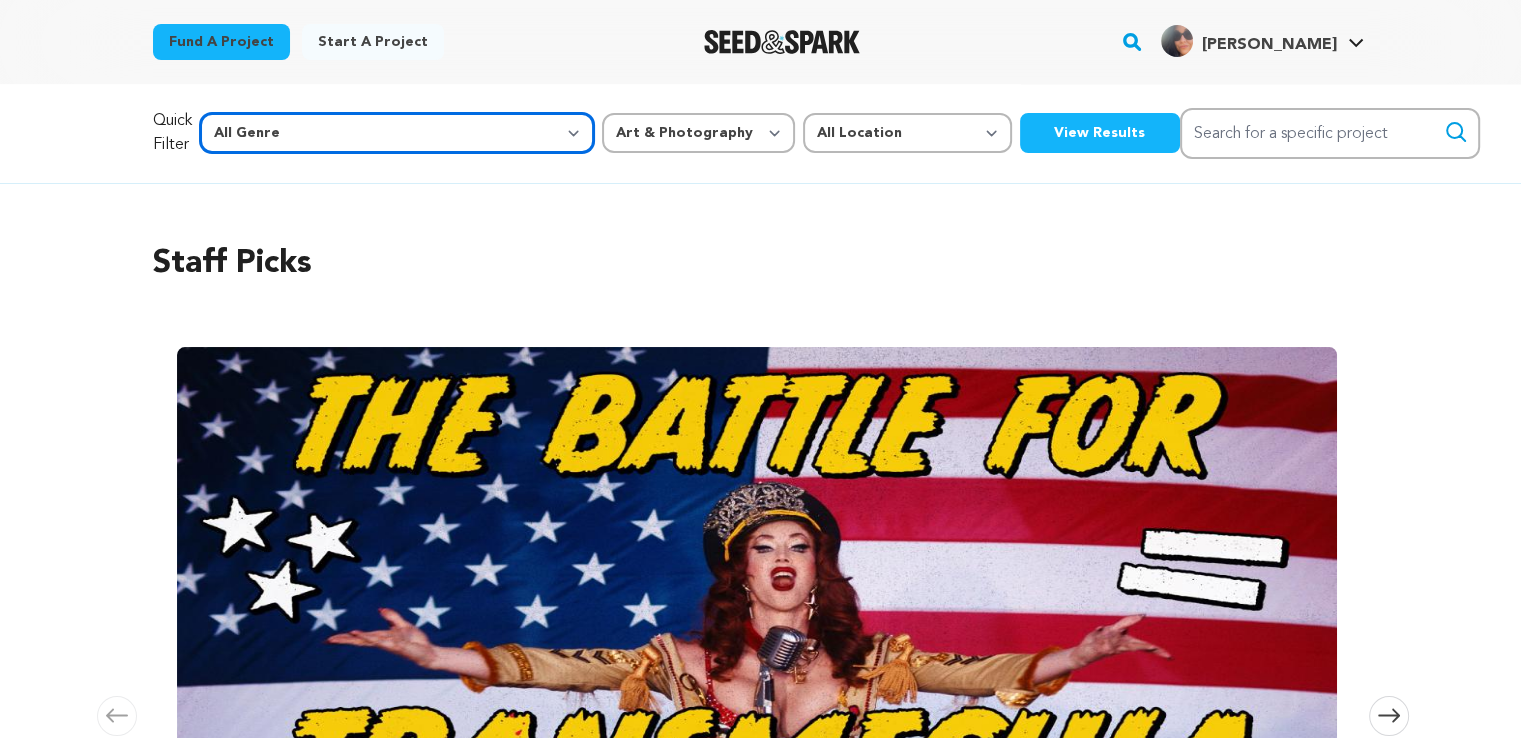 click on "All Genre
Action
Adventure
Afrobeat
Alternative
Ambient
Animation
Bebop
Big Band
Biography
Bluegrass
Blues
Classical
Comedy
Country
Crime
Disco
Documentary
Drama
Dubstep
Electronic/Dance
Emo
Experimental
Family
Fantasy
Film-Noir
Film-related Business
Filmmaker Resource
Folk
Foreign Film
Funk
Game-Show
Garage Grime" at bounding box center [397, 133] 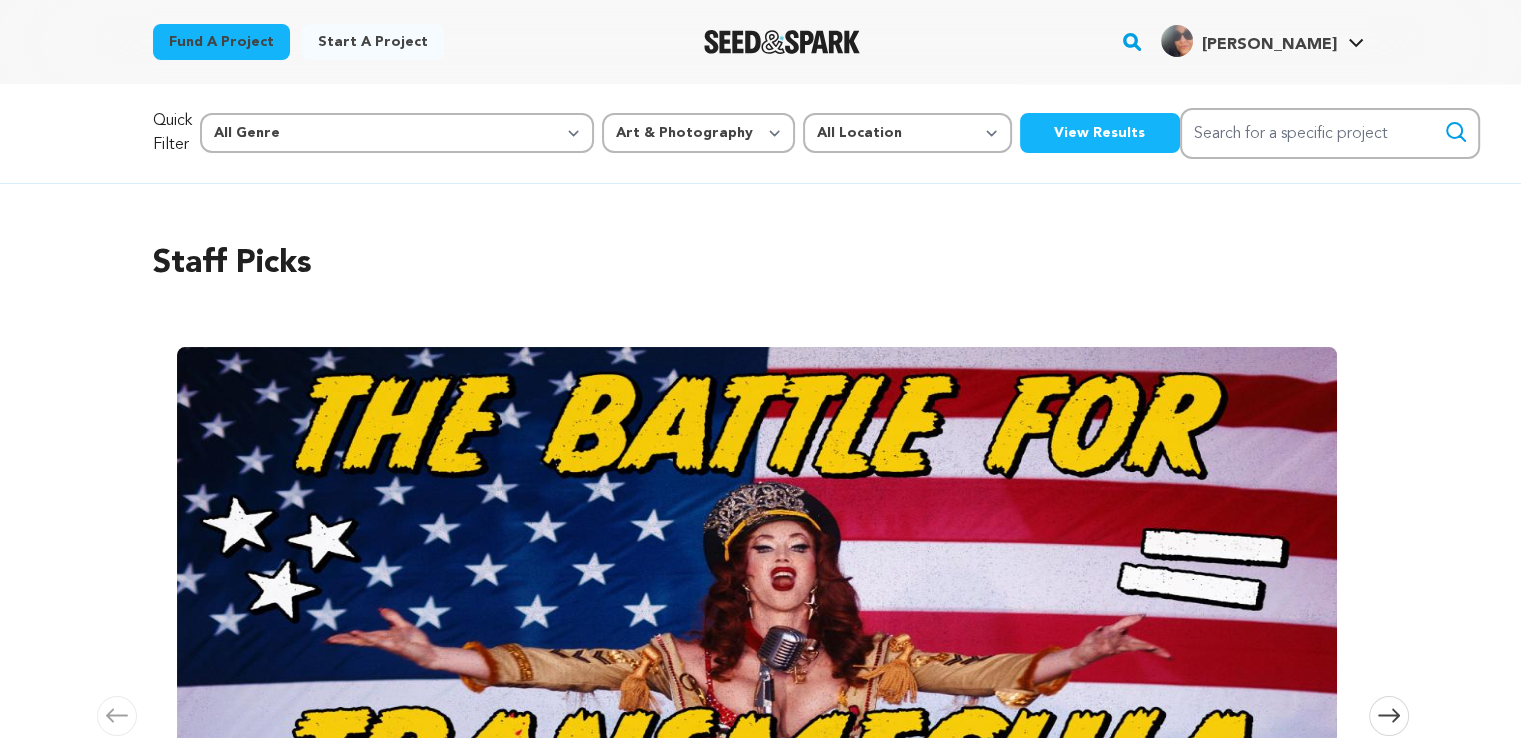 click on "View Results" at bounding box center (1100, 133) 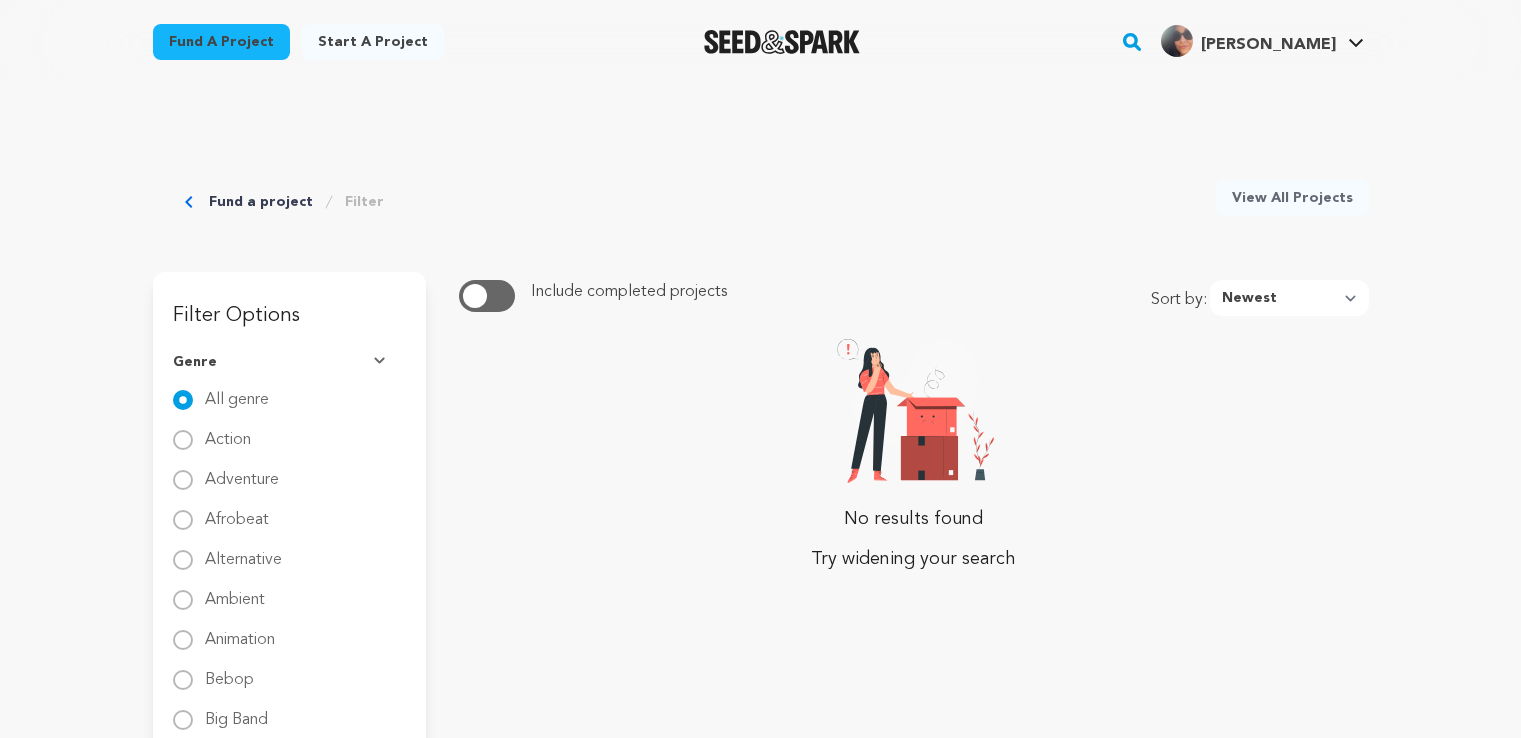scroll, scrollTop: 0, scrollLeft: 0, axis: both 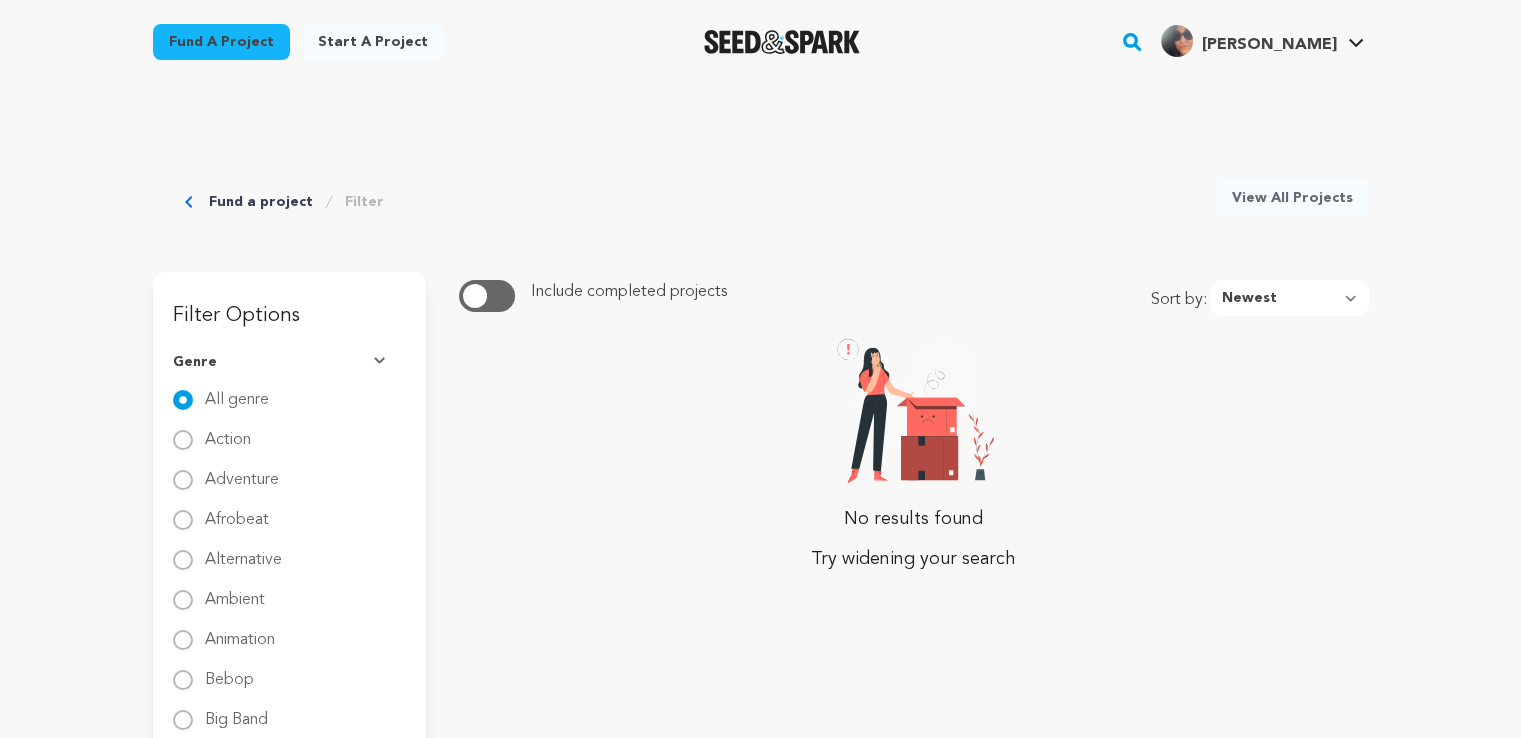 click on "Action" at bounding box center (289, 440) 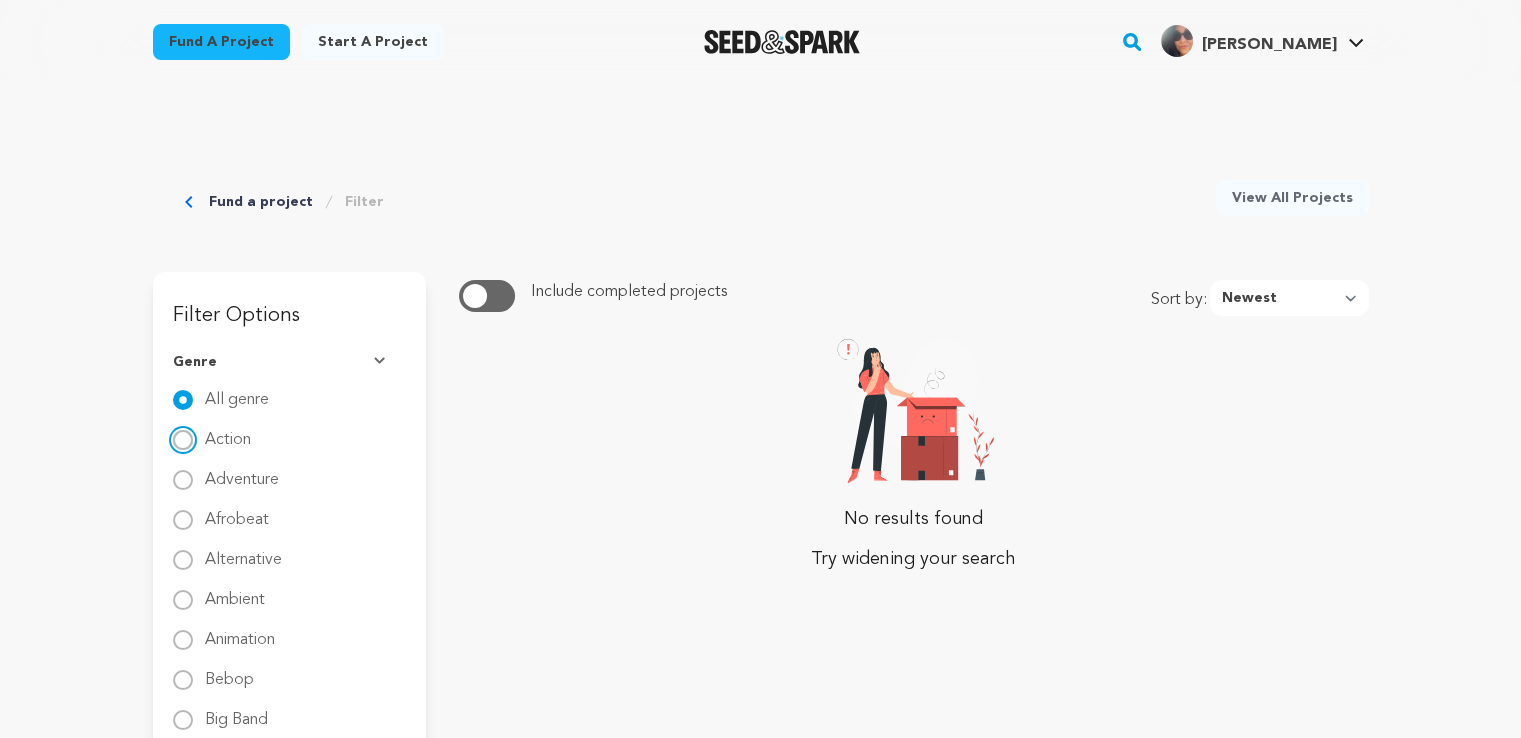 click on "Action" at bounding box center [183, 440] 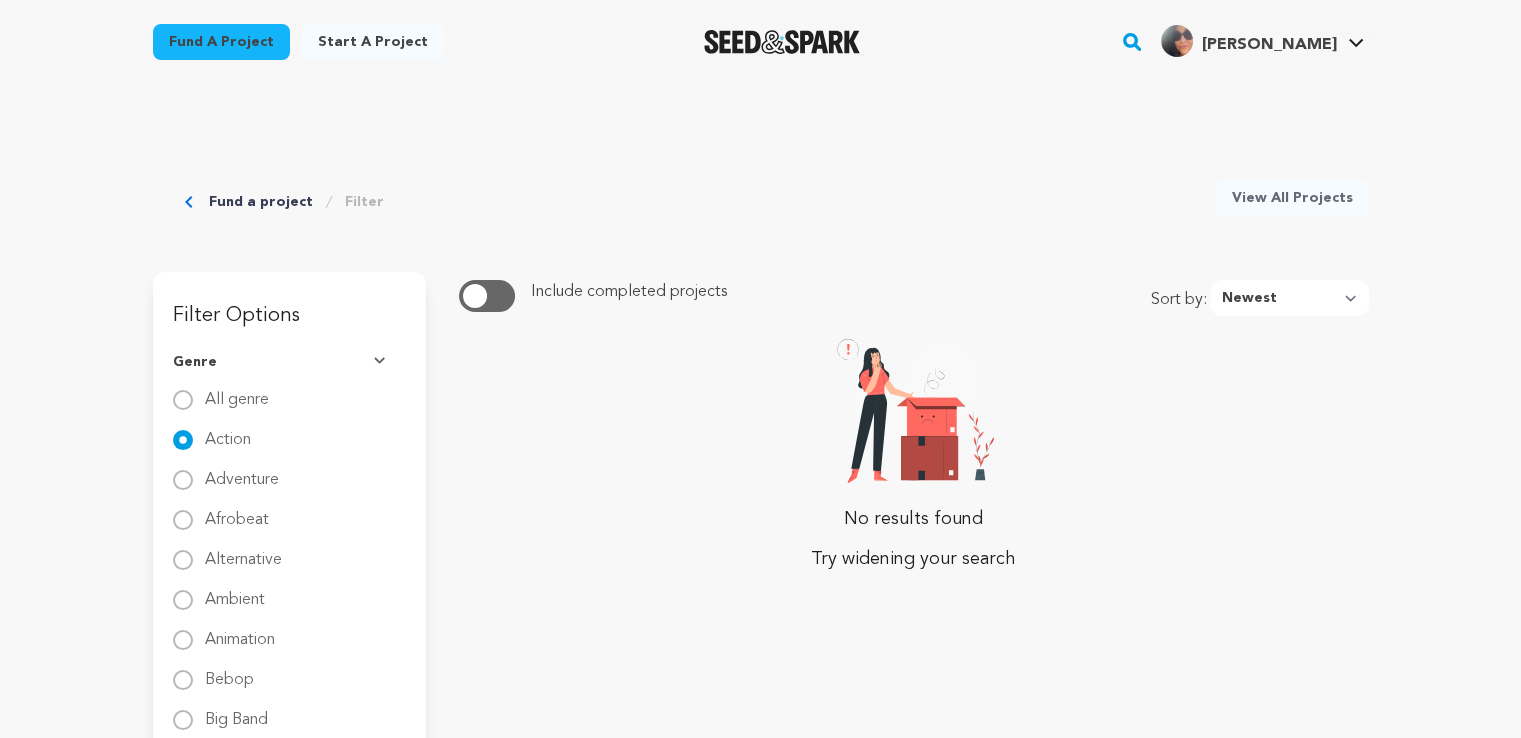 click on "Filter" at bounding box center [364, 202] 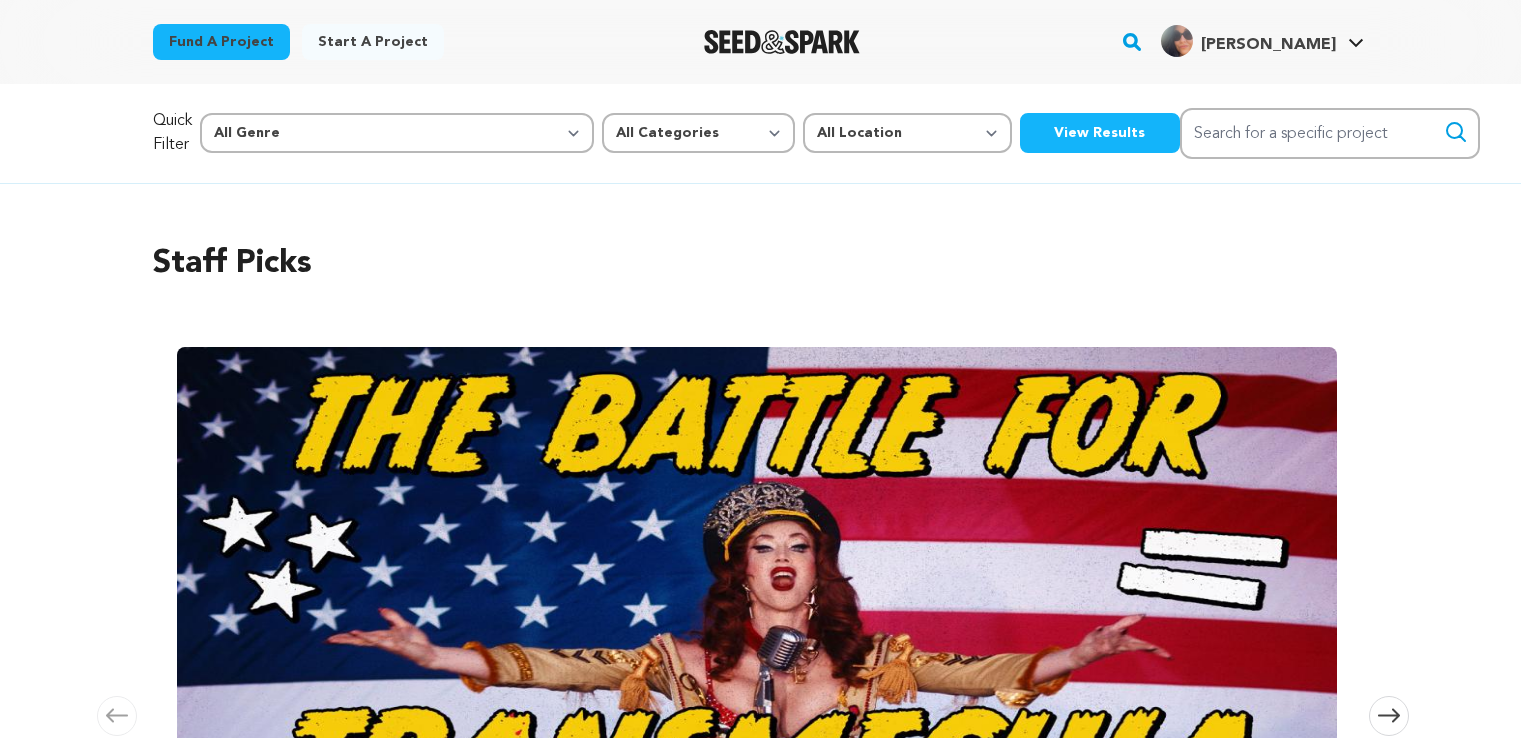 scroll, scrollTop: 0, scrollLeft: 0, axis: both 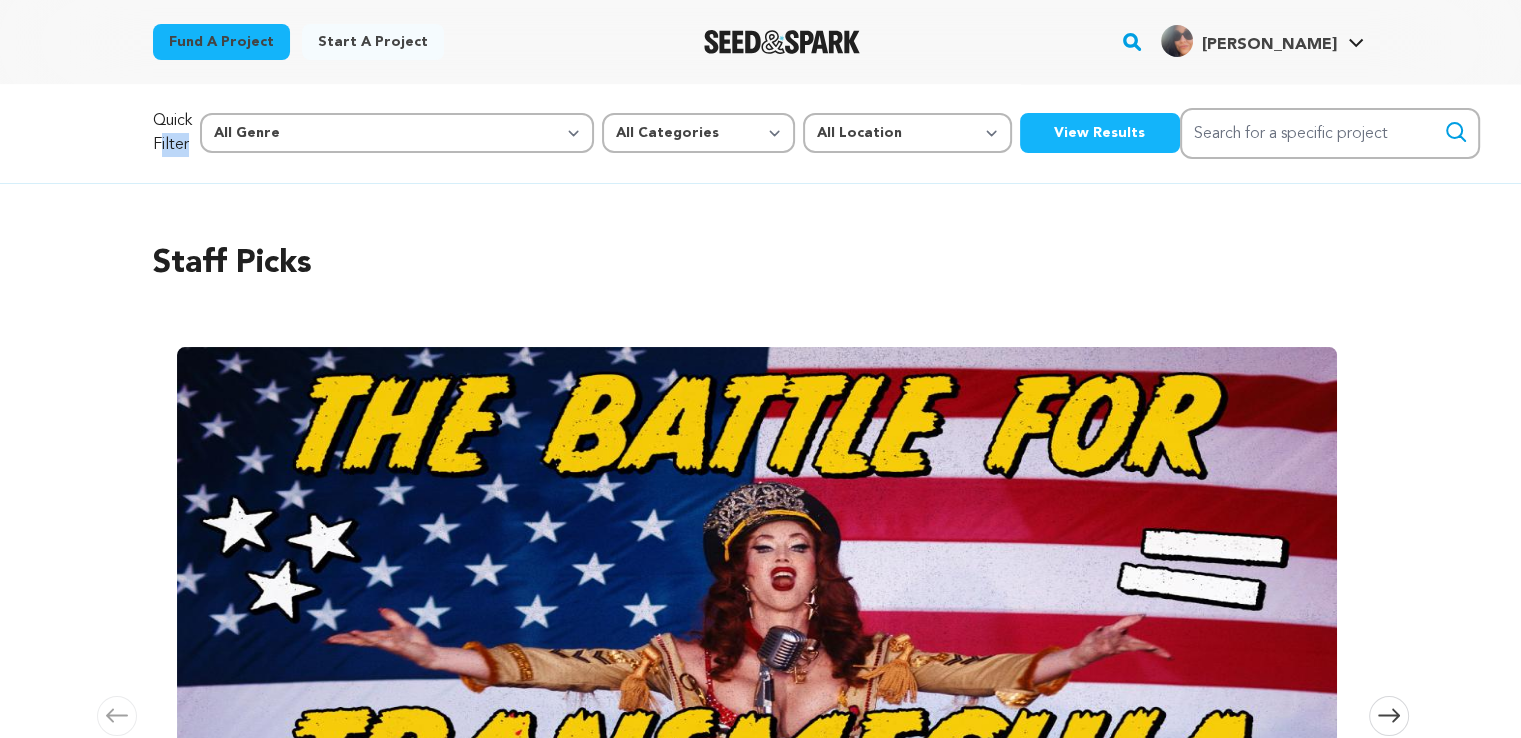 drag, startPoint x: 204, startPoint y: 131, endPoint x: 384, endPoint y: 121, distance: 180.27756 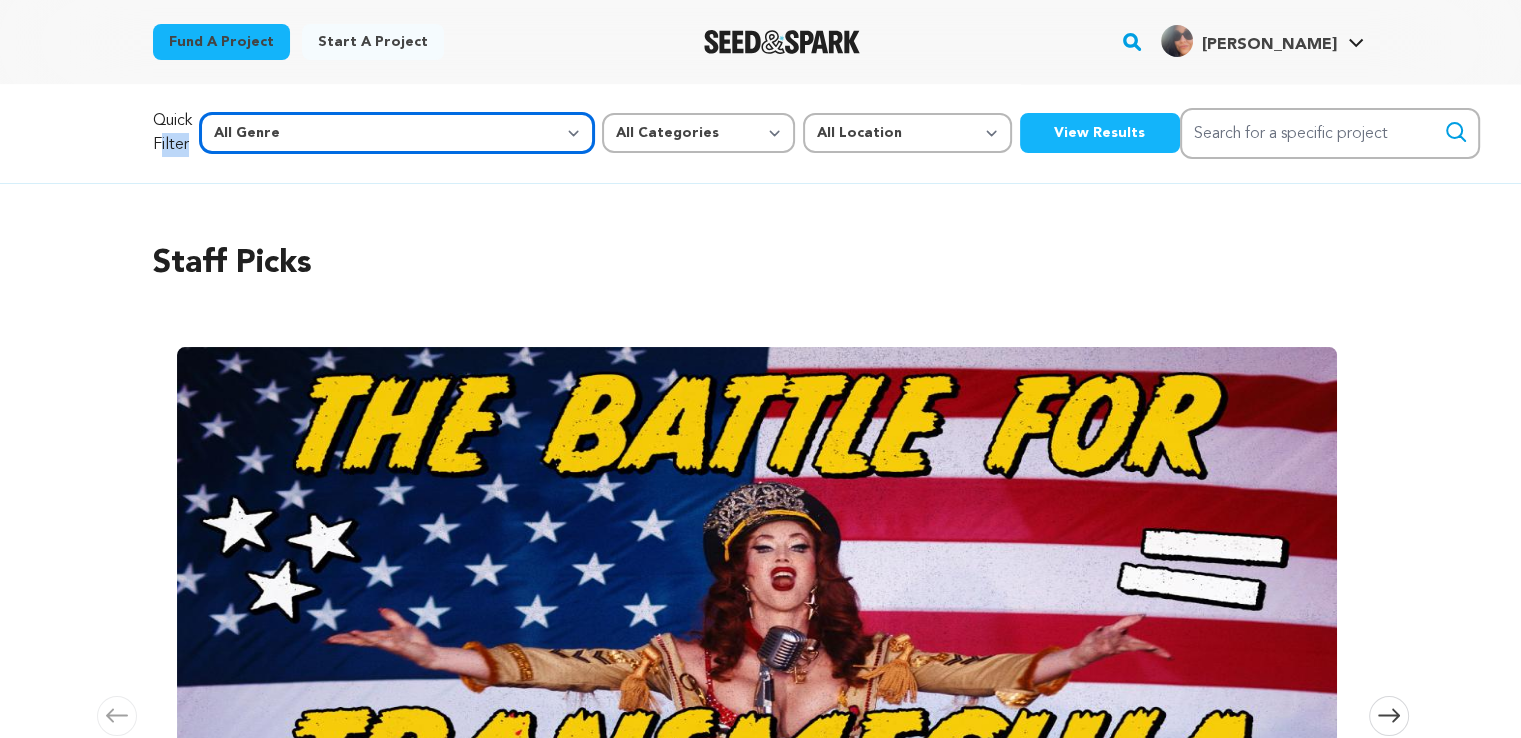 click on "All Genre
Action
Adventure
Afrobeat
Alternative
Ambient
Animation
Bebop
Big Band
Biography
Bluegrass
Blues
Classical
Comedy
Country
Crime
Disco
Documentary
Drama
Dubstep
Electronic/Dance
Emo
Experimental
Family
Fantasy
Film-Noir
Film-related Business
Filmmaker Resource
Folk
Foreign Film
Funk
Game-Show
Garage Grime" at bounding box center [397, 133] 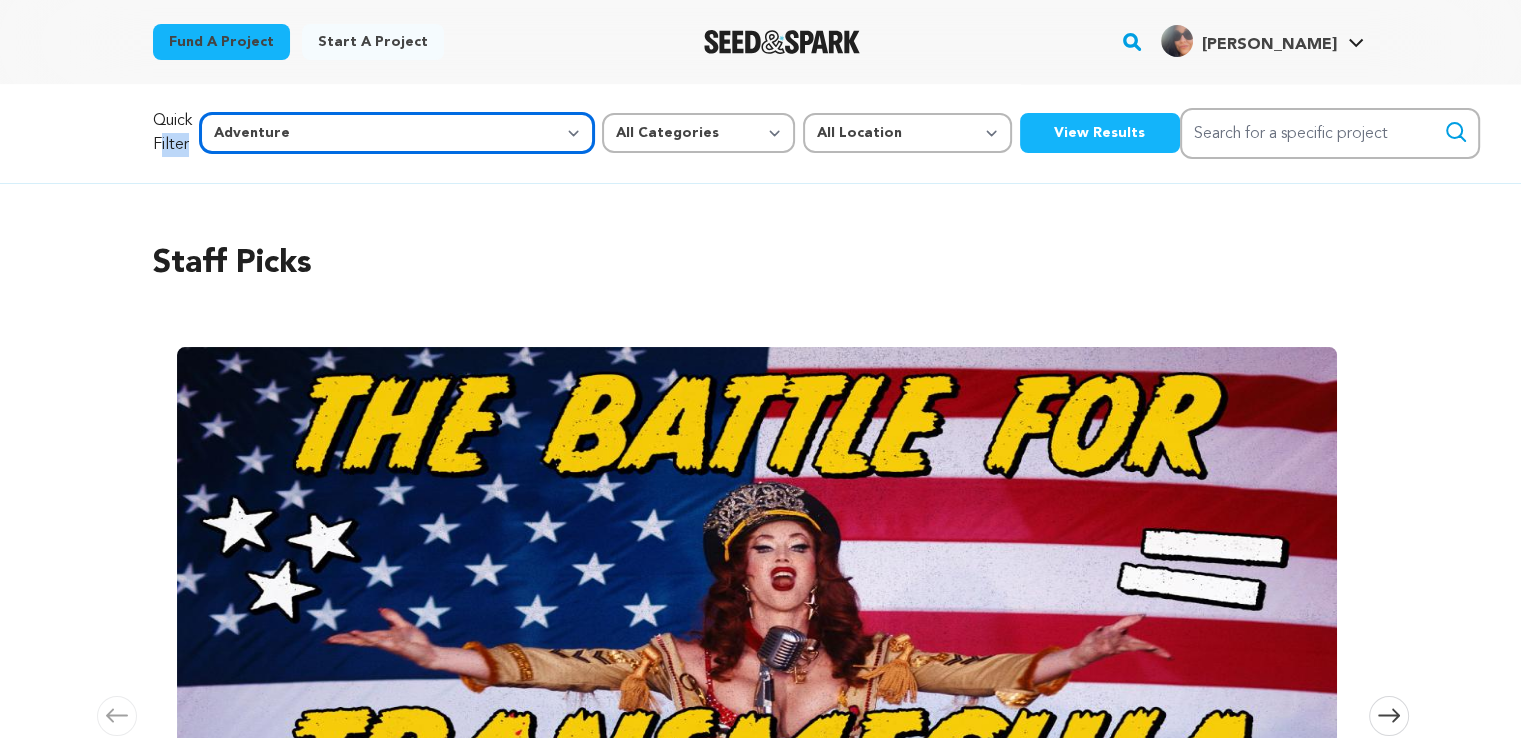 click on "All Genre
Action
Adventure
Afrobeat
Alternative
Ambient
Animation
Bebop
Big Band
Biography
Bluegrass
Blues
Classical
Comedy
Country
Crime
Disco
Documentary
Drama
Dubstep
Electronic/Dance
Emo
Experimental
Family
Fantasy
Film-Noir
Film-related Business
Filmmaker Resource
Folk
Foreign Film
Funk
Game-Show
Garage Grime" at bounding box center (397, 133) 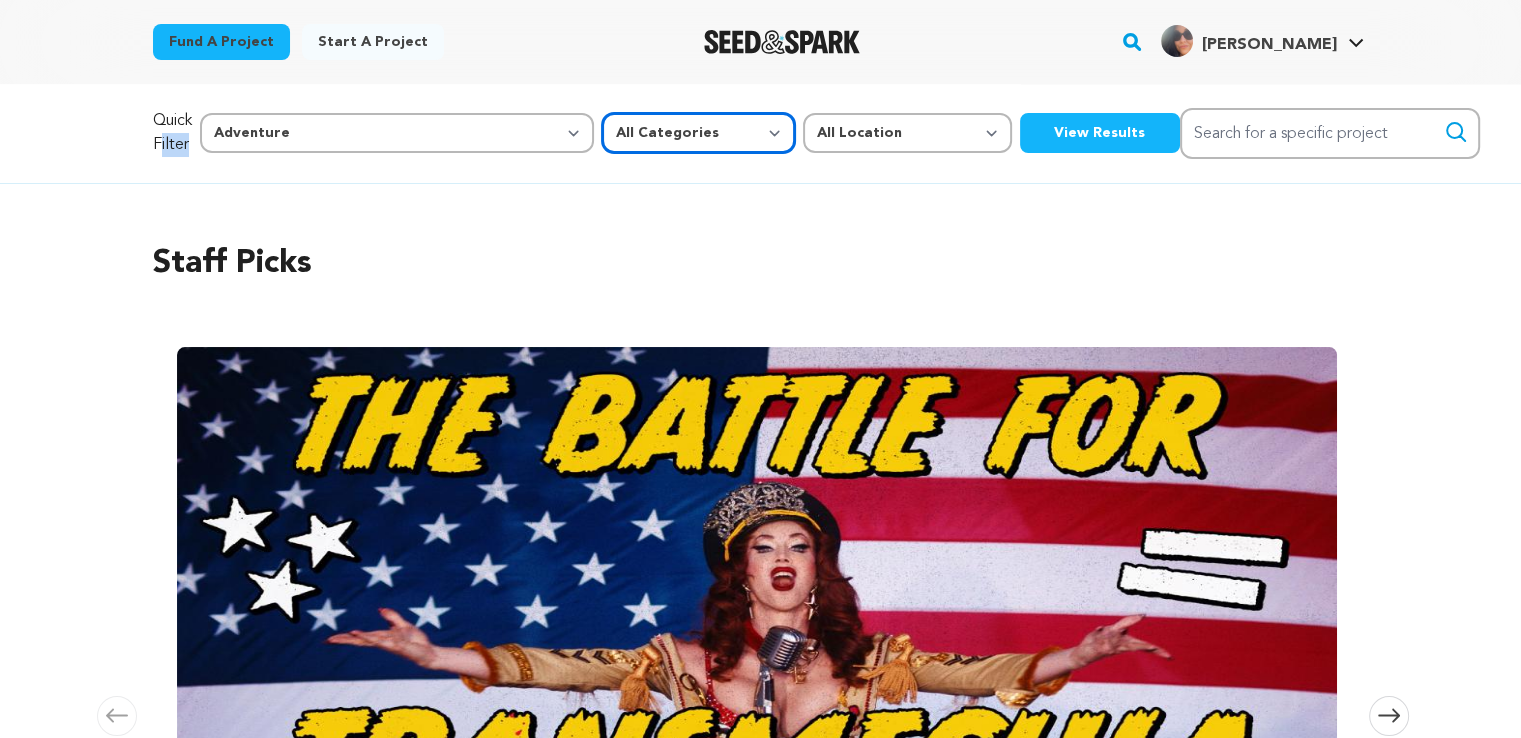 click on "All Categories
Film Feature
Film Short
Series
Music Video
Comics
Artist Residency
Art & Photography
Collective
Dance
Games
Music
Radio & Podcasts
Orgs & Companies
Venue & Spaces" at bounding box center (698, 133) 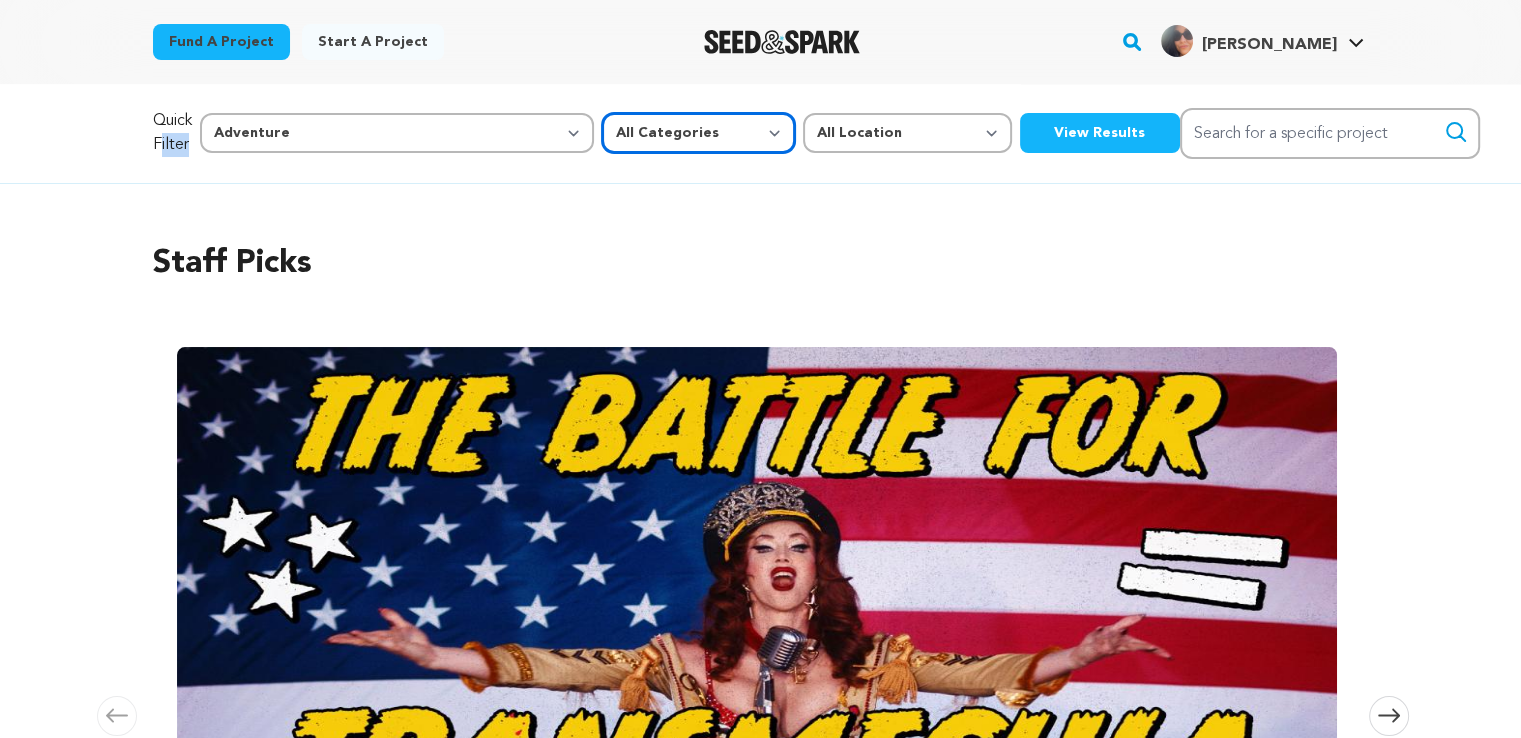 select on "382" 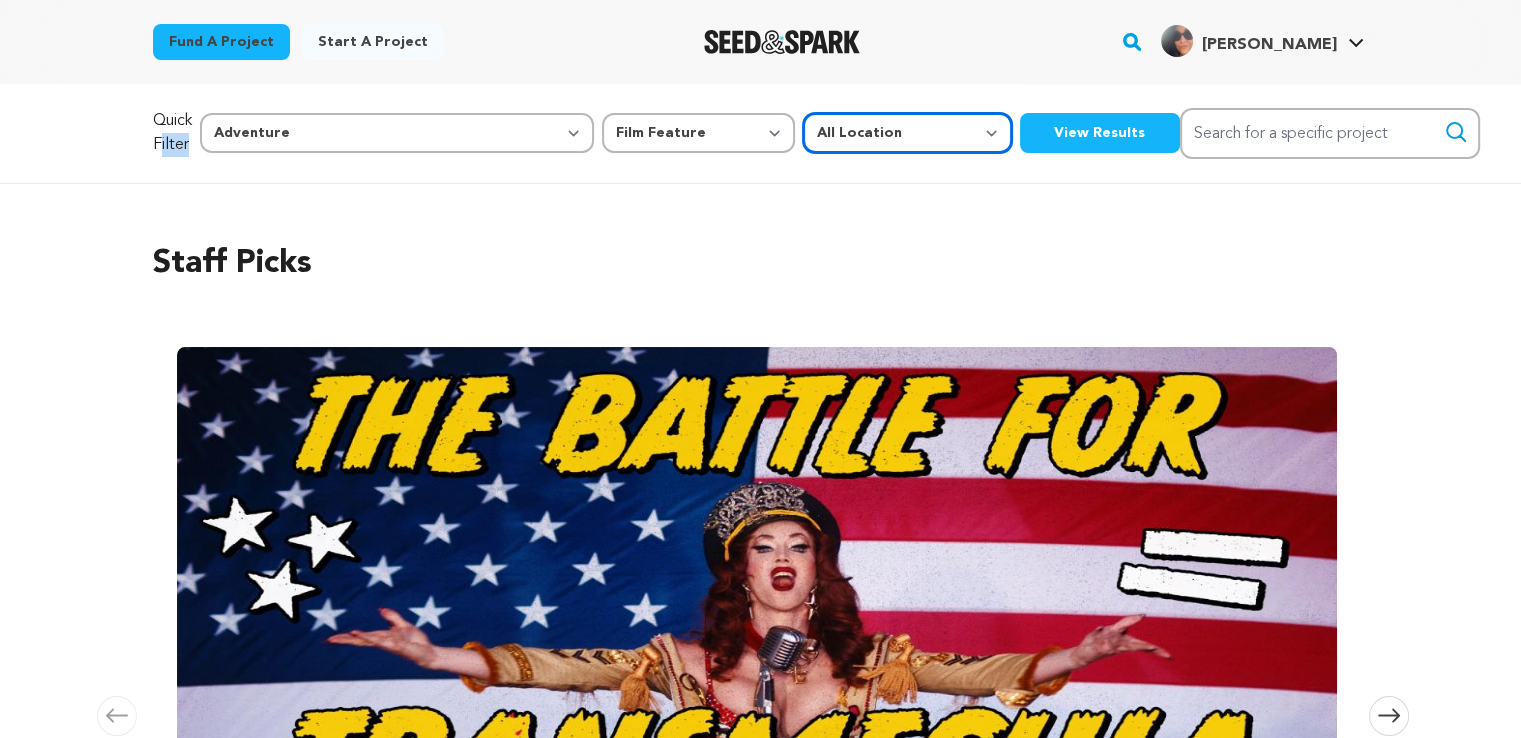 click on "All Location
Everywhere
United States
Canada" at bounding box center [907, 133] 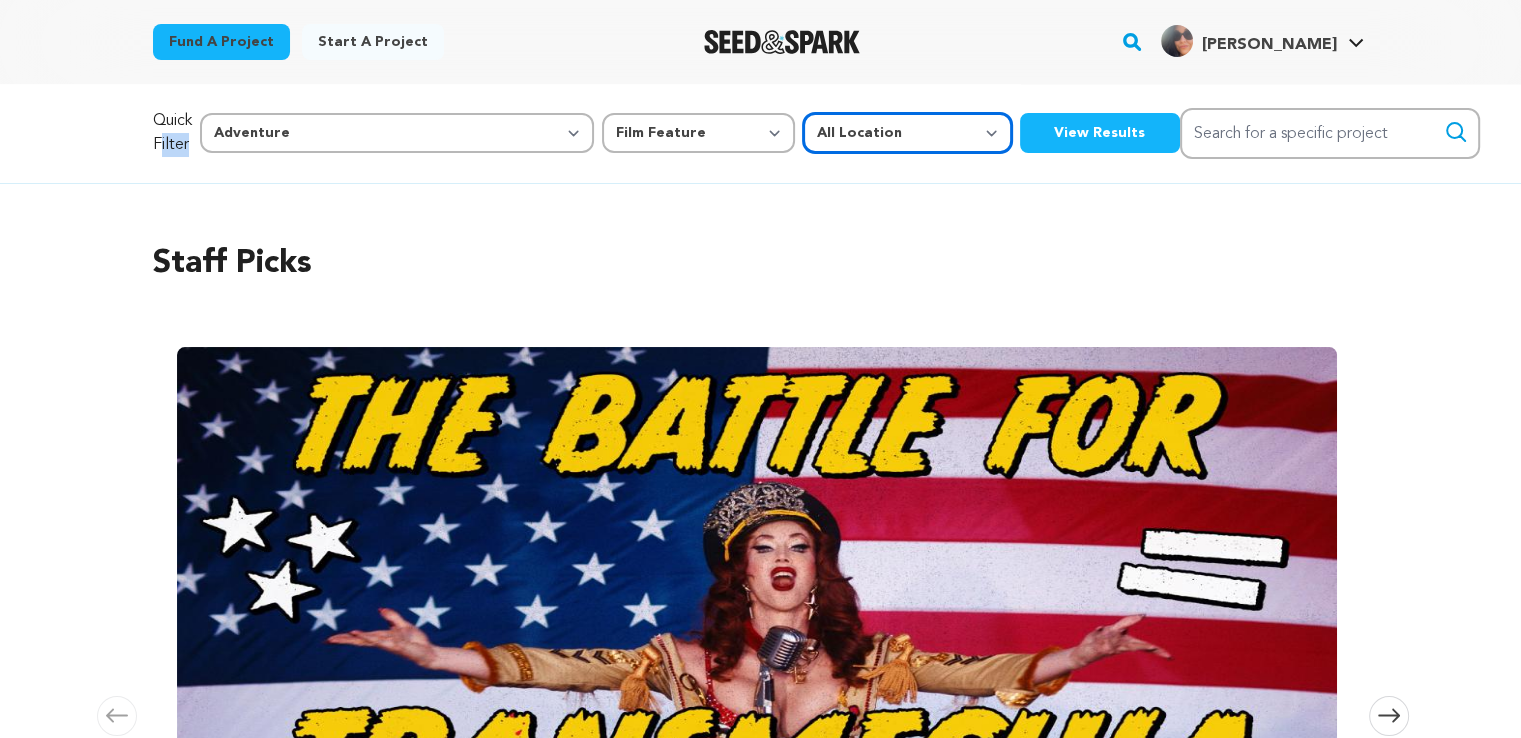 select 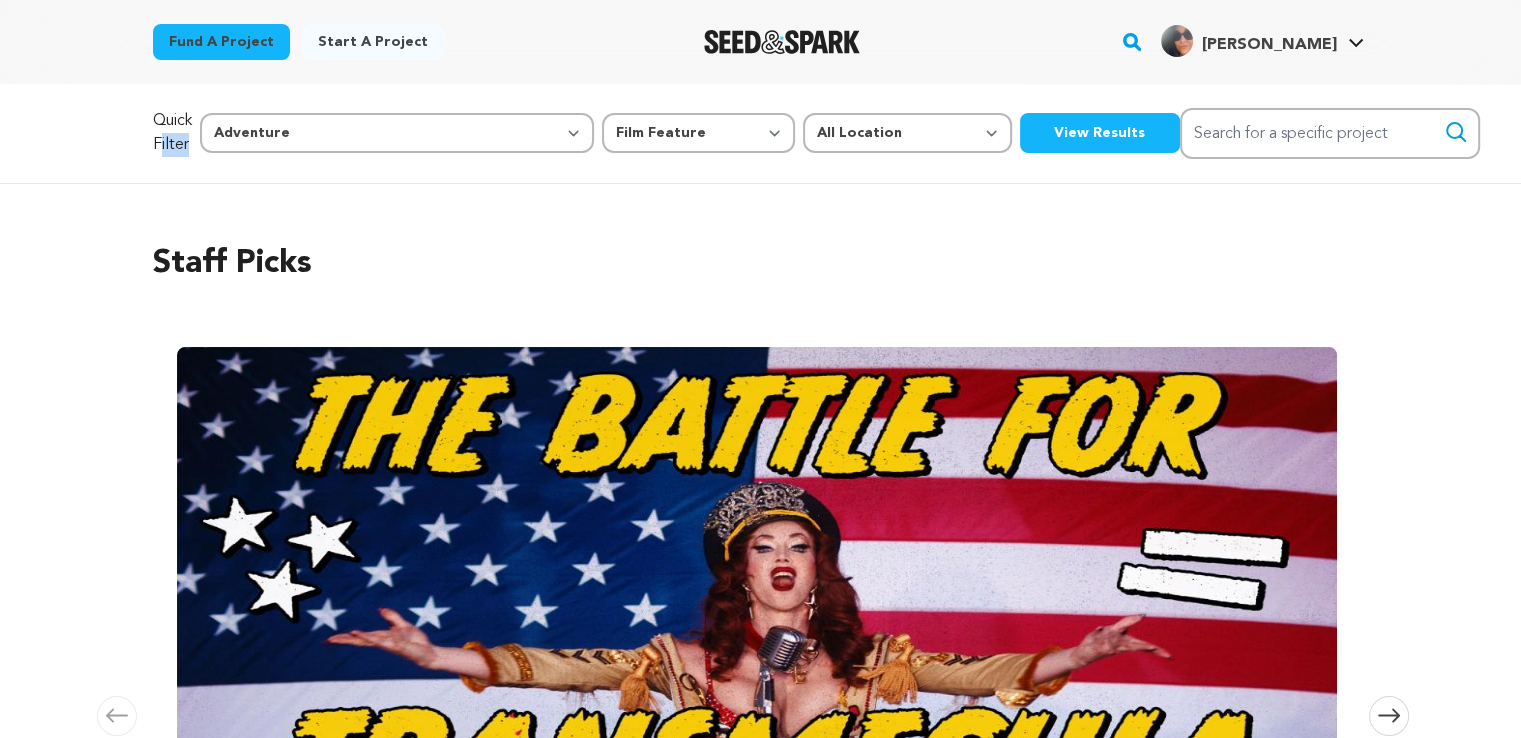 click on "View Results" at bounding box center [1100, 133] 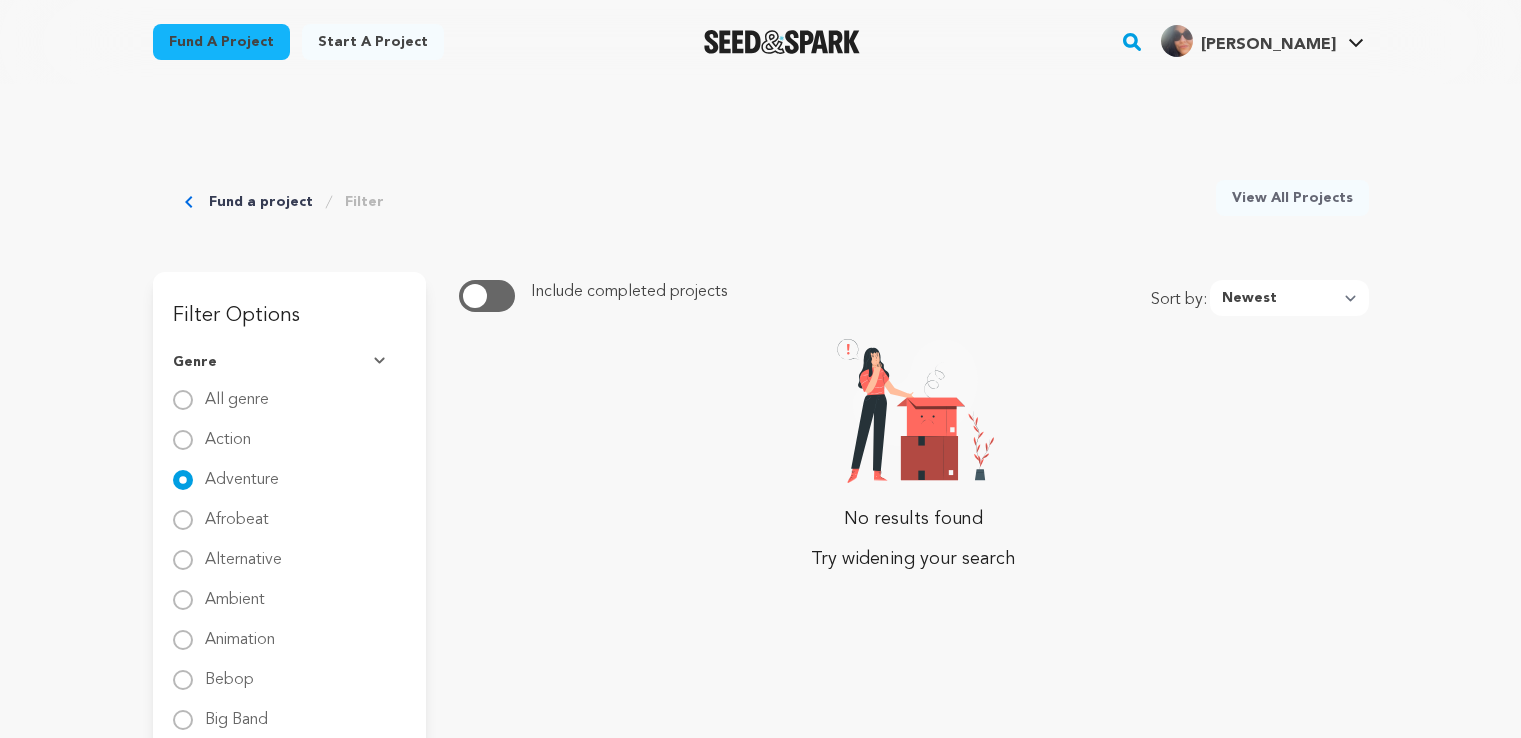 scroll, scrollTop: 0, scrollLeft: 0, axis: both 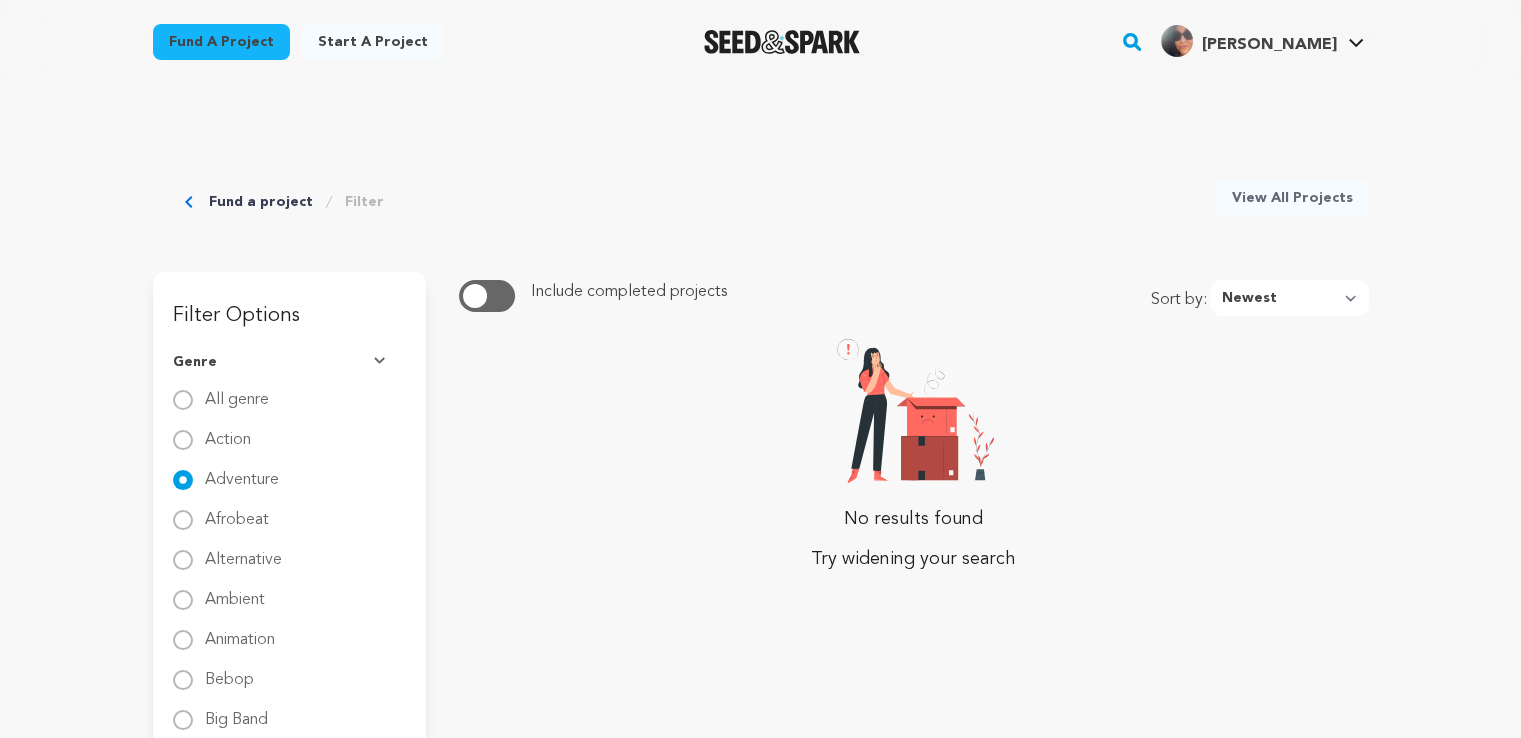click at bounding box center [487, 296] 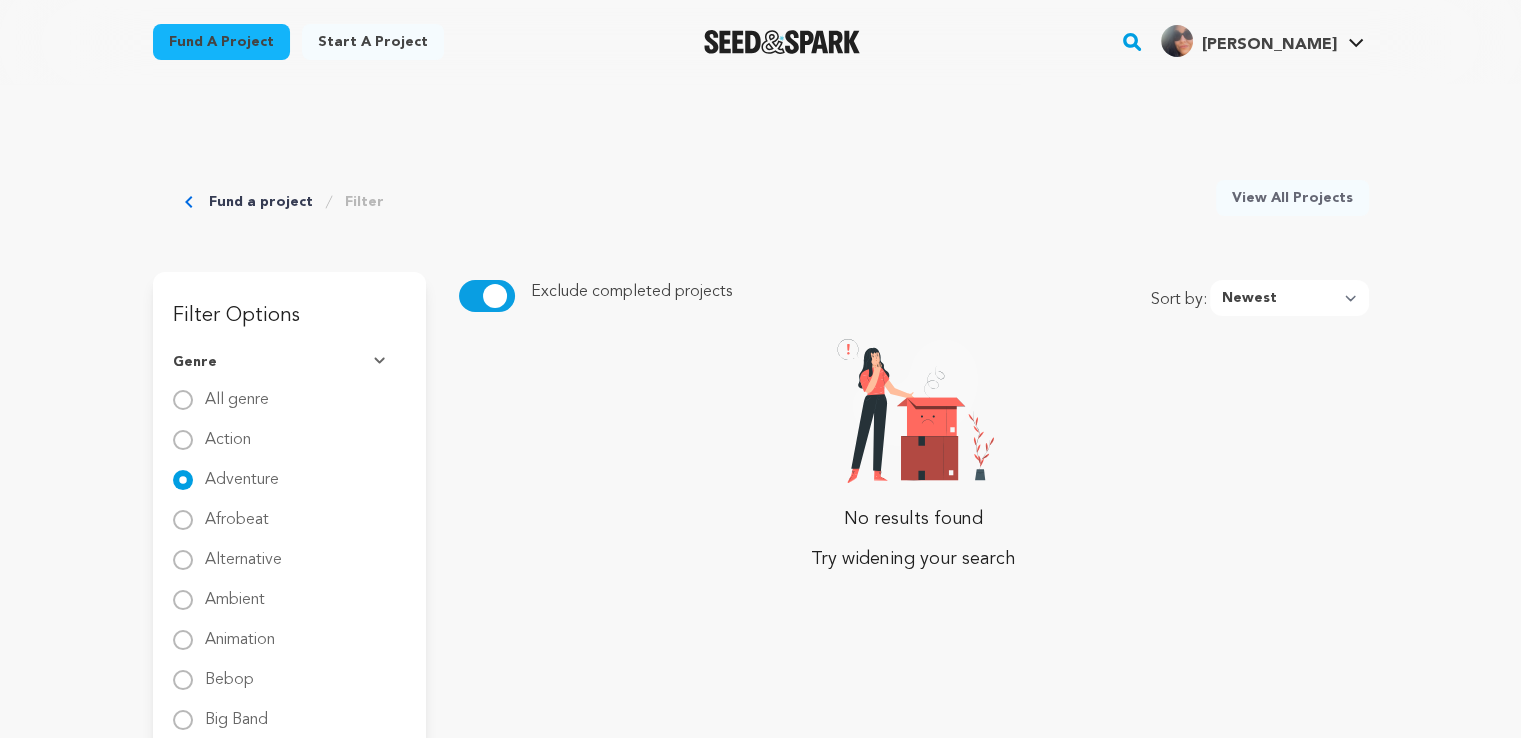 click at bounding box center (487, 296) 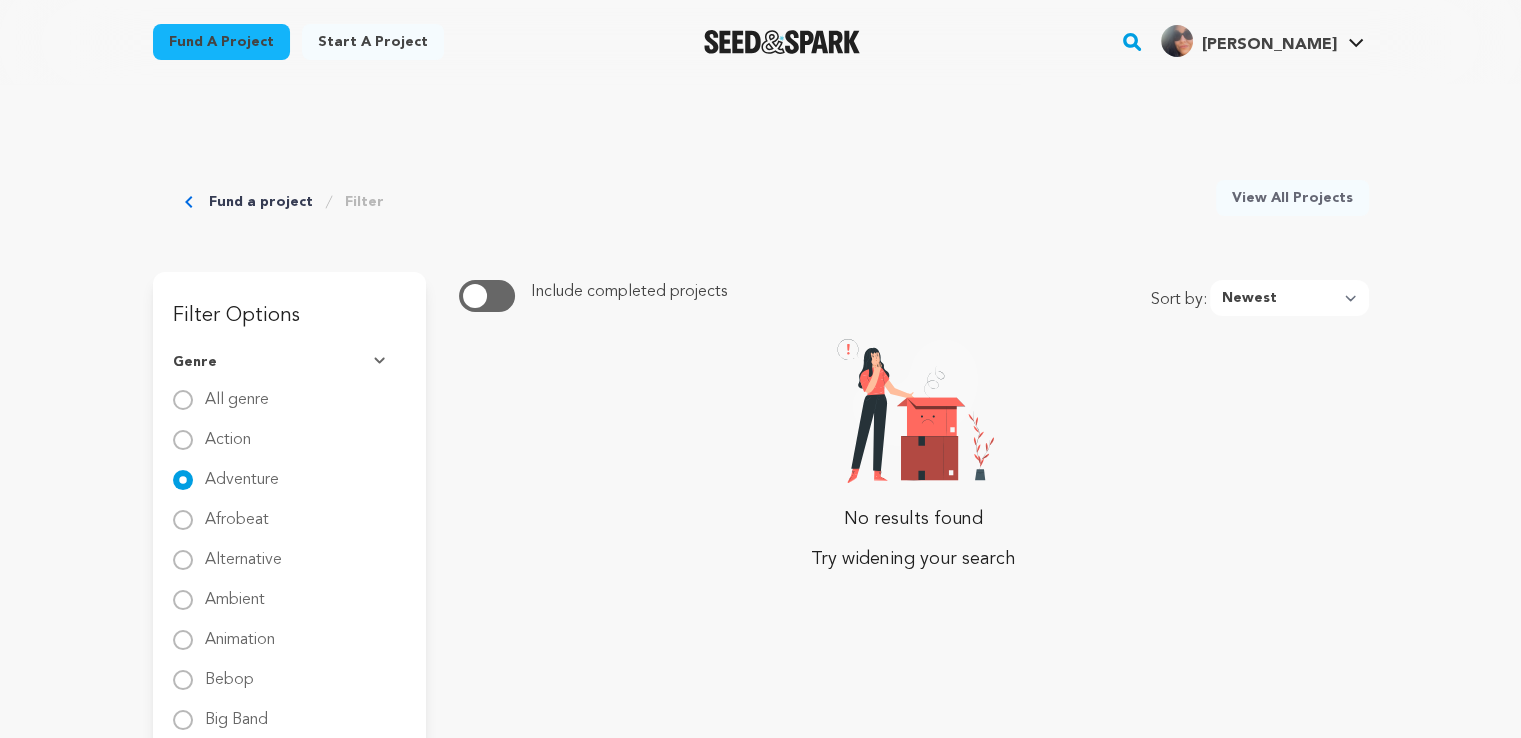 click on "Fund a project" at bounding box center (221, 42) 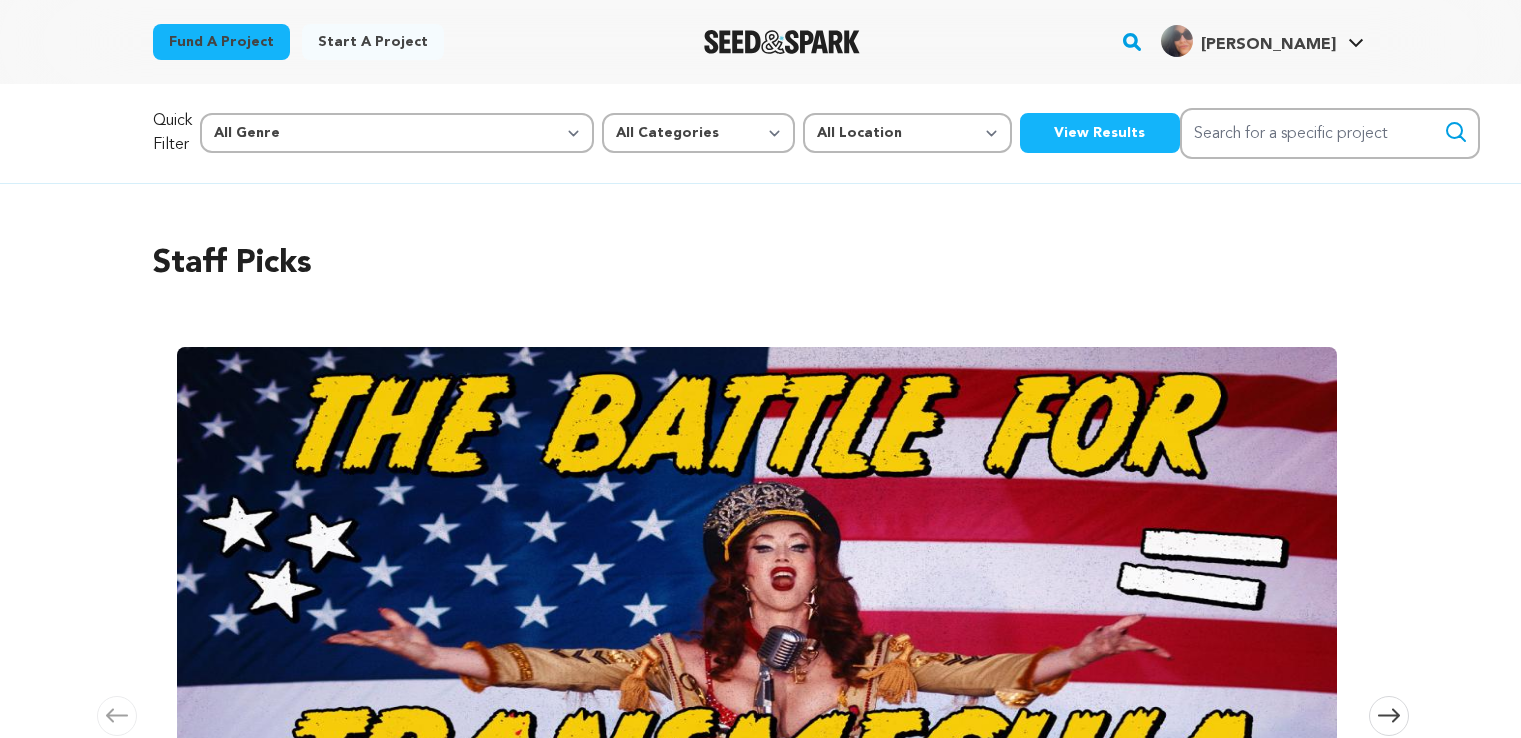 scroll, scrollTop: 0, scrollLeft: 0, axis: both 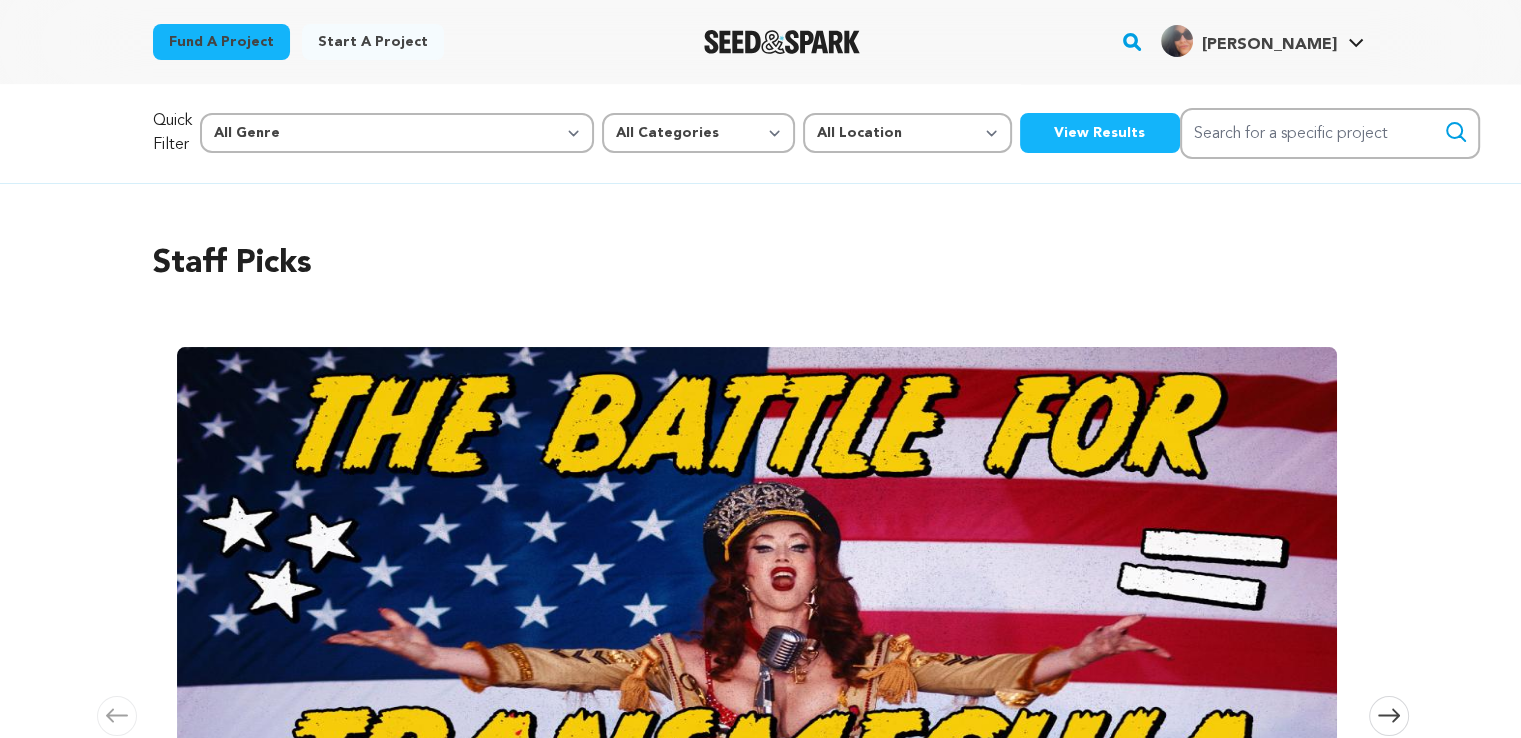 click on "View Results" at bounding box center (1100, 133) 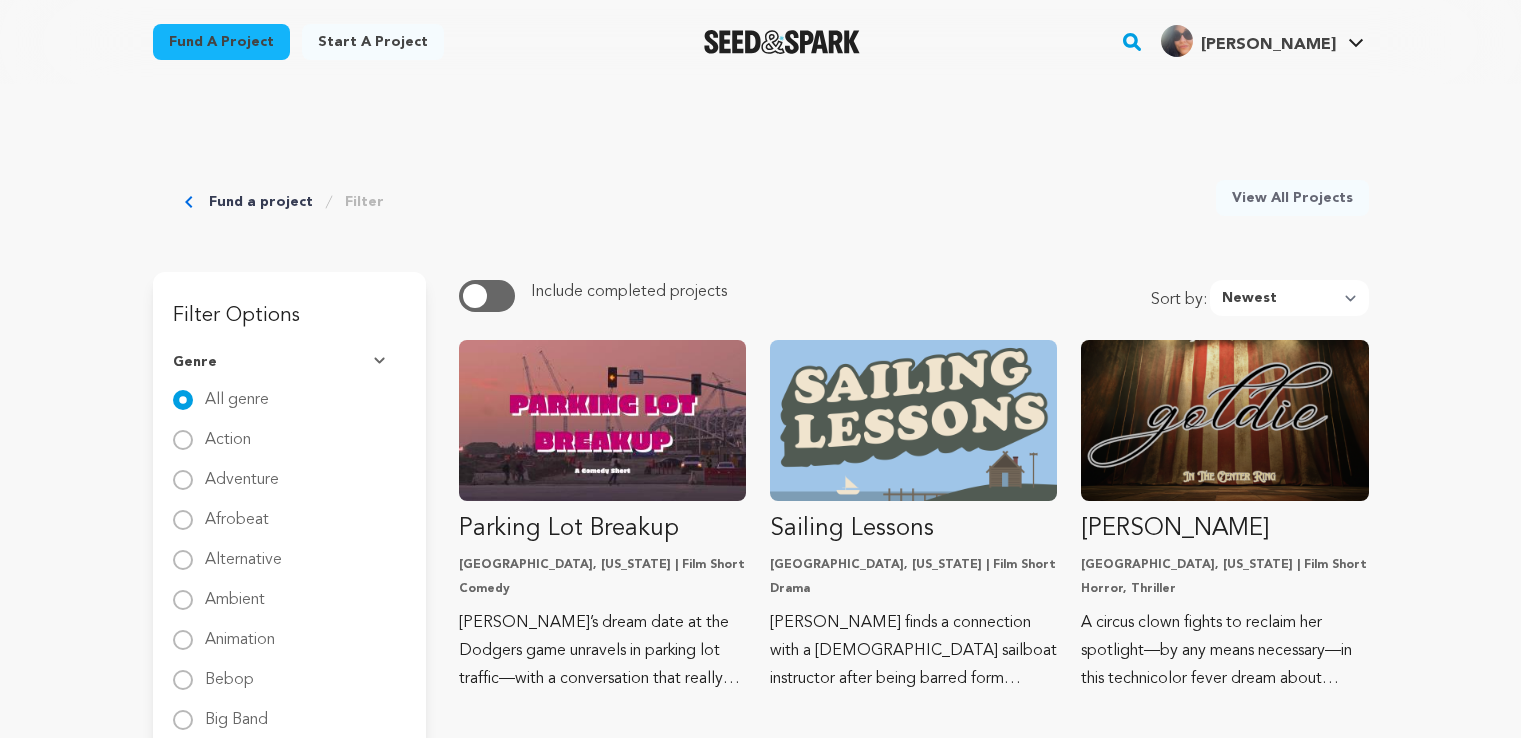 scroll, scrollTop: 0, scrollLeft: 0, axis: both 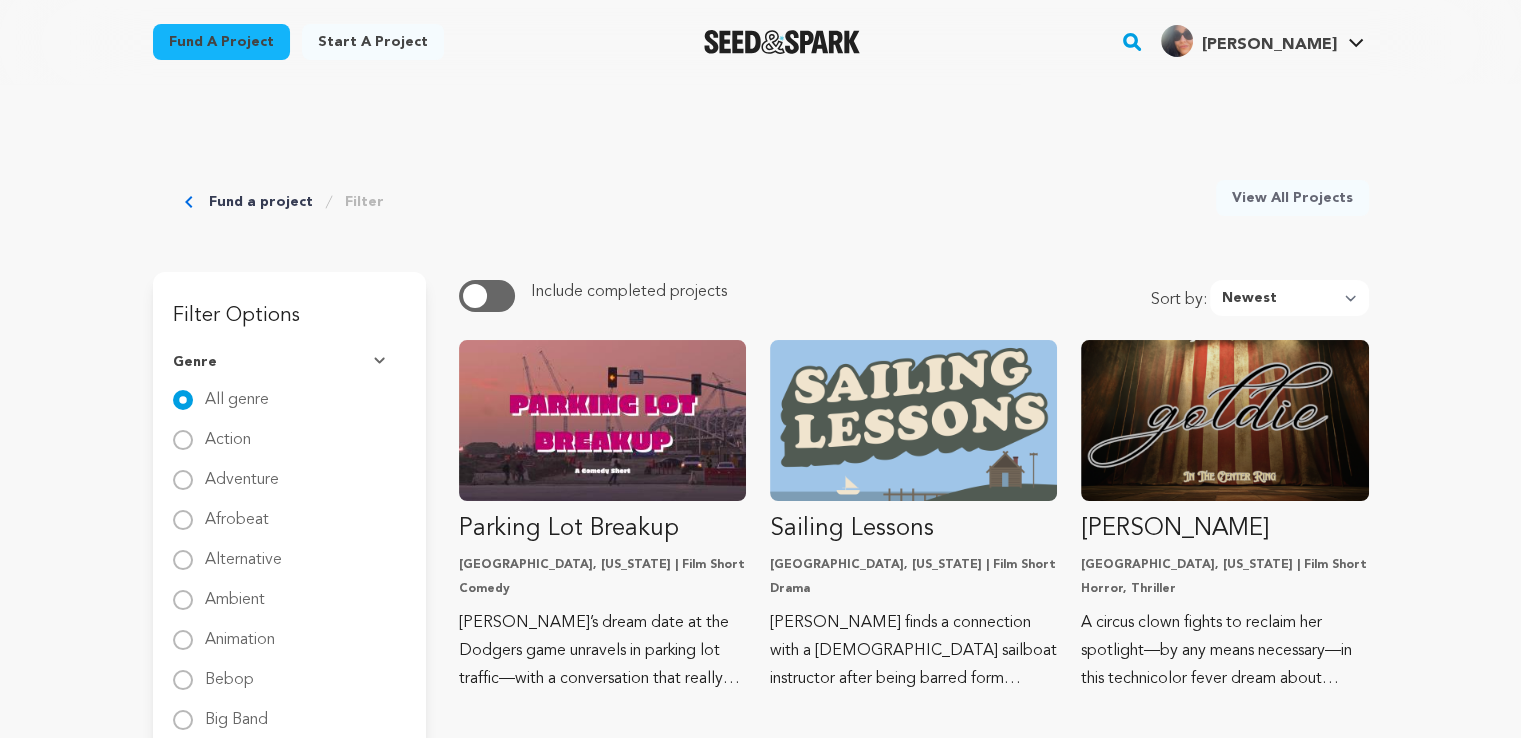 click 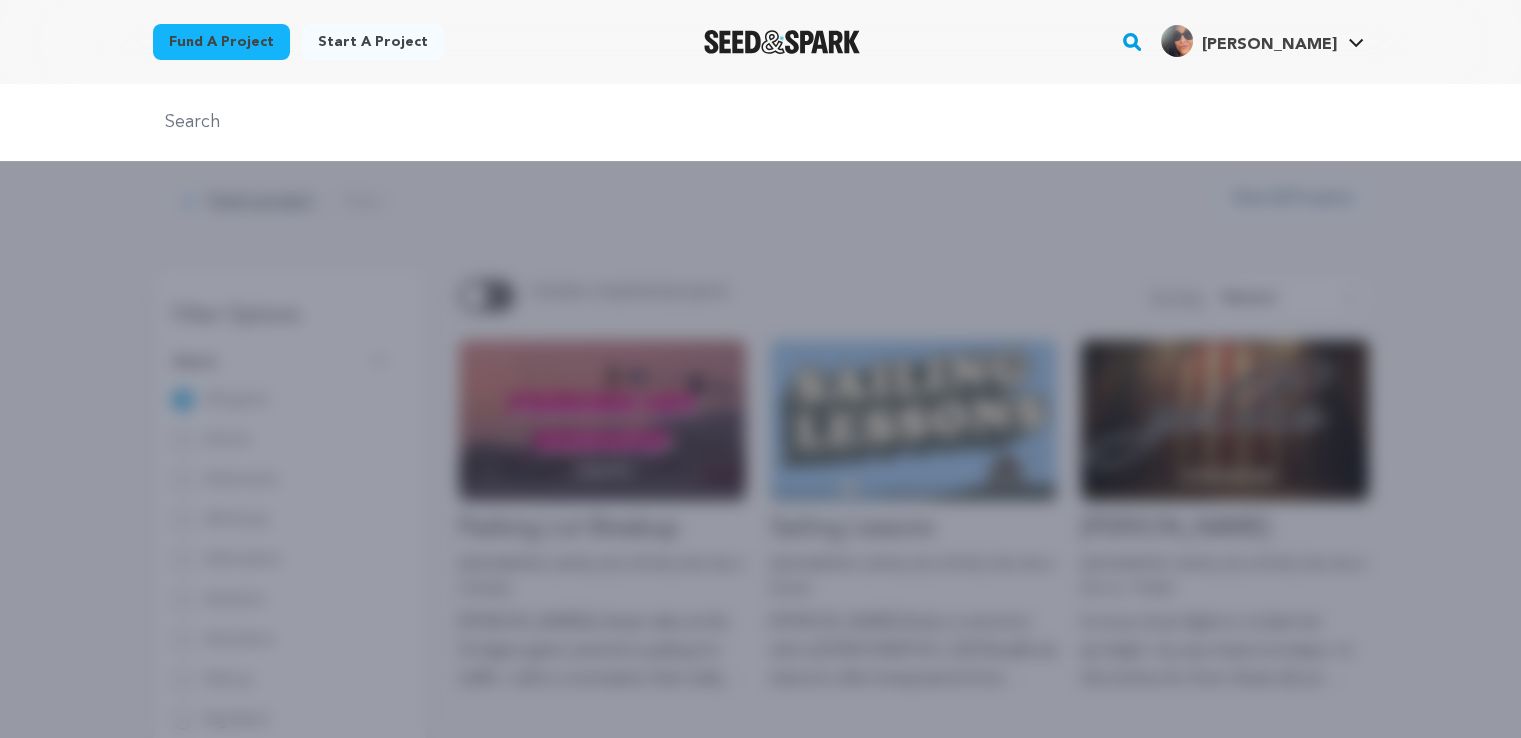 click at bounding box center [761, 122] 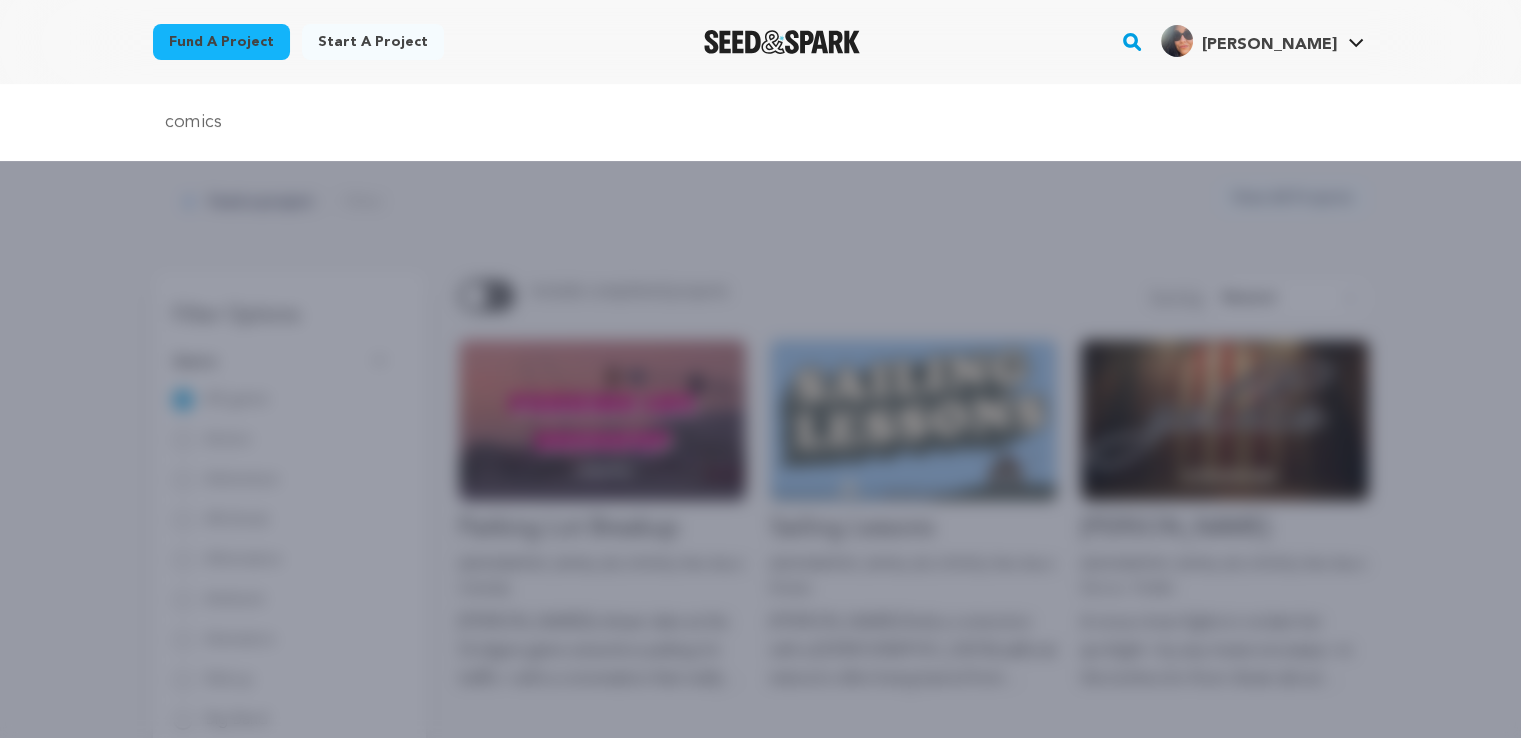type on "comics" 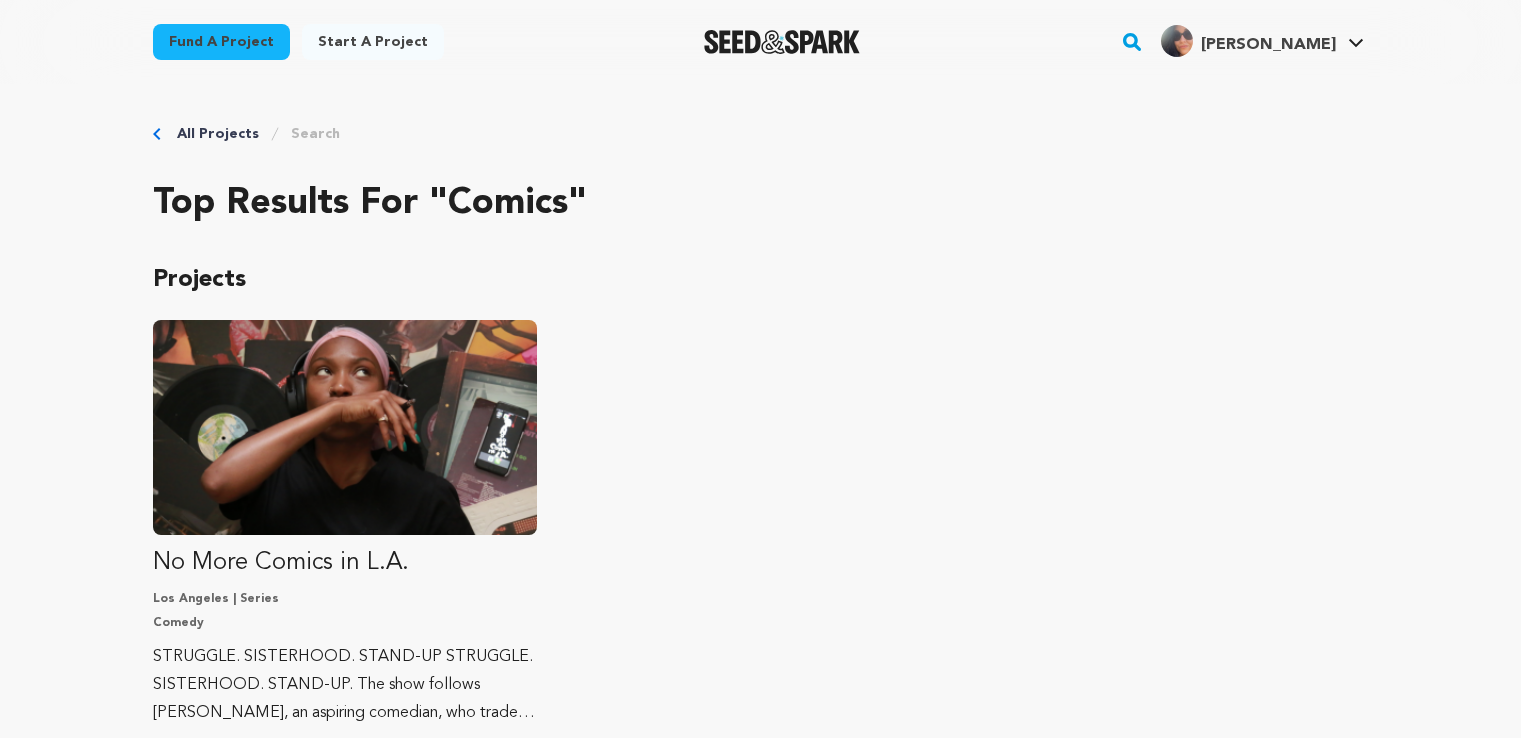 scroll, scrollTop: 0, scrollLeft: 0, axis: both 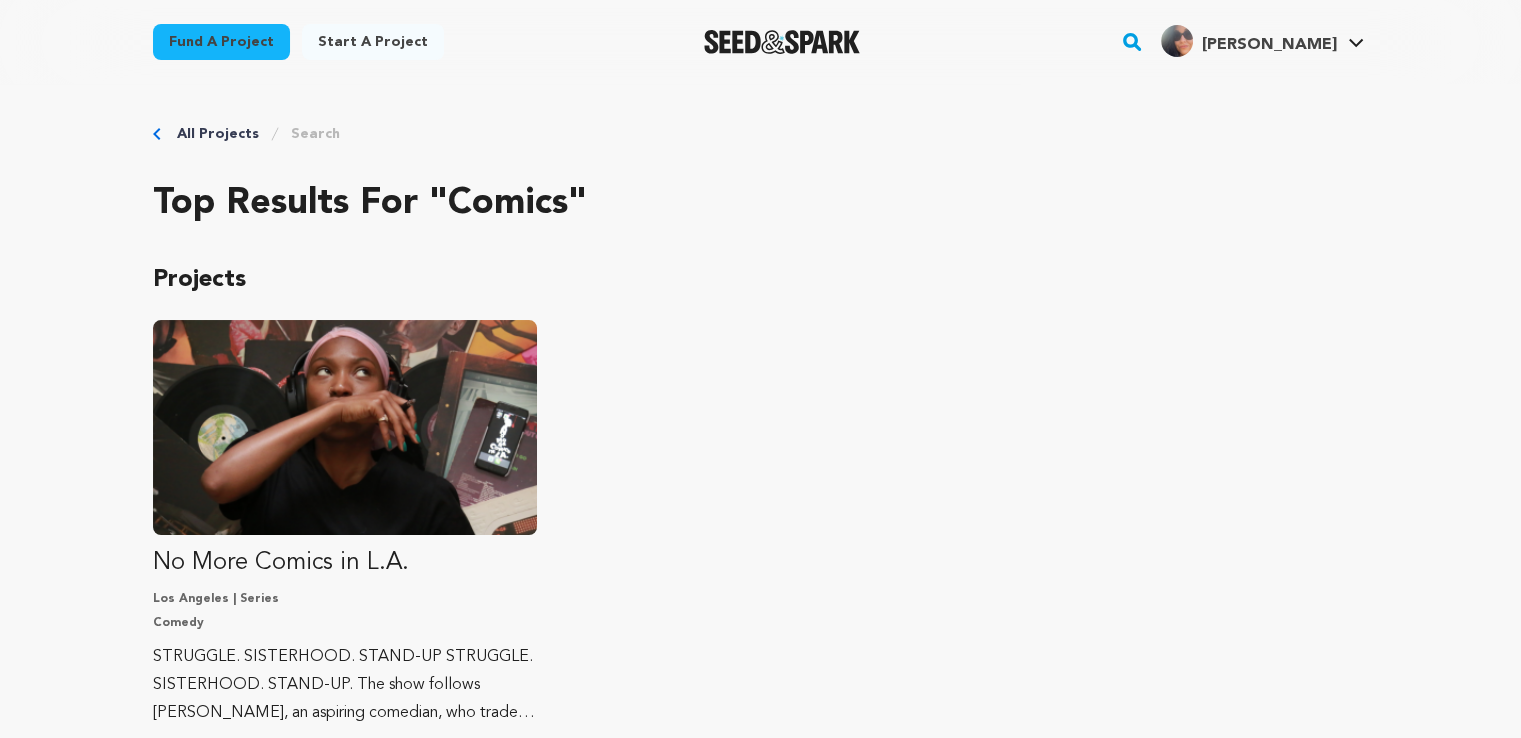 click 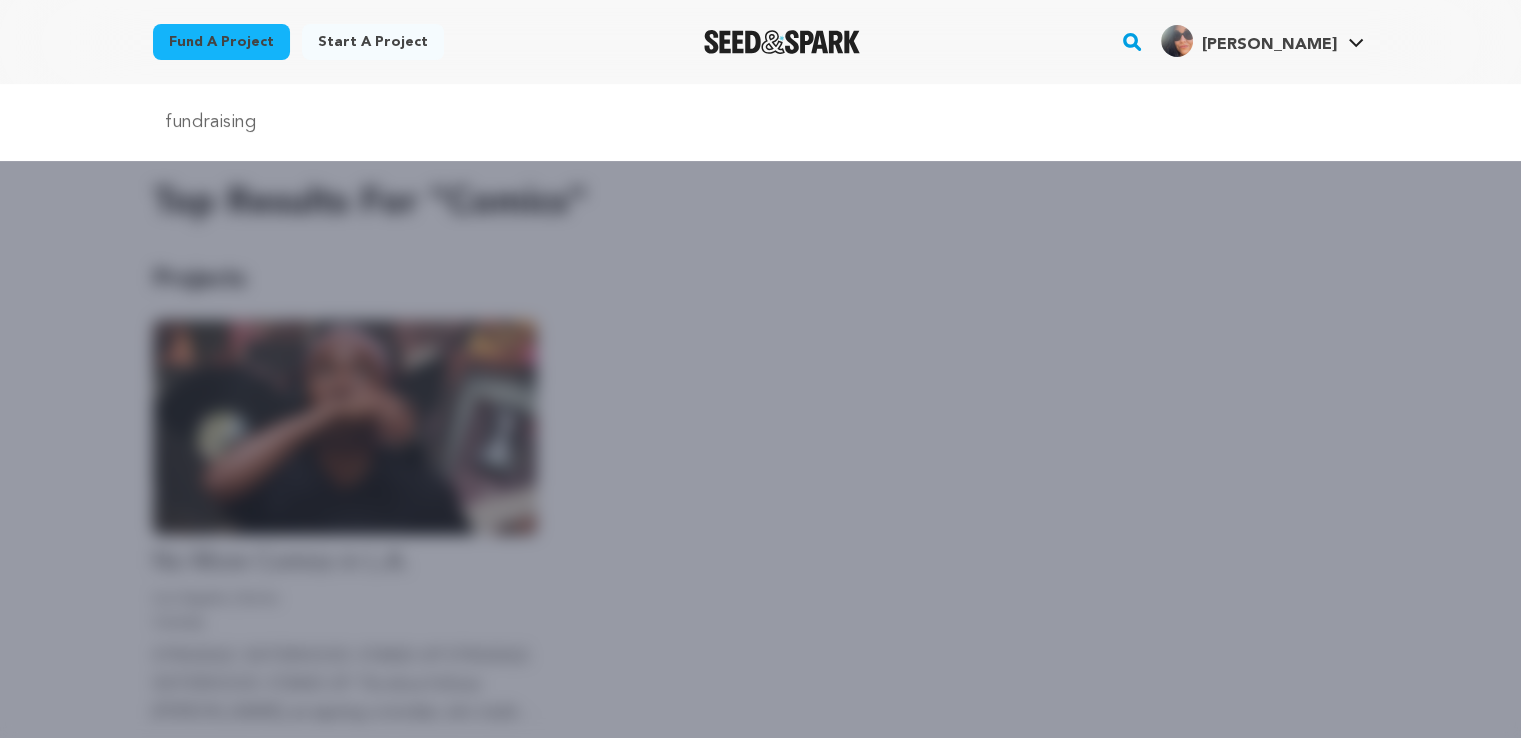 type on "fundraising" 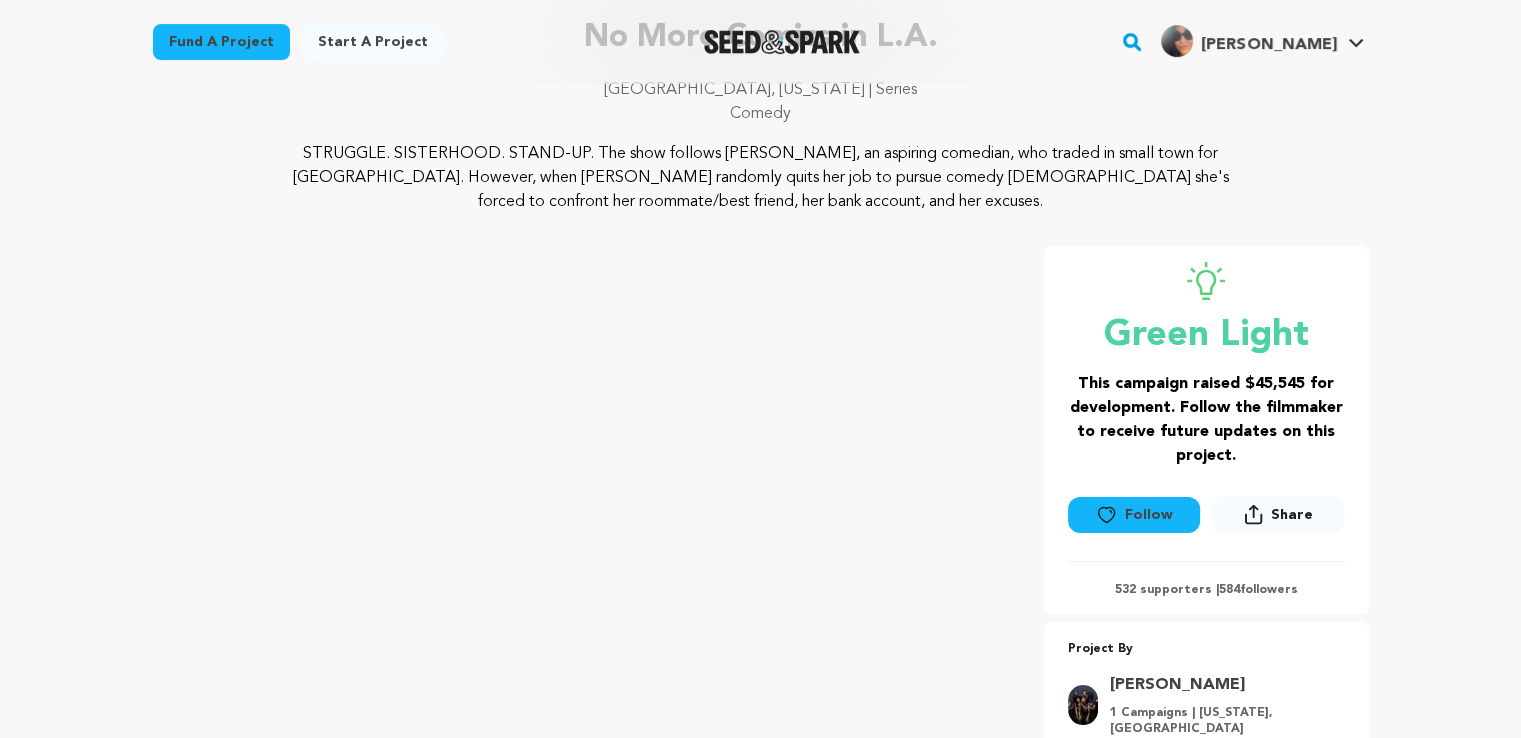 scroll, scrollTop: 0, scrollLeft: 0, axis: both 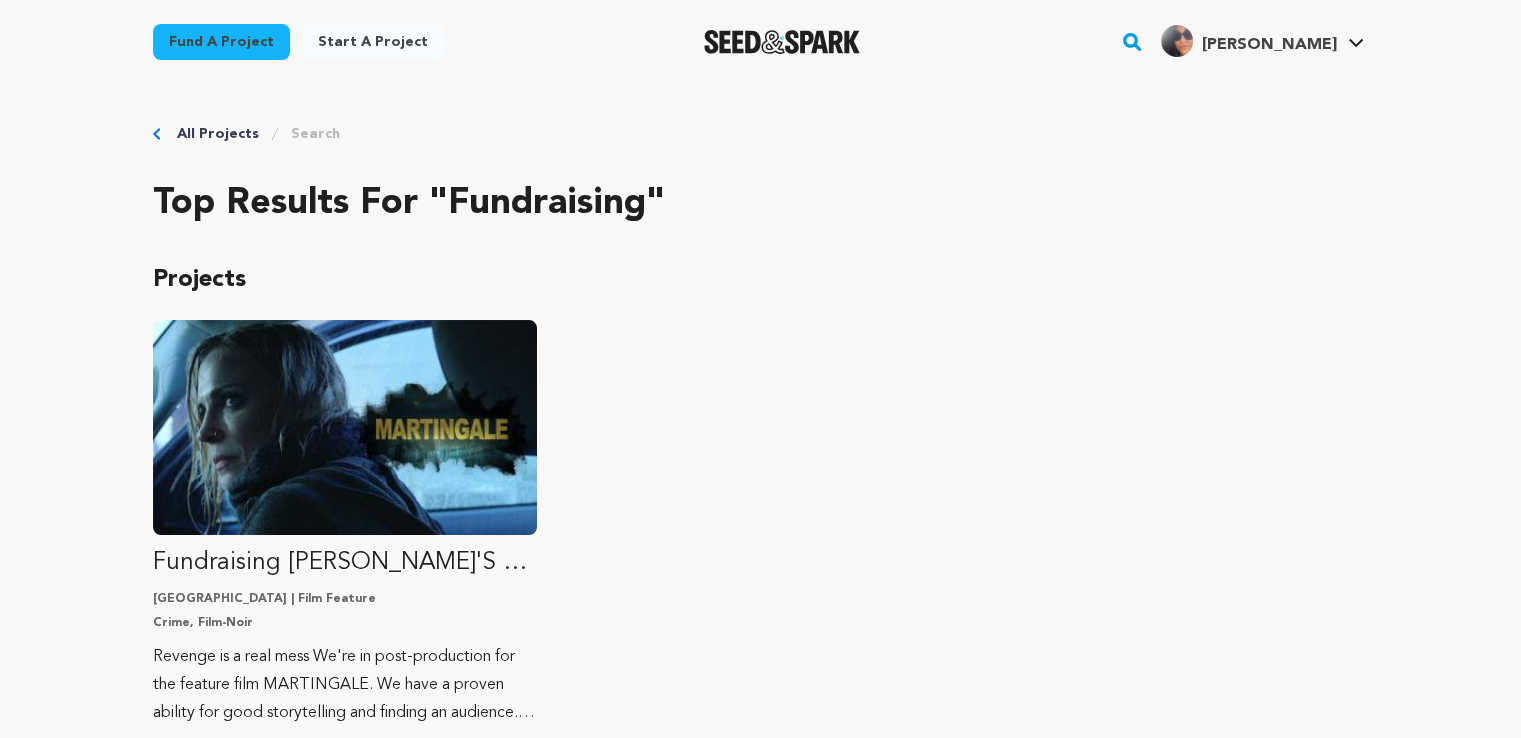 click on "Fund a project" at bounding box center [221, 42] 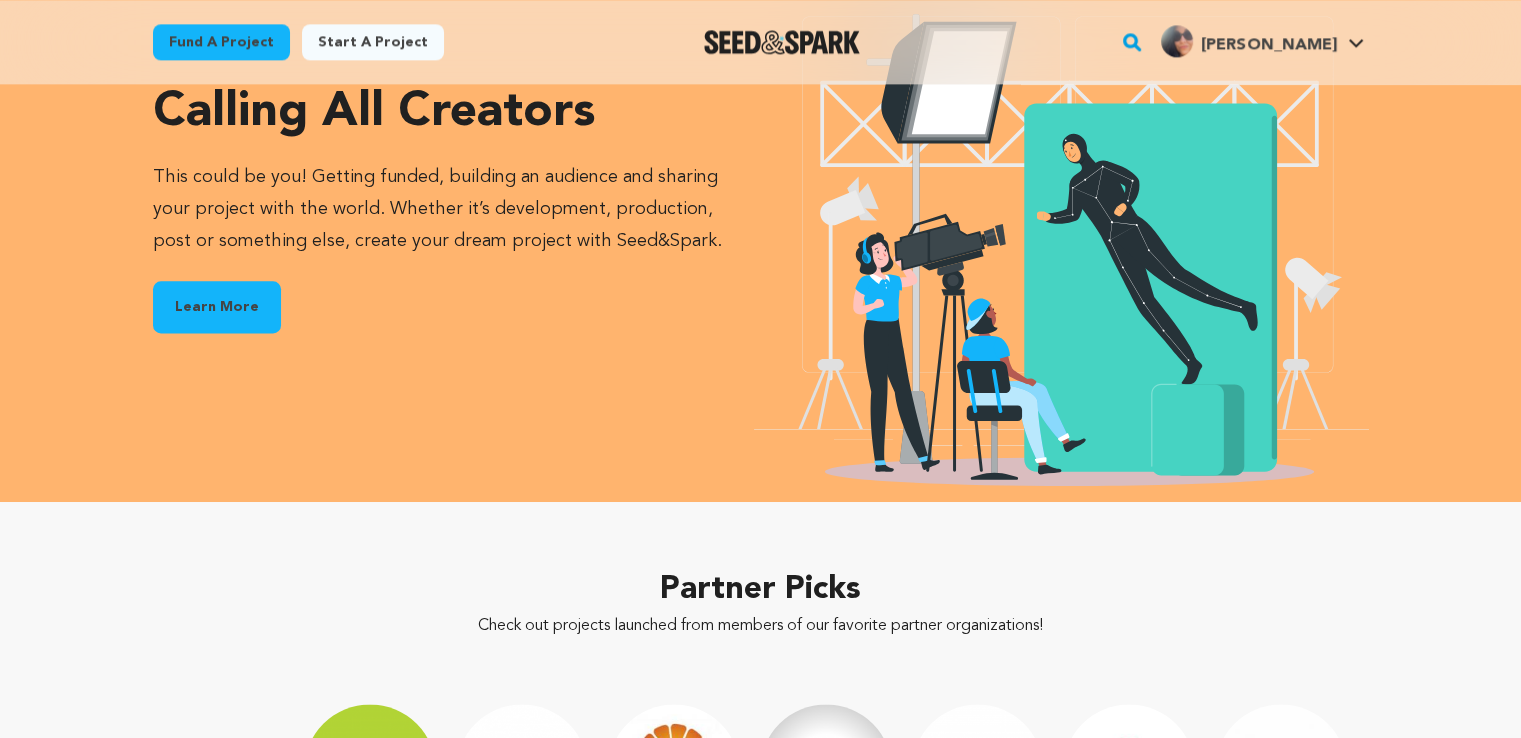 scroll, scrollTop: 2549, scrollLeft: 0, axis: vertical 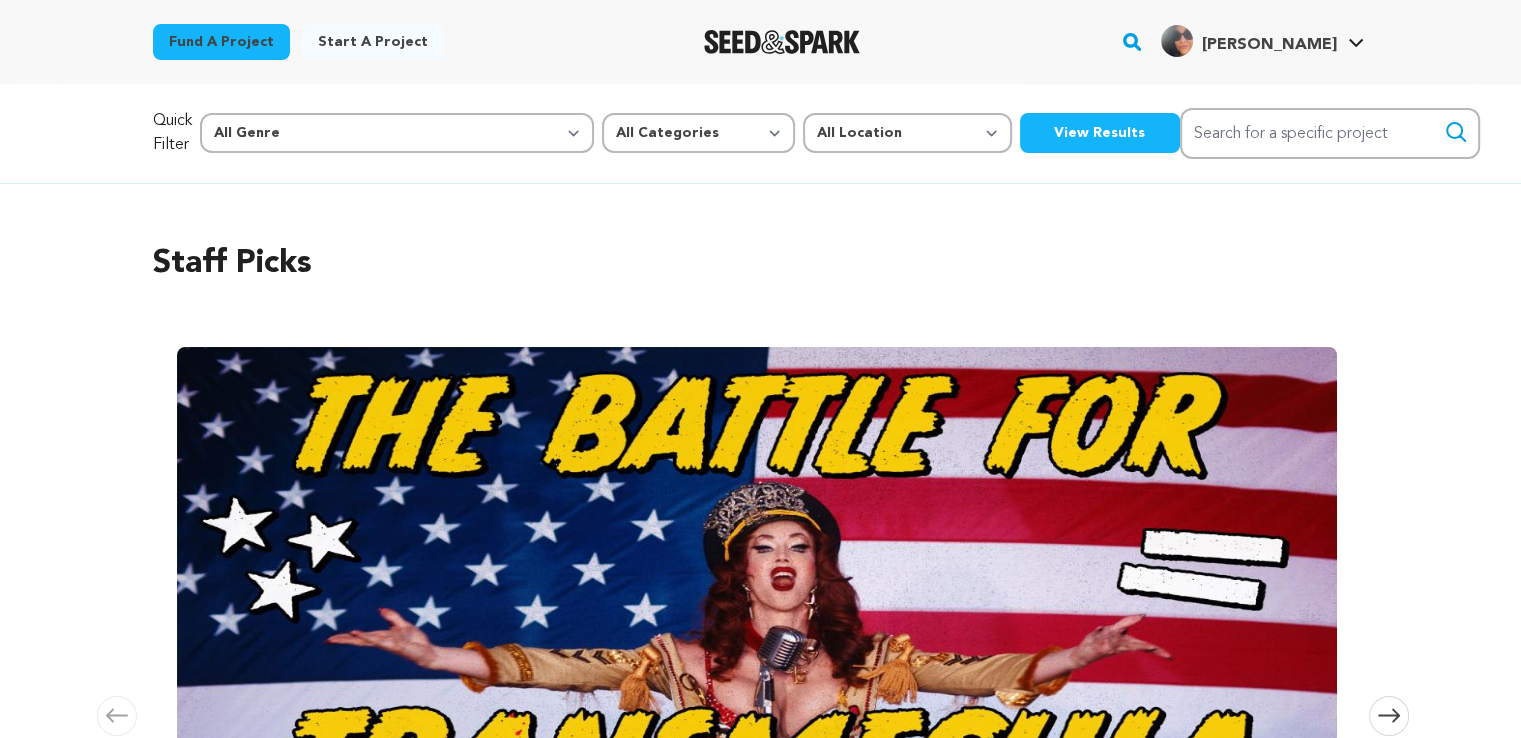 click on "View Results" at bounding box center (1100, 133) 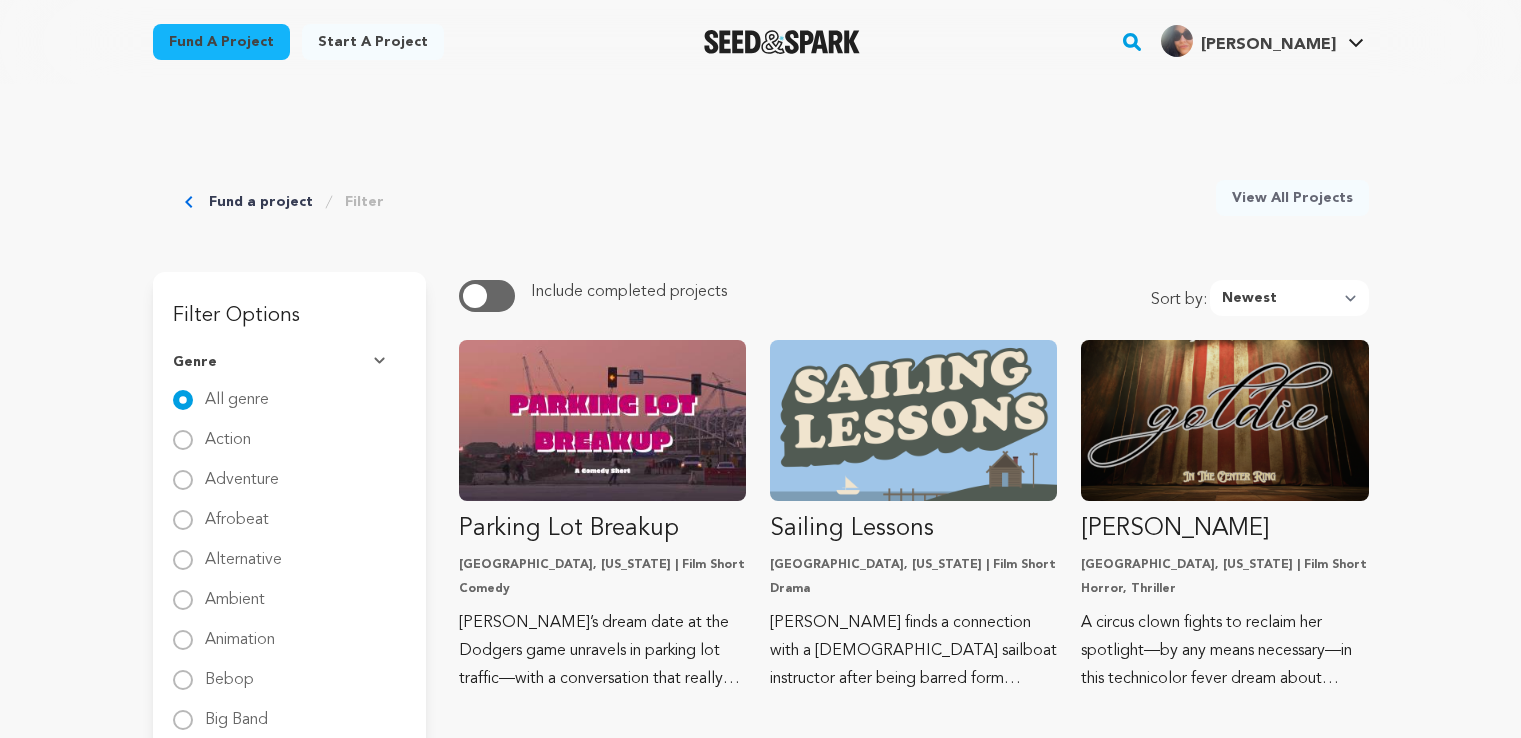 scroll, scrollTop: 0, scrollLeft: 0, axis: both 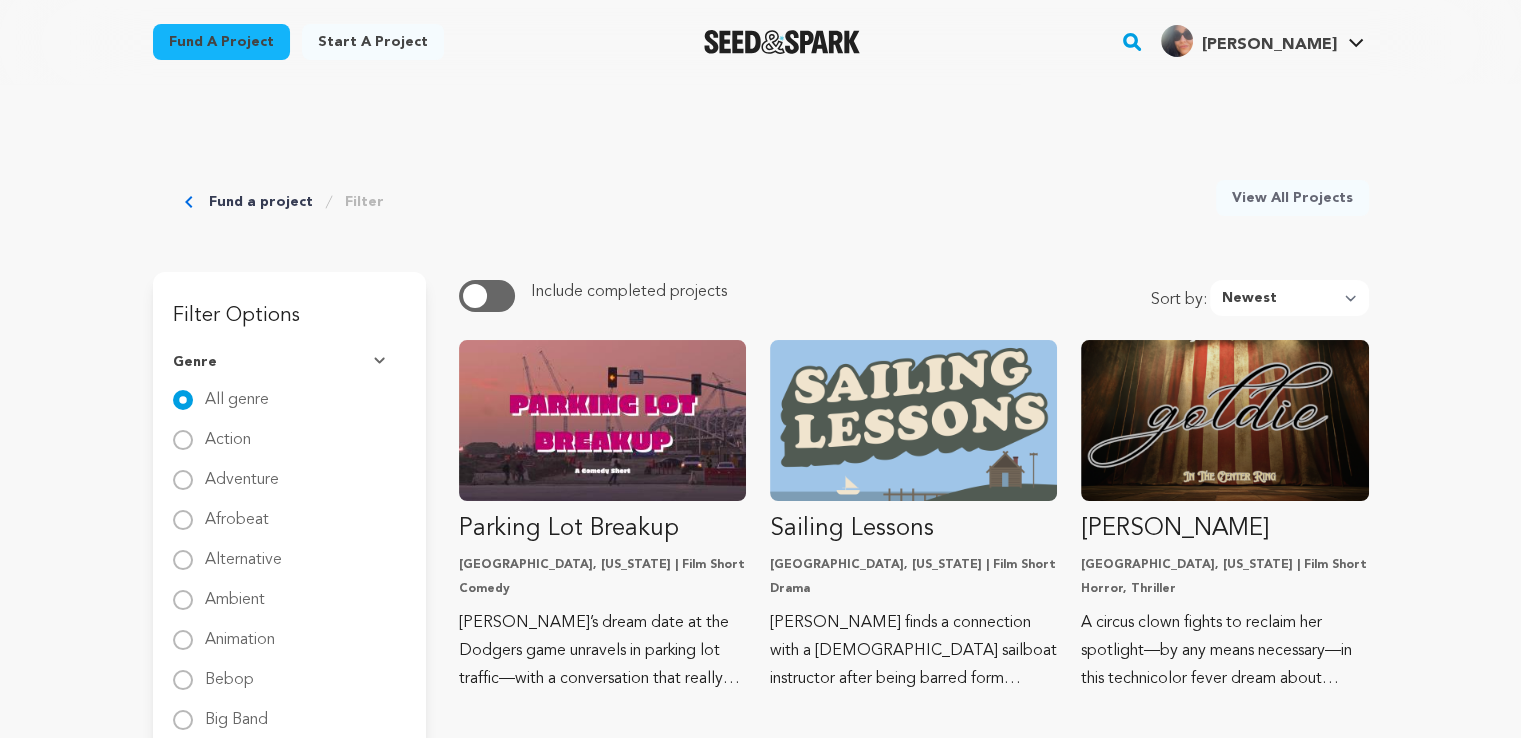 click on "Genre" at bounding box center (289, 362) 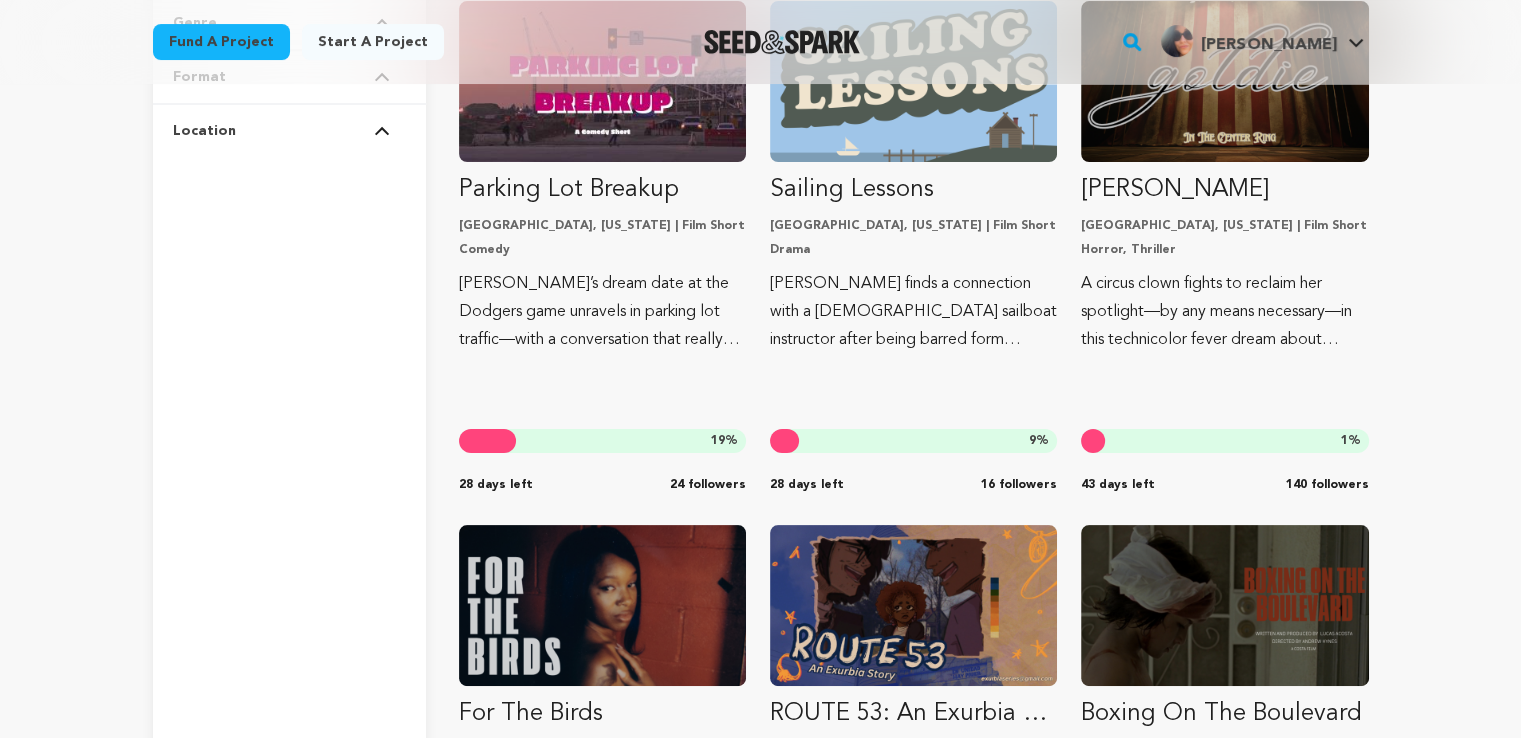 scroll, scrollTop: 309, scrollLeft: 0, axis: vertical 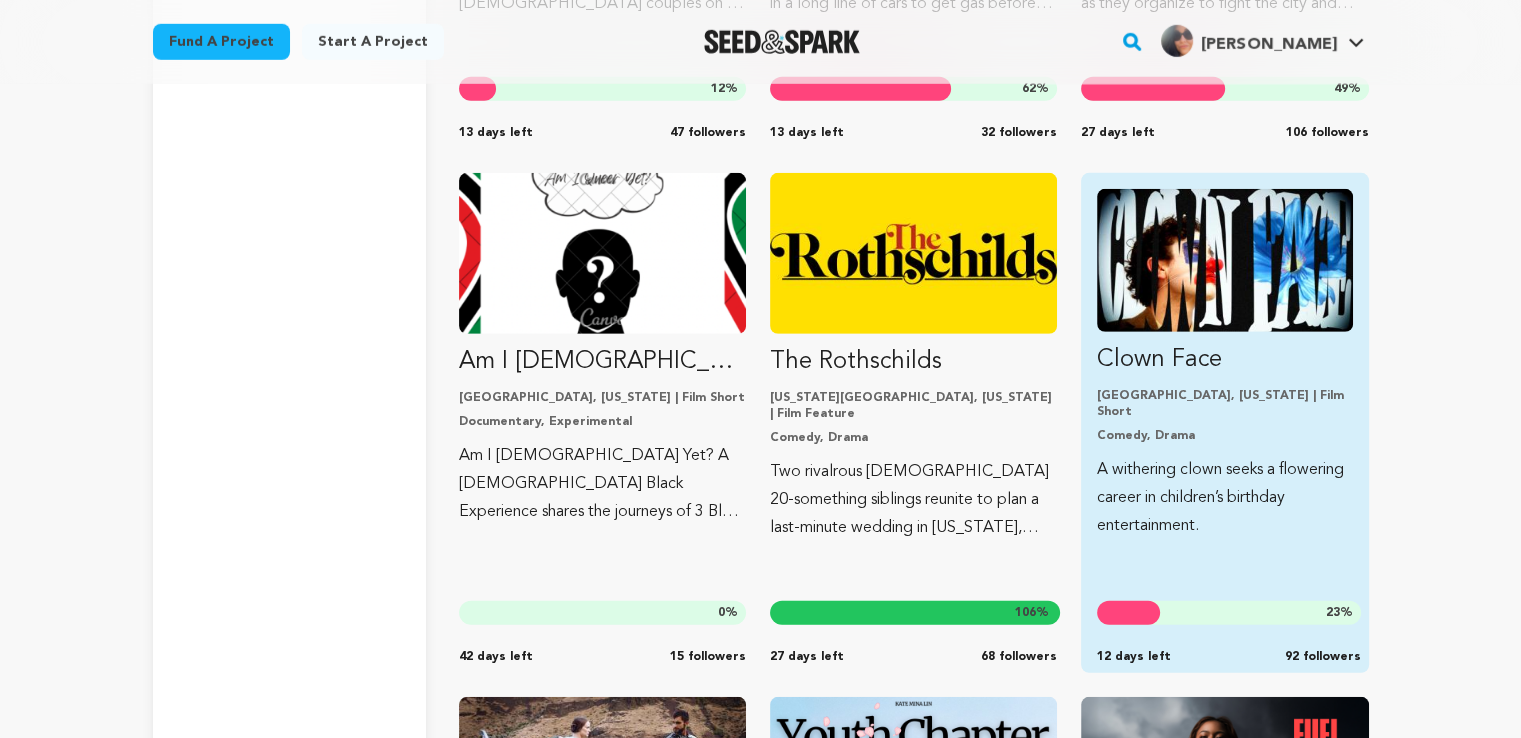 click on "23 %" at bounding box center (1228, 613) 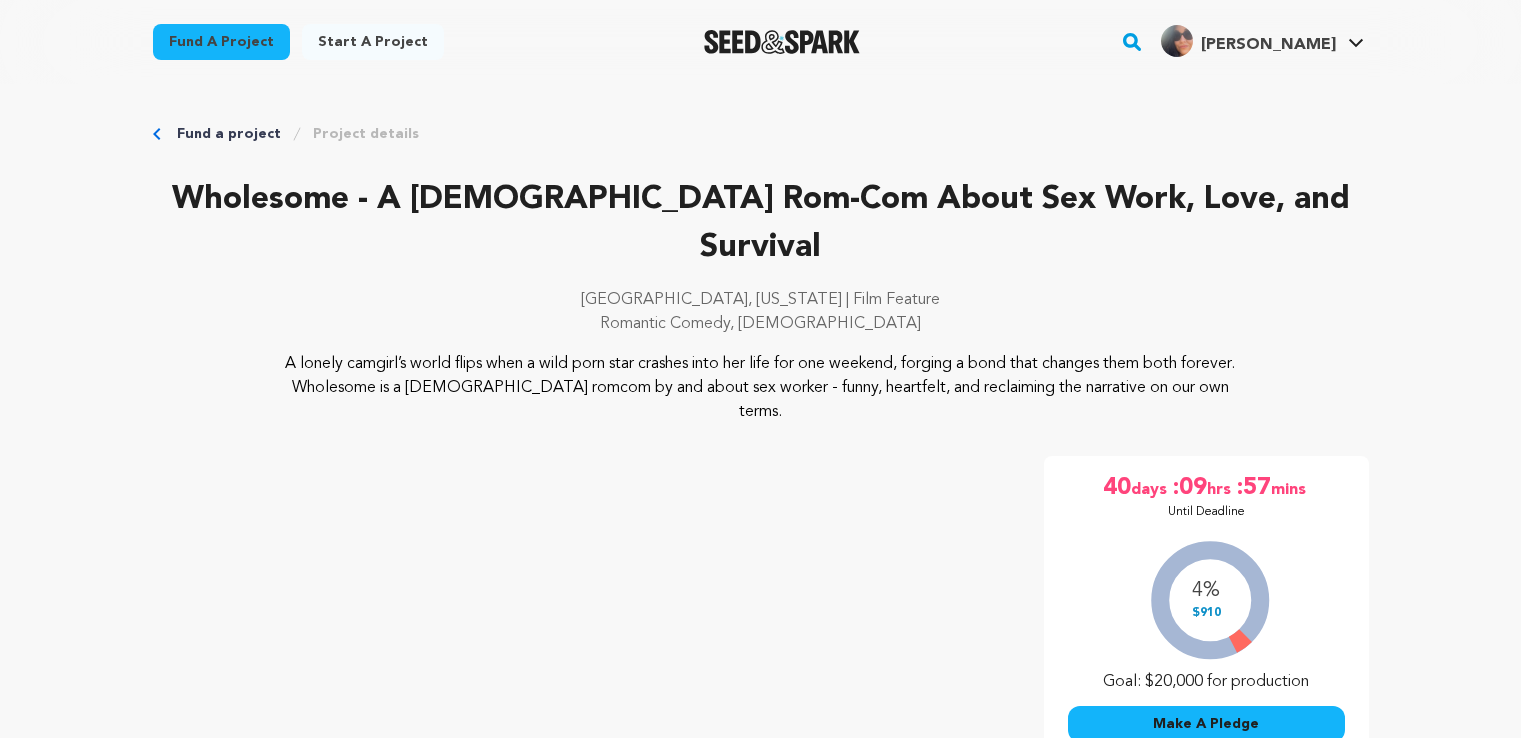scroll, scrollTop: 0, scrollLeft: 0, axis: both 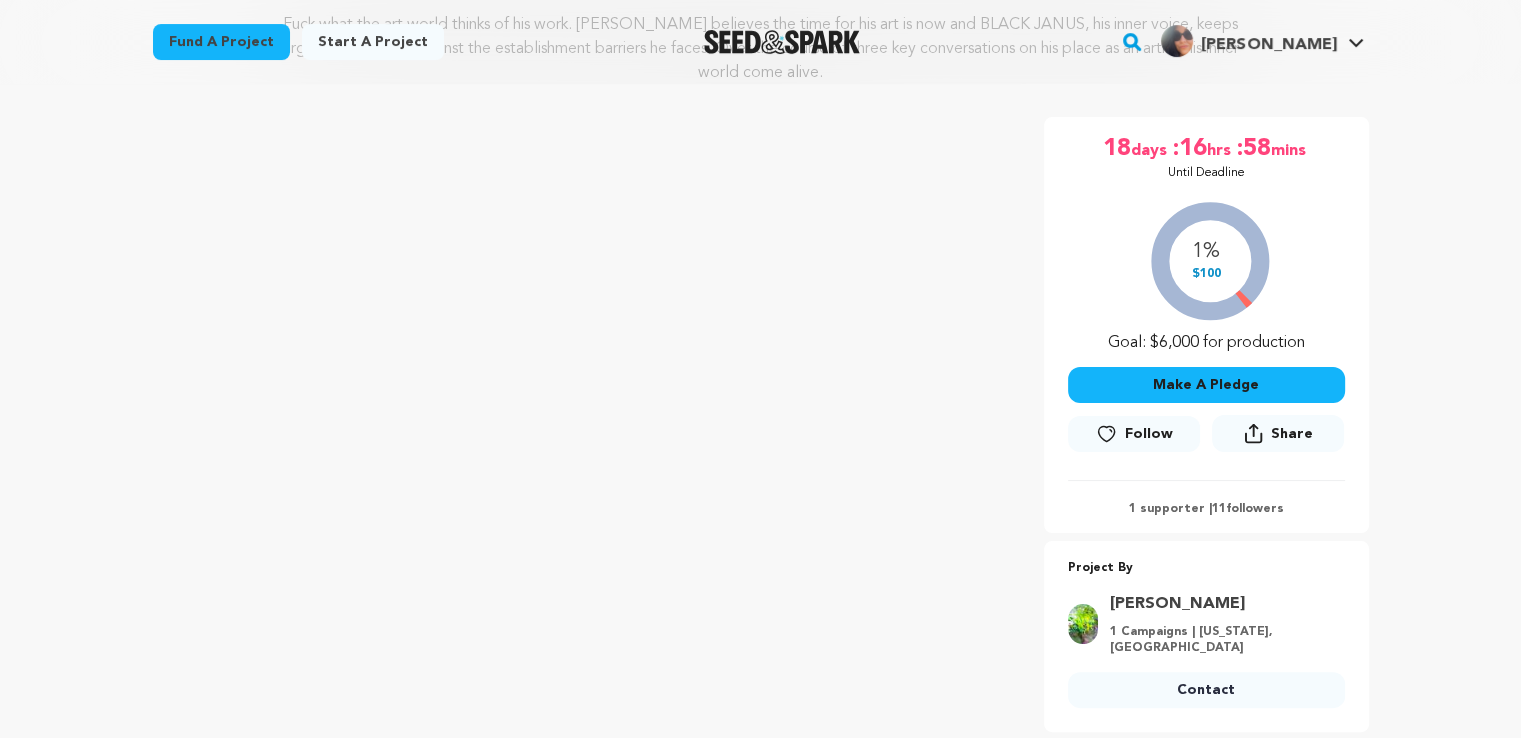 click on "Follow" at bounding box center (1149, 434) 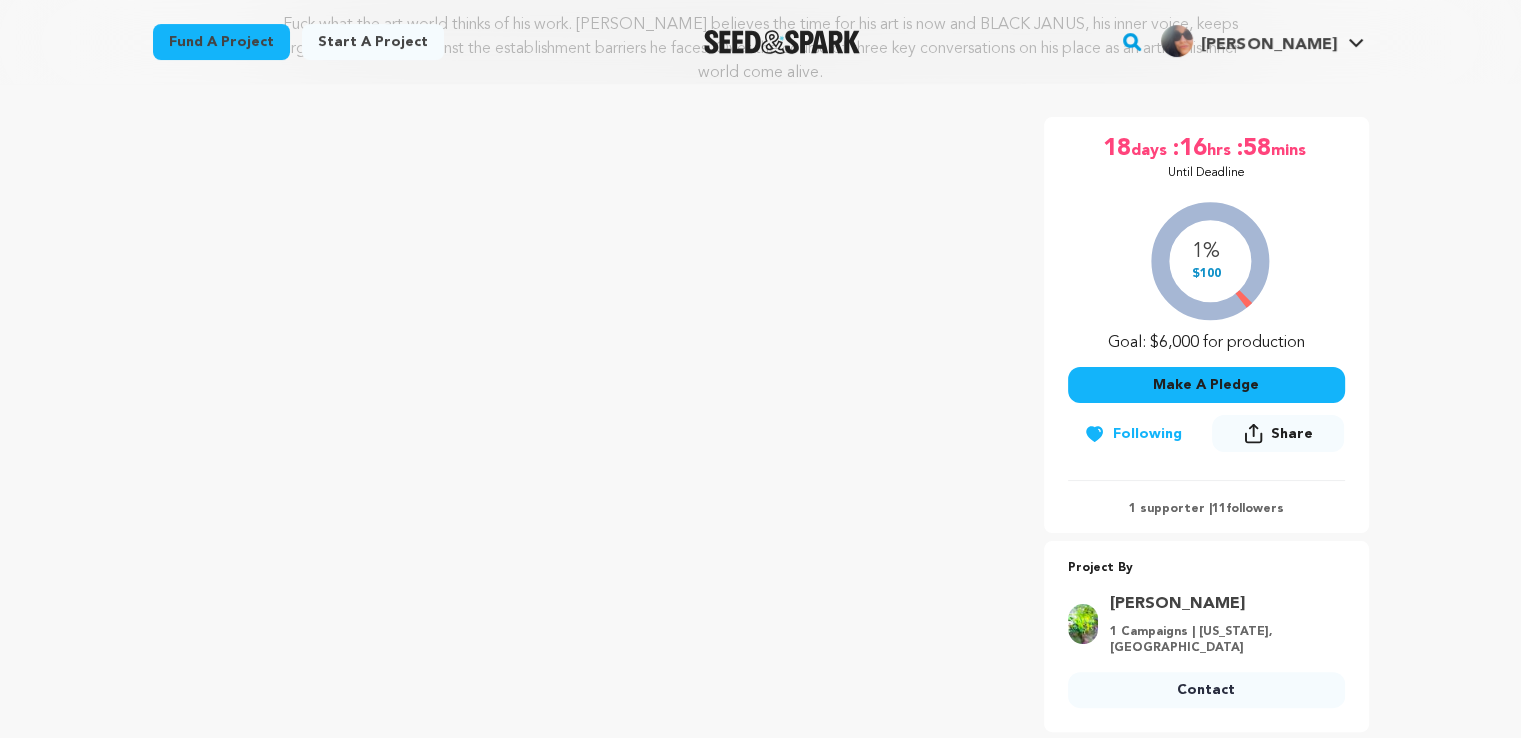 click on "Contact" at bounding box center (1206, 690) 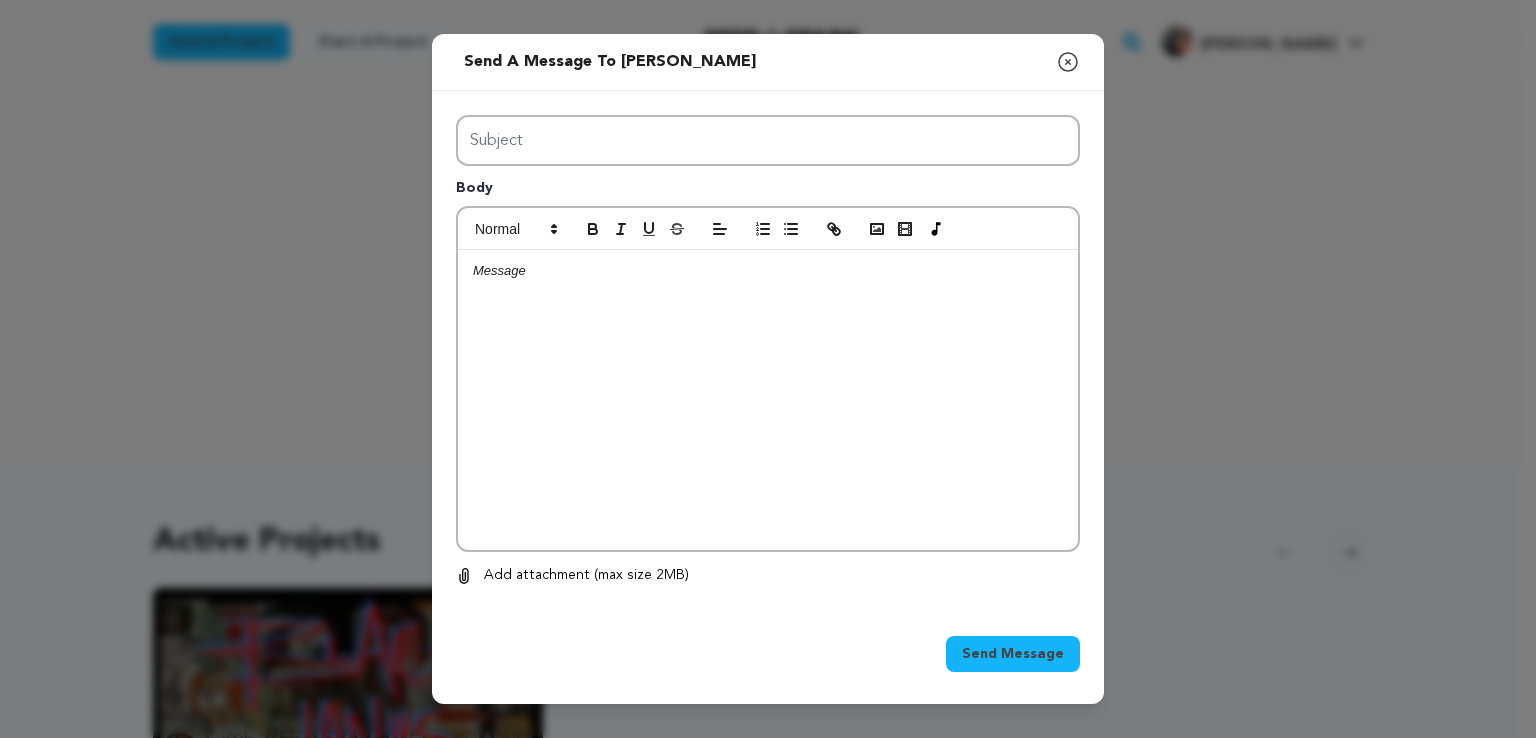 scroll, scrollTop: 0, scrollLeft: 0, axis: both 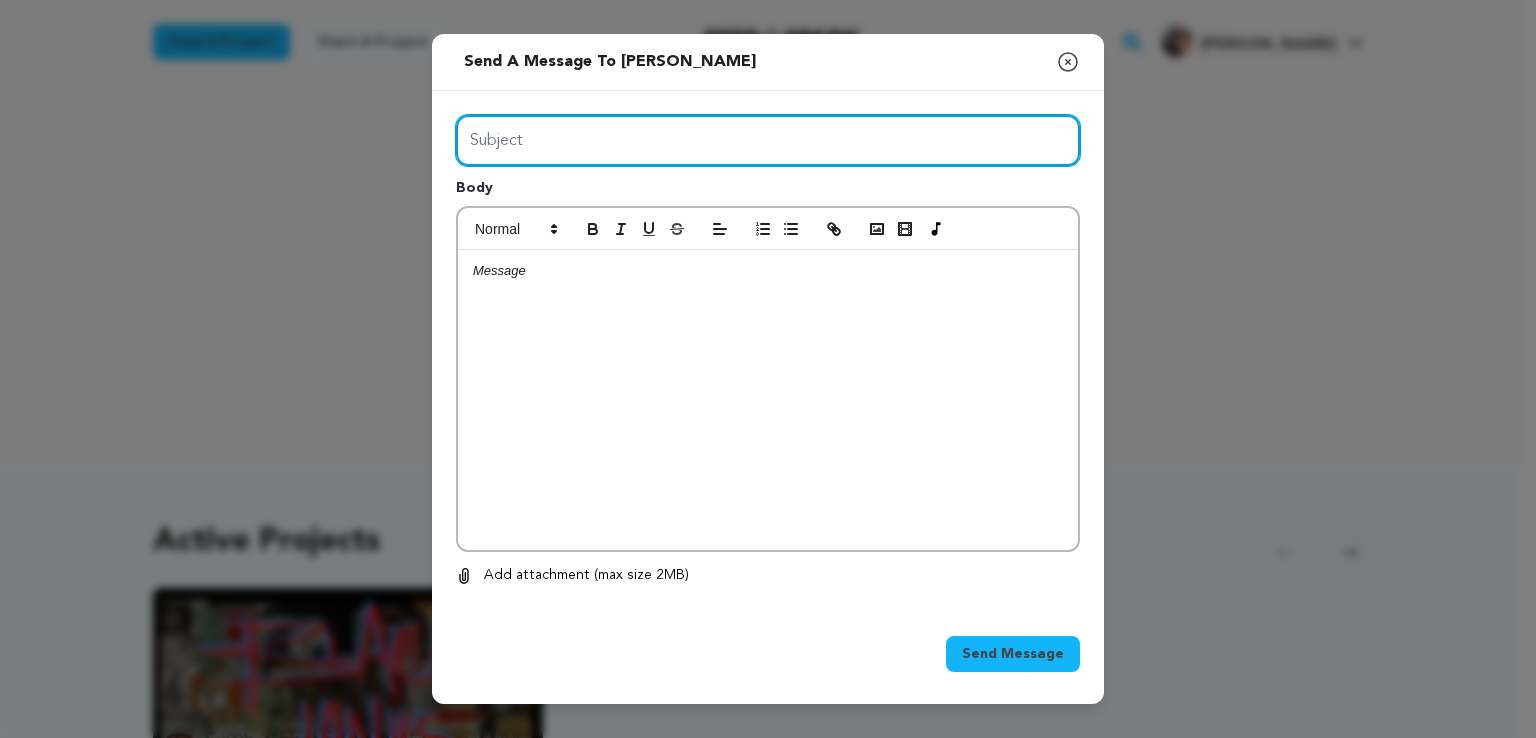 click on "Subject" at bounding box center (768, 140) 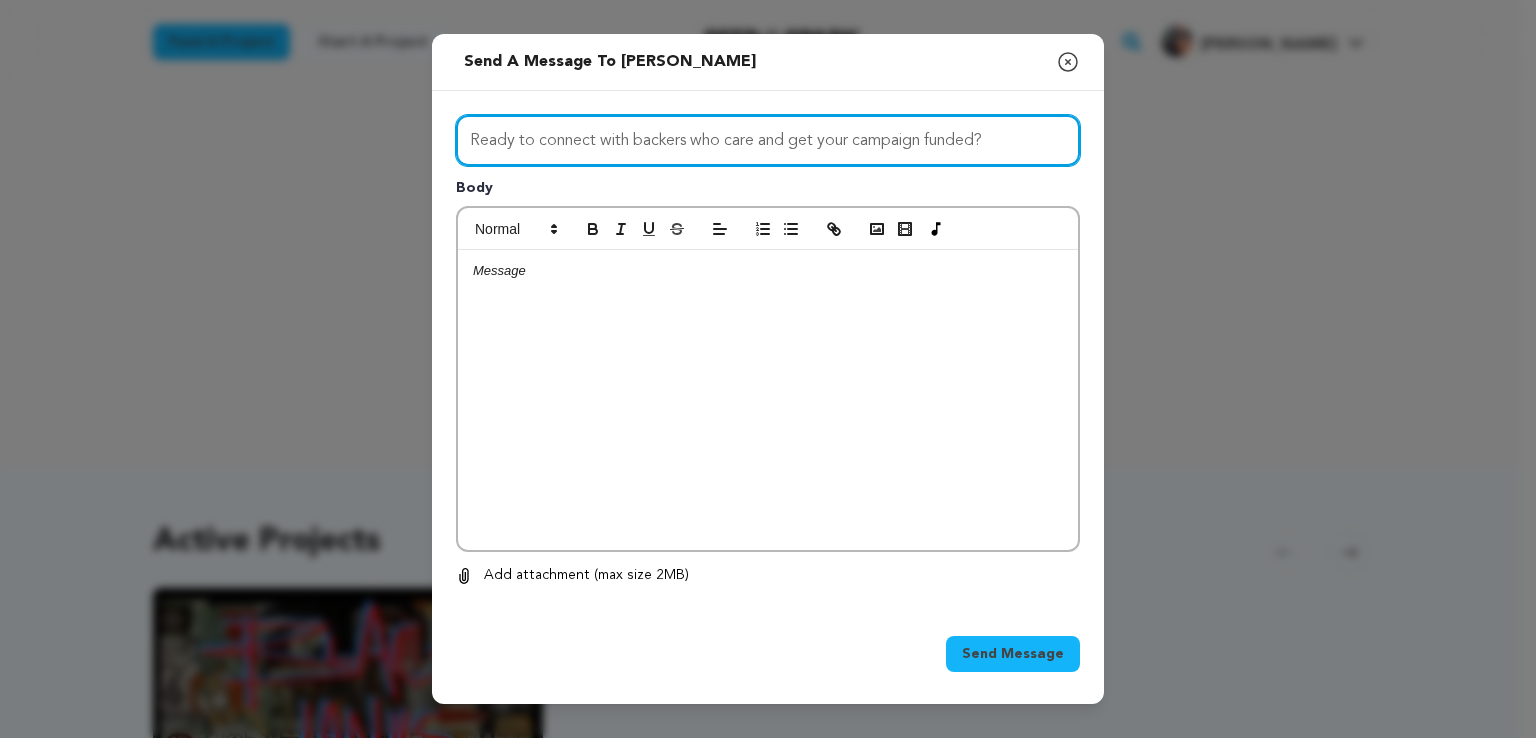type on "Ready to connect with backers who care and get your campaign funded?" 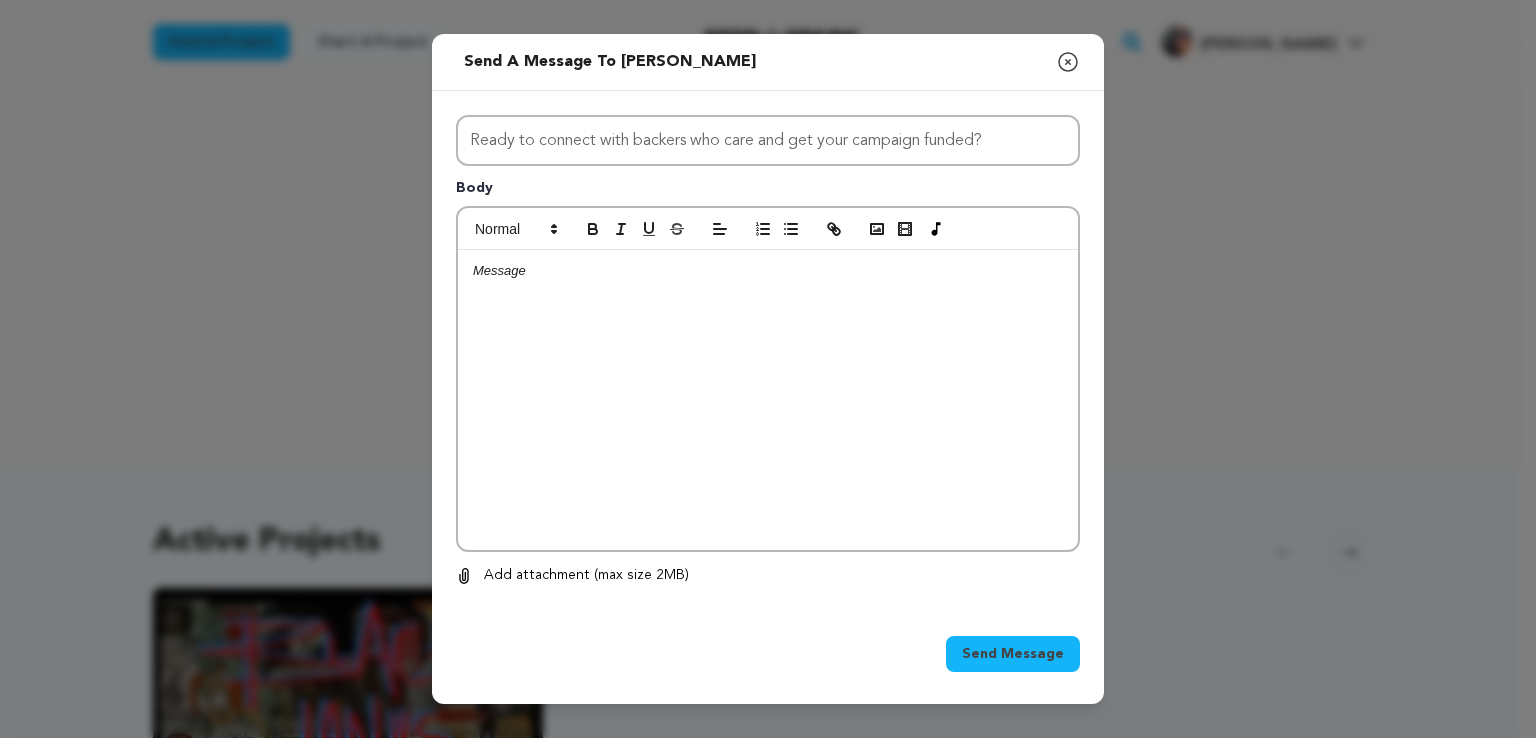 click at bounding box center (768, 400) 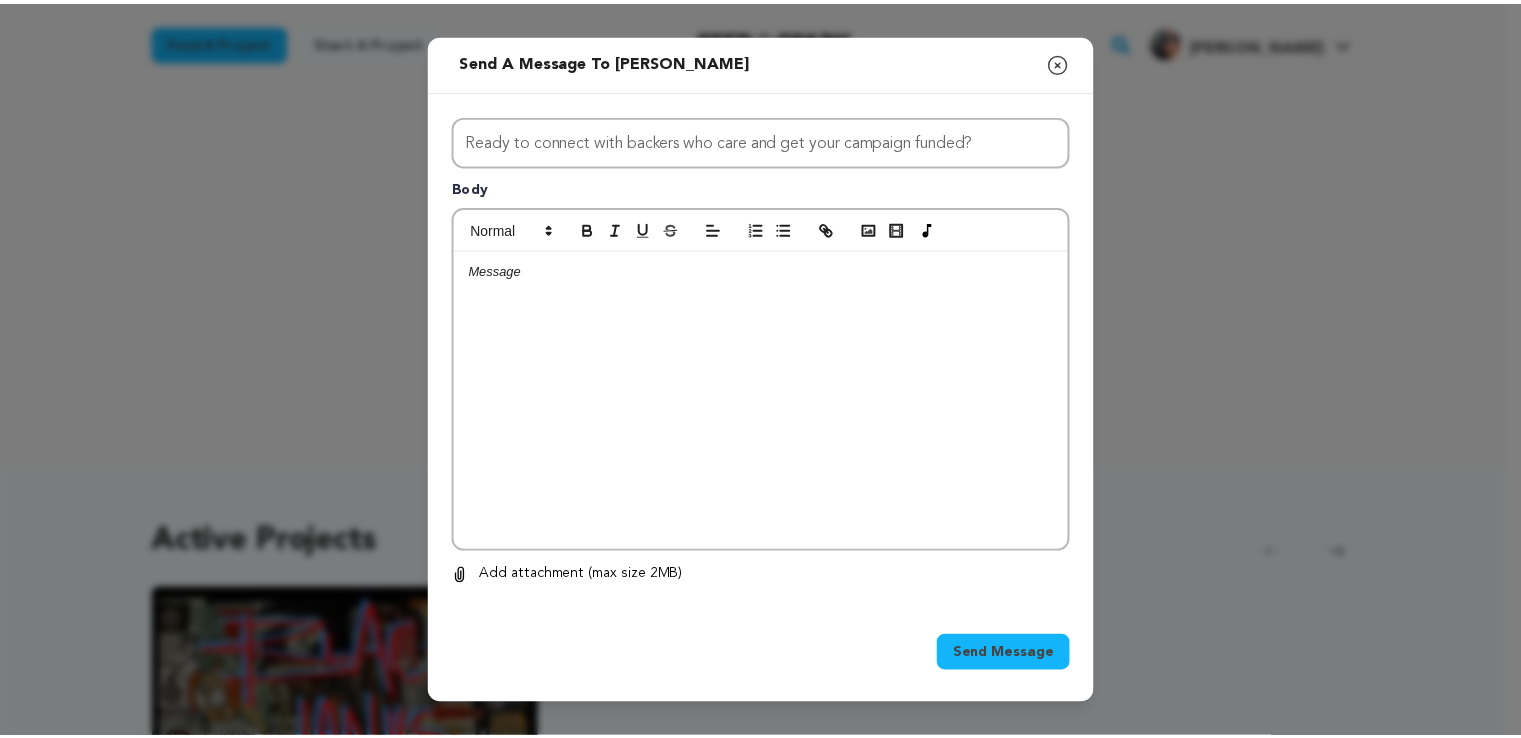 scroll, scrollTop: 0, scrollLeft: 0, axis: both 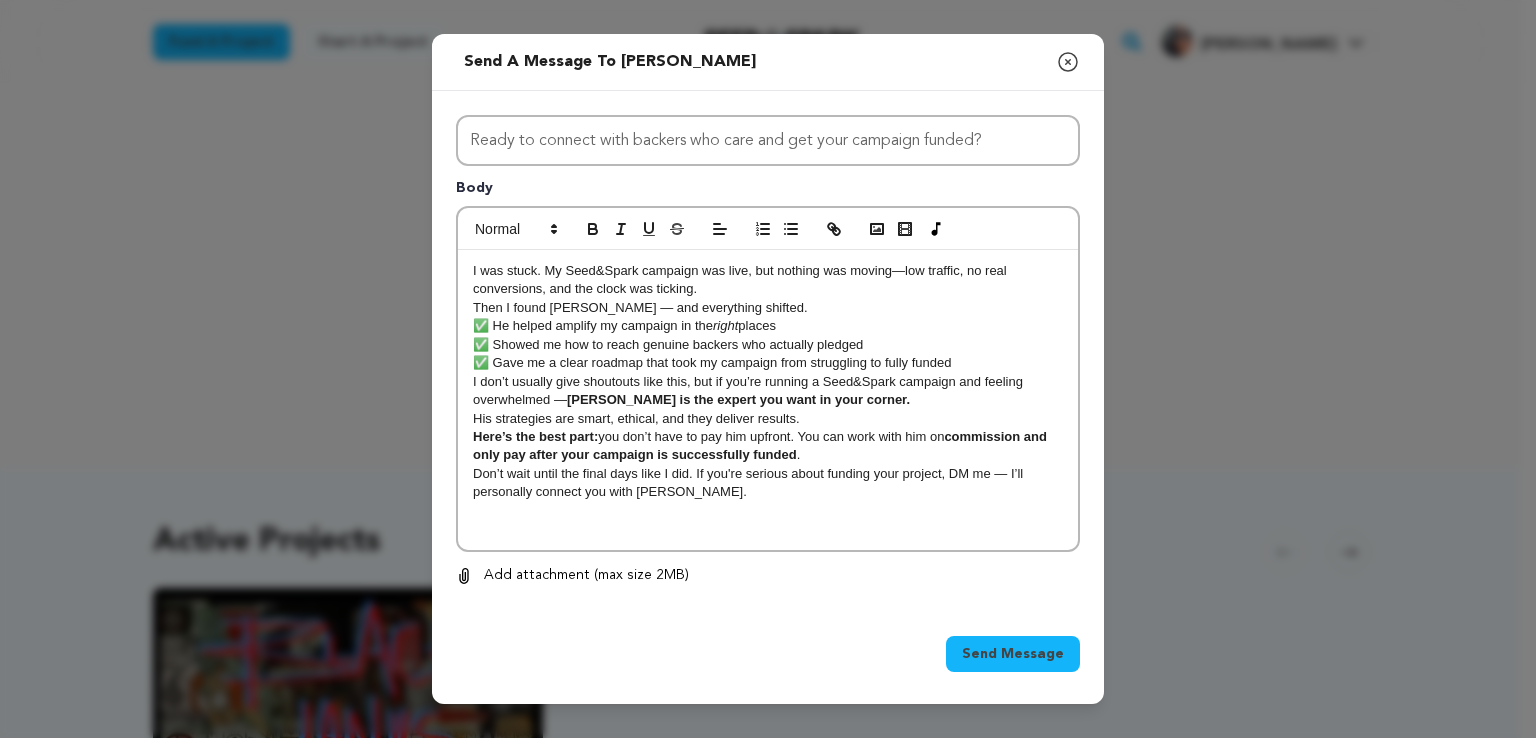 click on "Send Message" at bounding box center (768, 658) 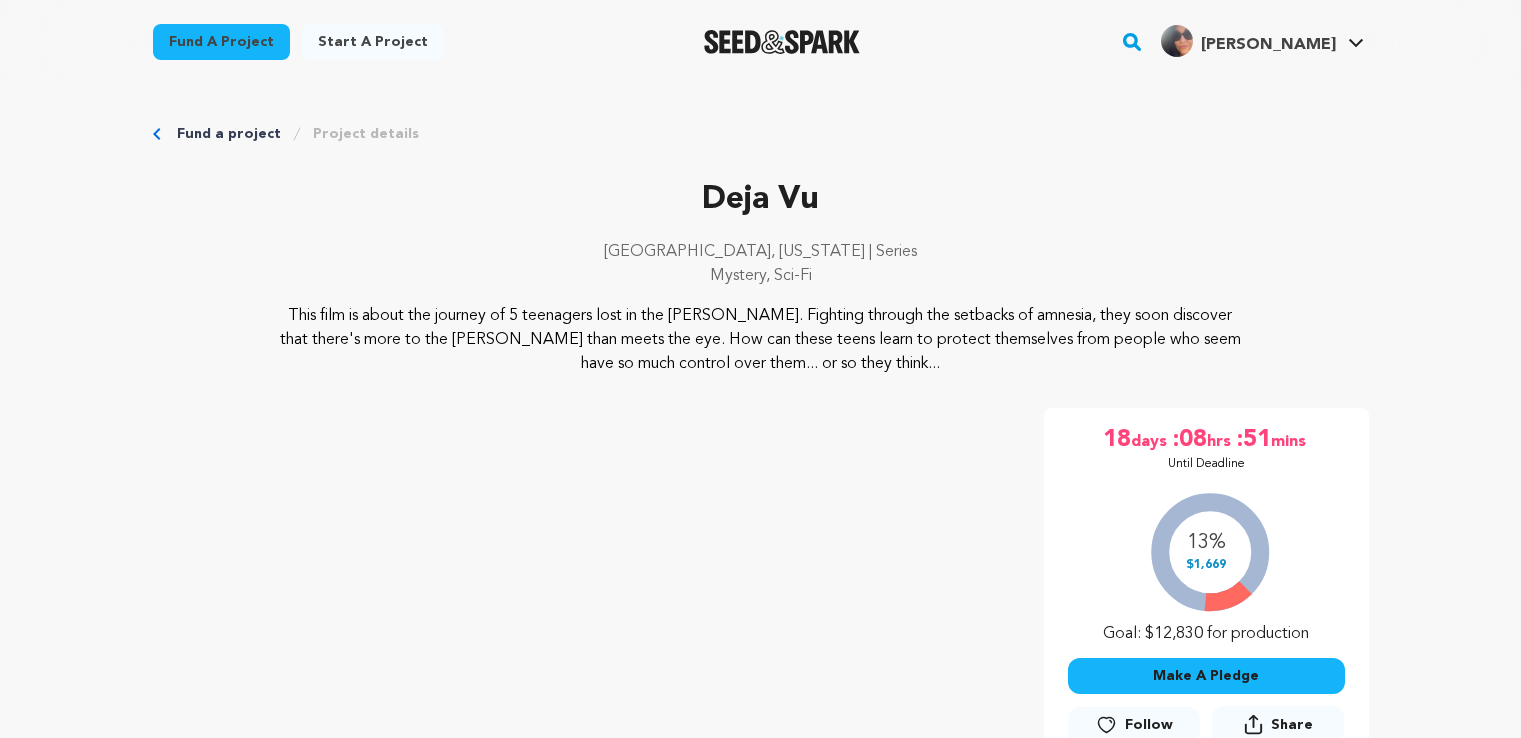 scroll, scrollTop: 0, scrollLeft: 0, axis: both 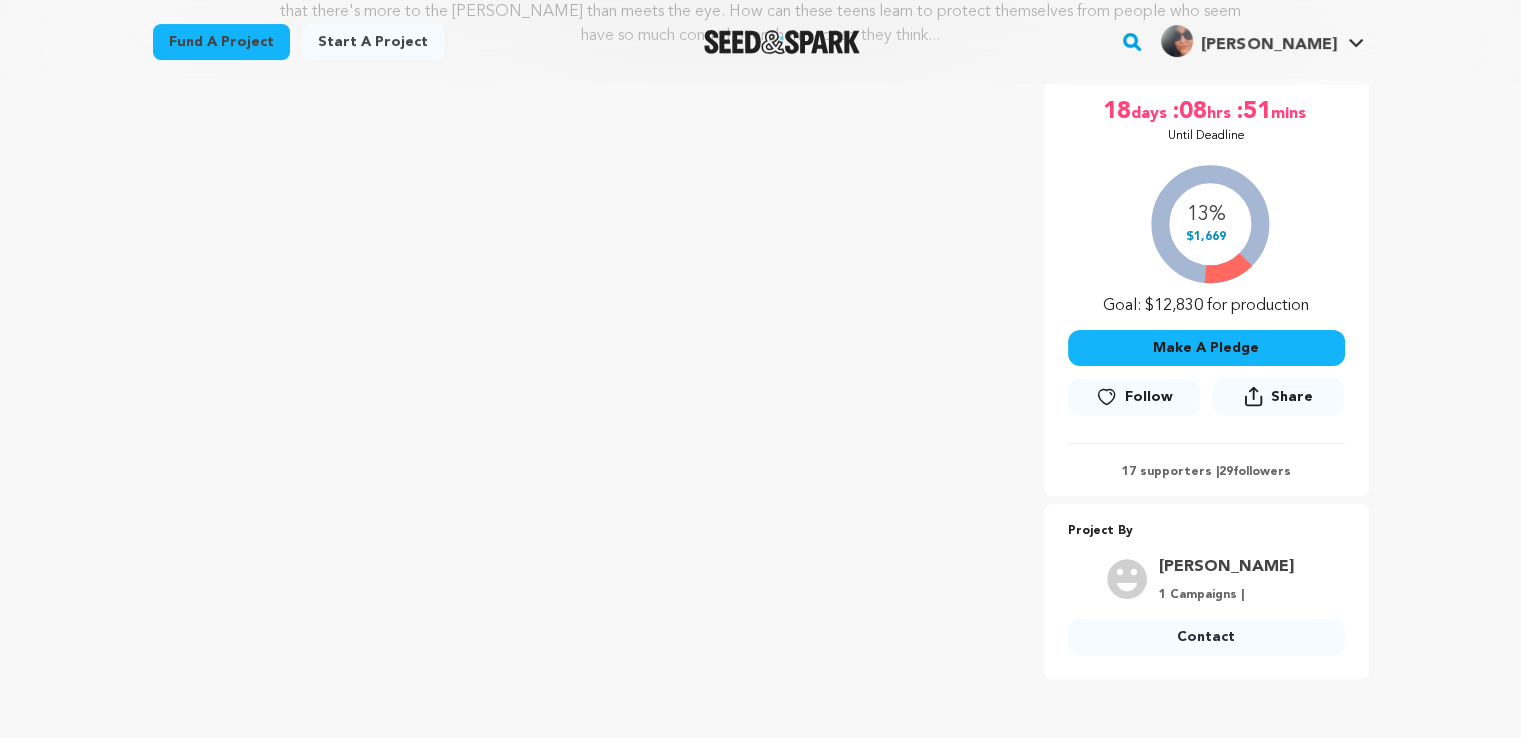 click on "Follow" at bounding box center (1149, 397) 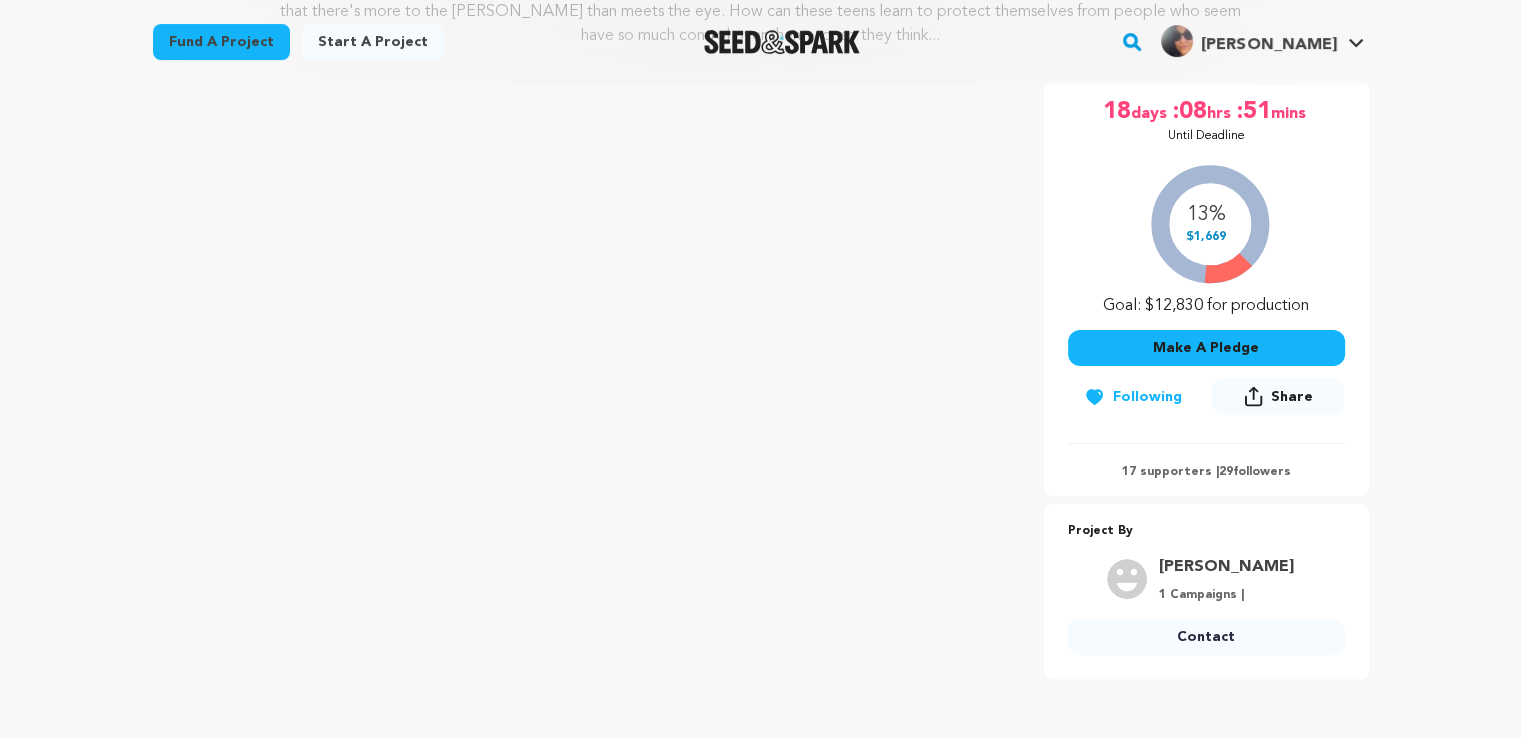 click on "Contact" at bounding box center (1206, 637) 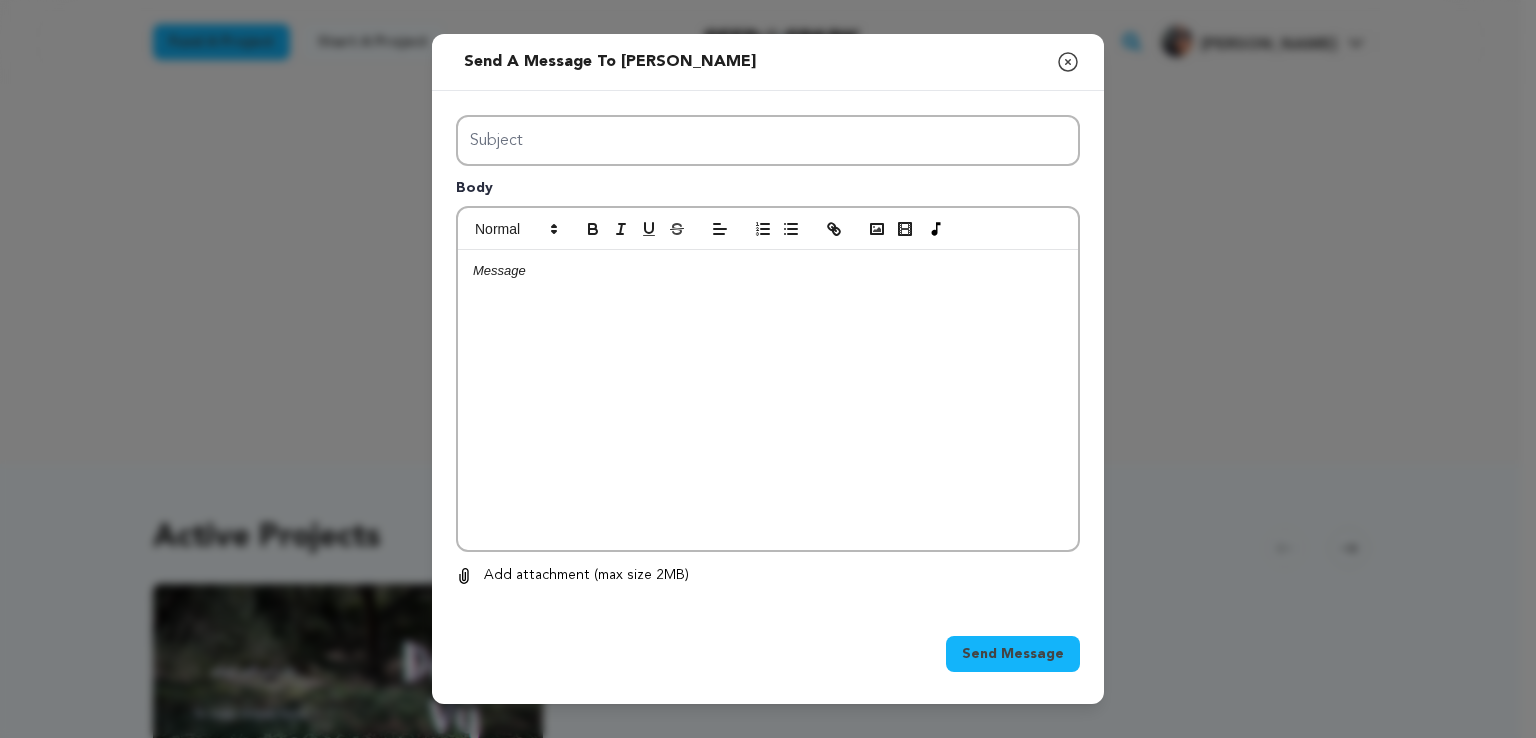 scroll, scrollTop: 0, scrollLeft: 0, axis: both 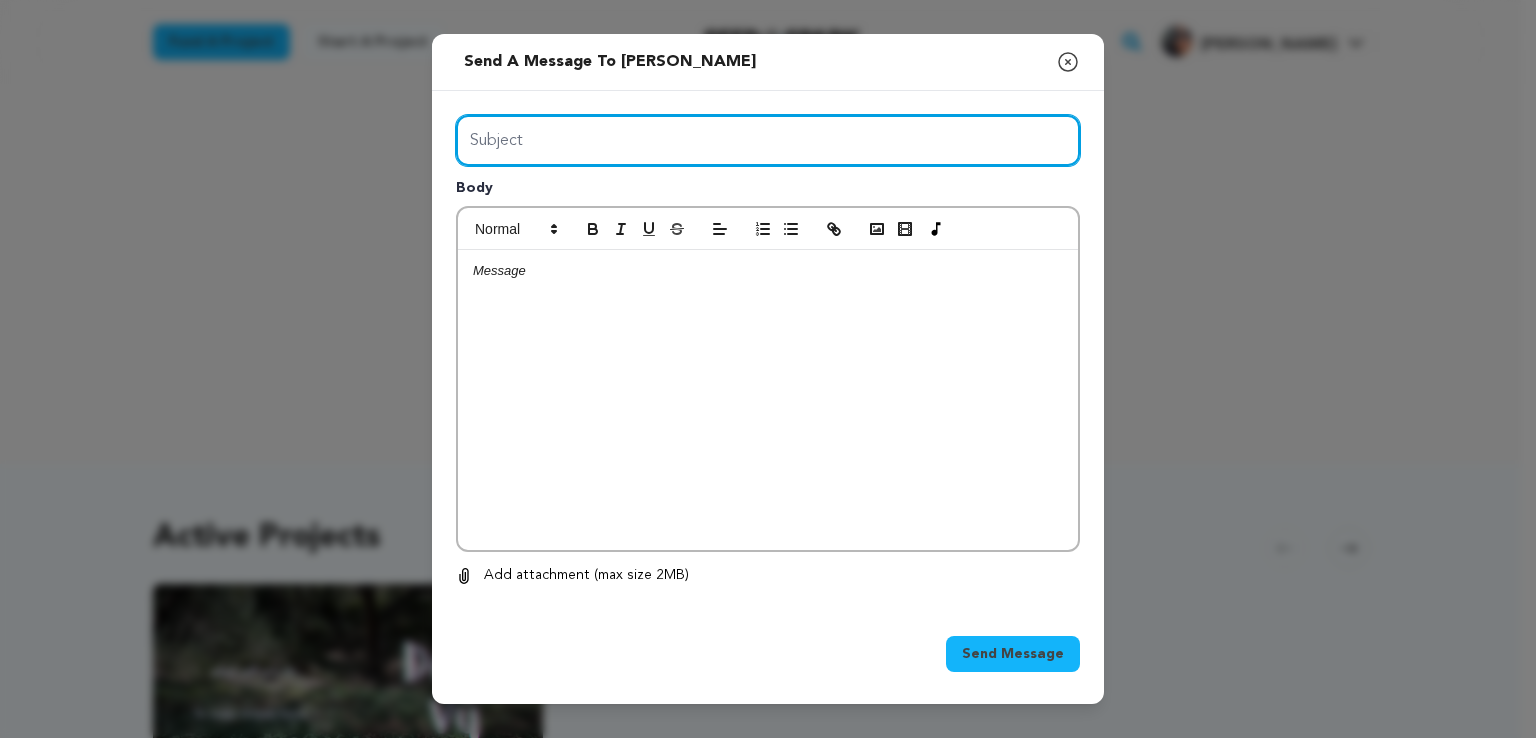 click on "Subject" at bounding box center (768, 140) 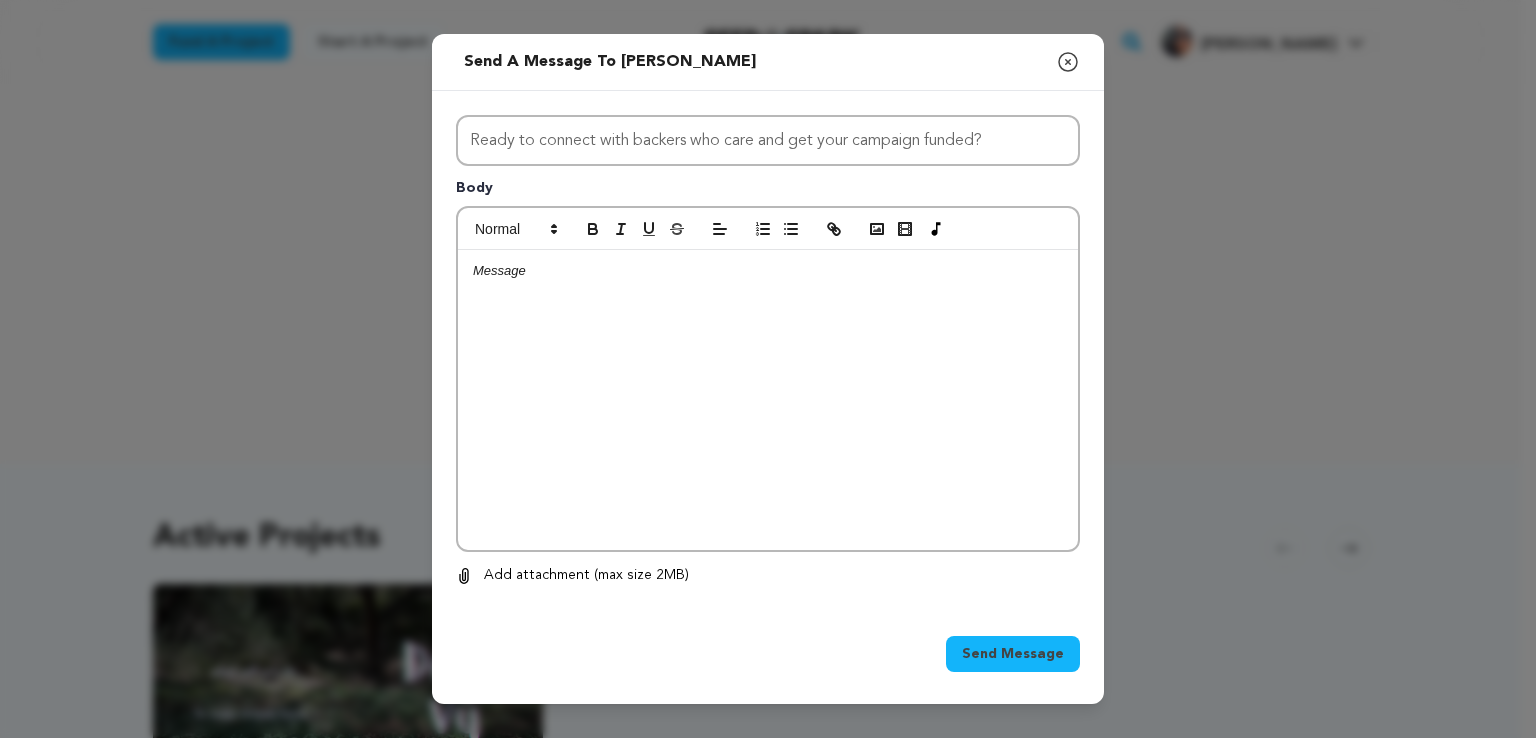 click at bounding box center [768, 400] 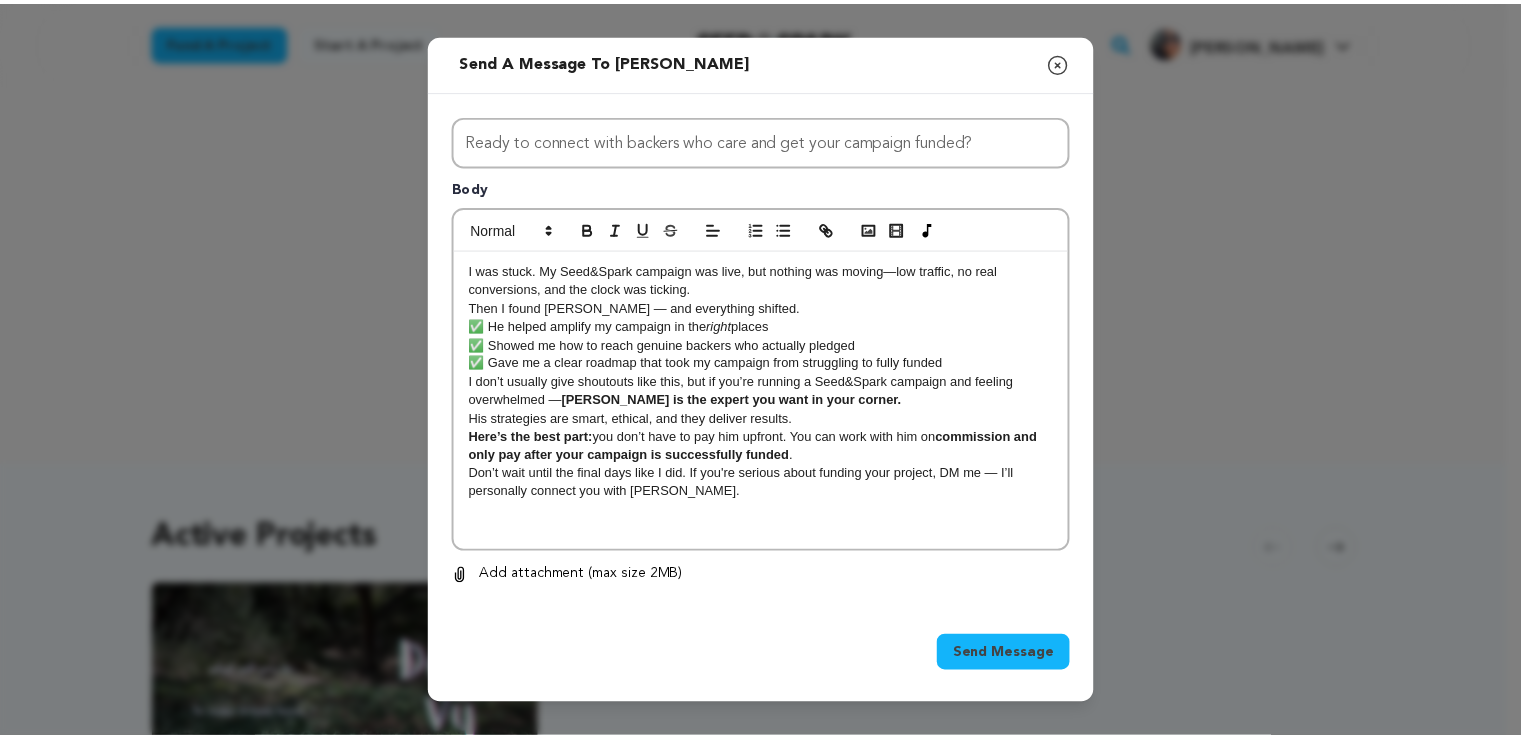 scroll, scrollTop: 0, scrollLeft: 0, axis: both 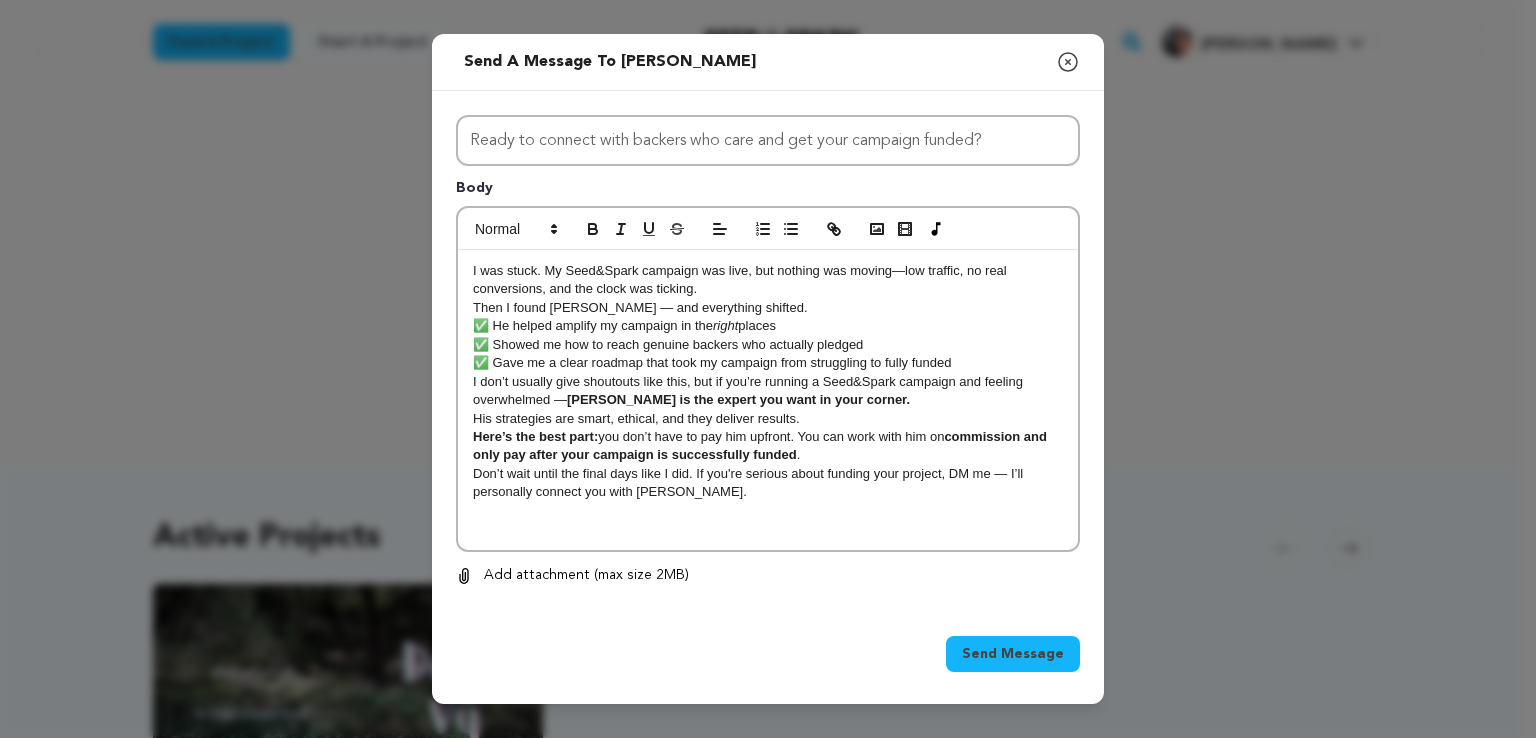 click on "Send Message" at bounding box center [1013, 654] 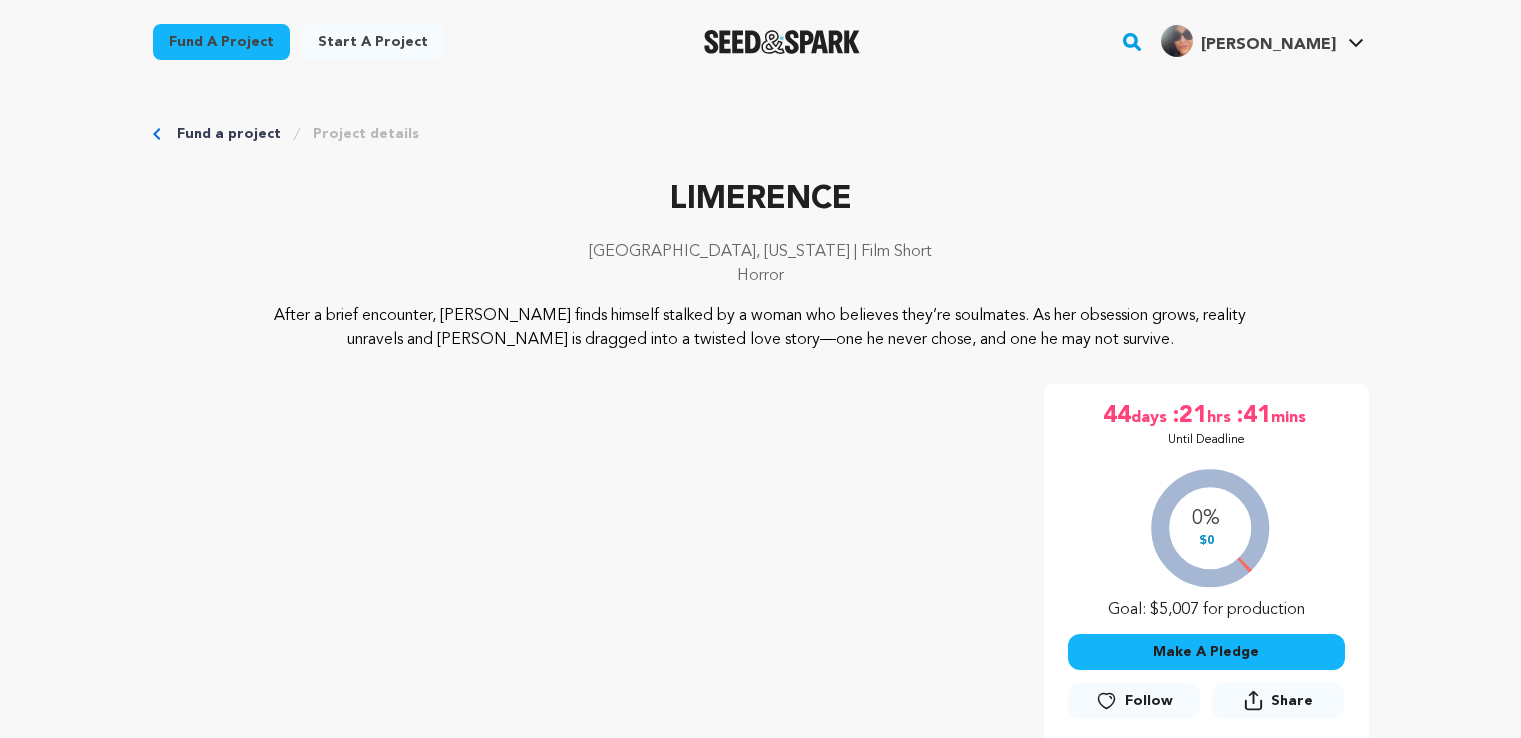 scroll, scrollTop: 0, scrollLeft: 0, axis: both 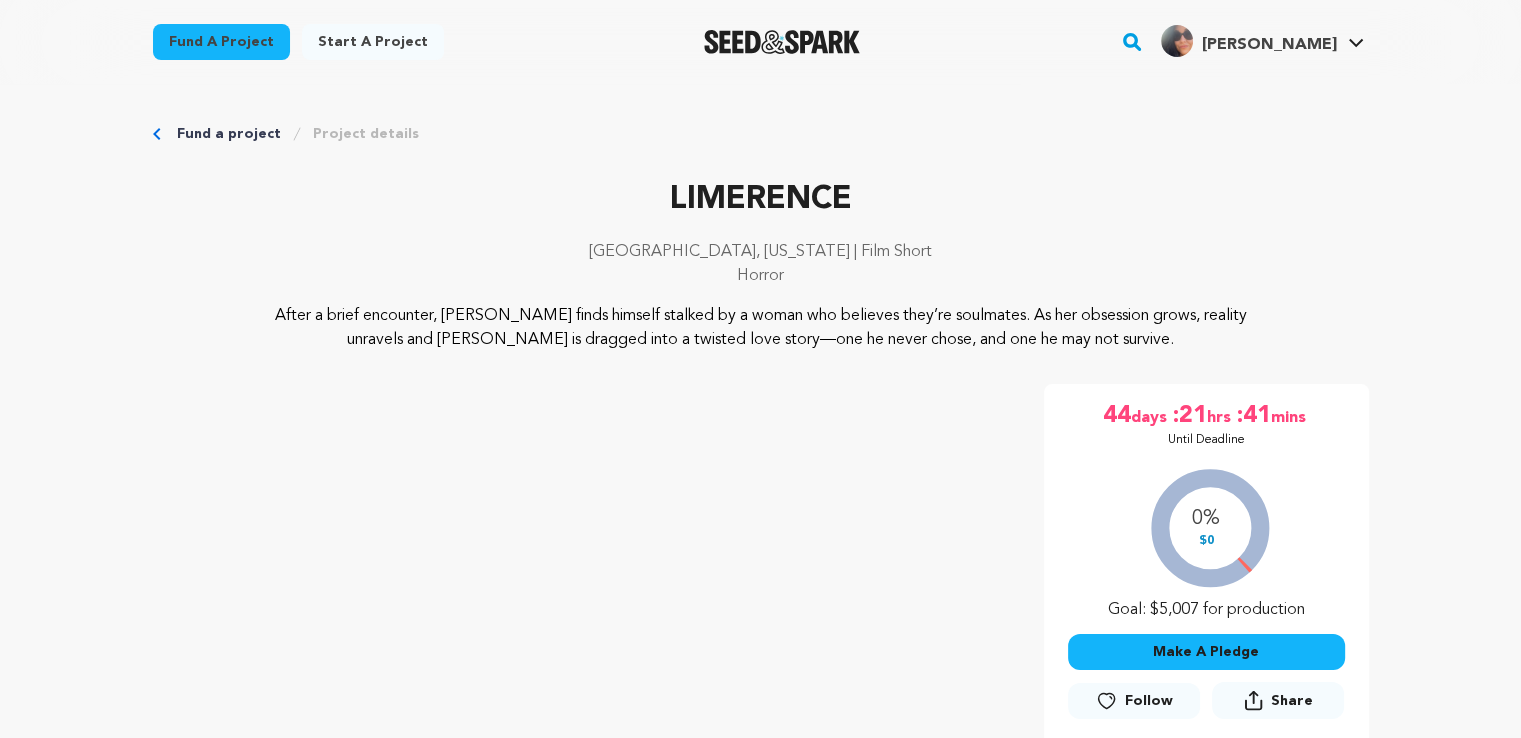 click on "Follow" at bounding box center [1149, 701] 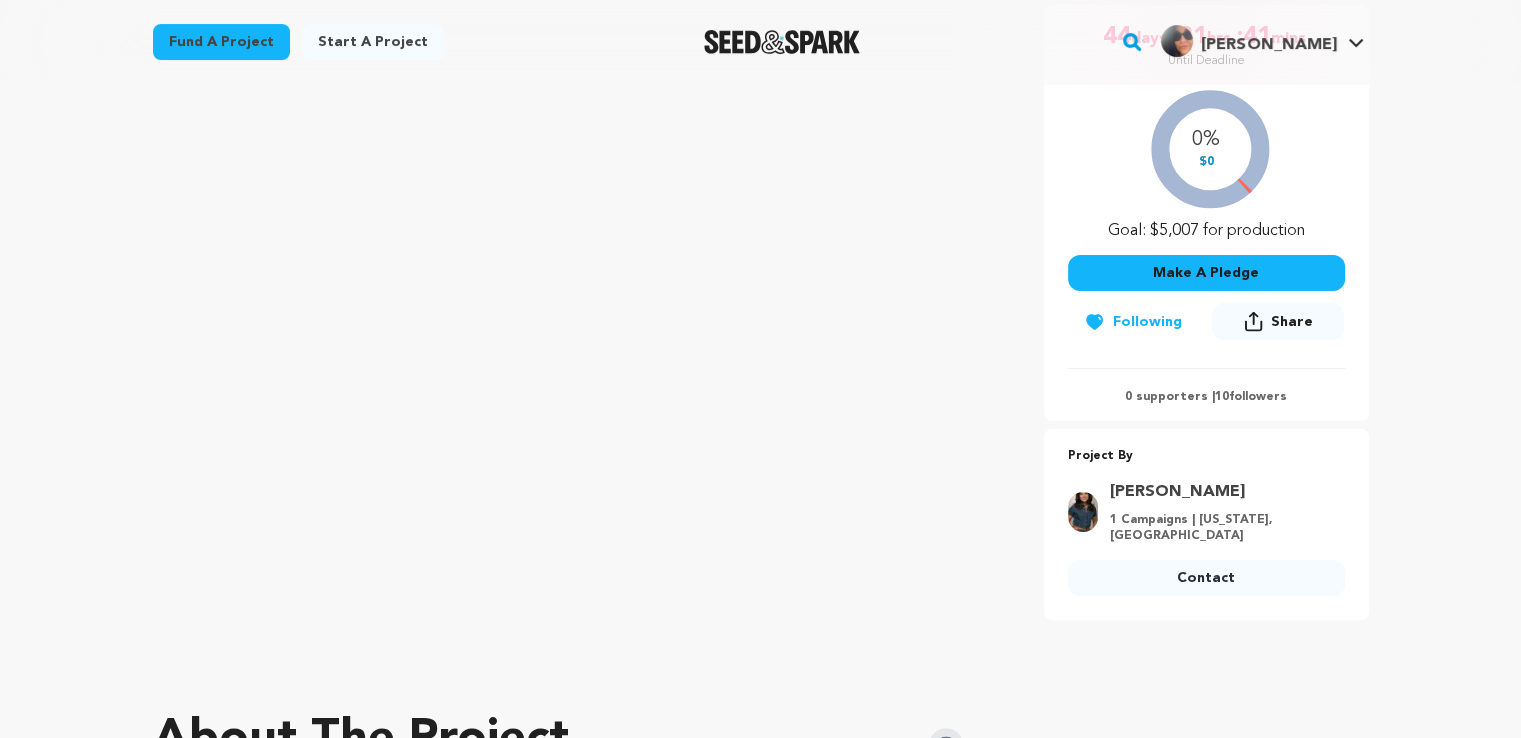 scroll, scrollTop: 413, scrollLeft: 0, axis: vertical 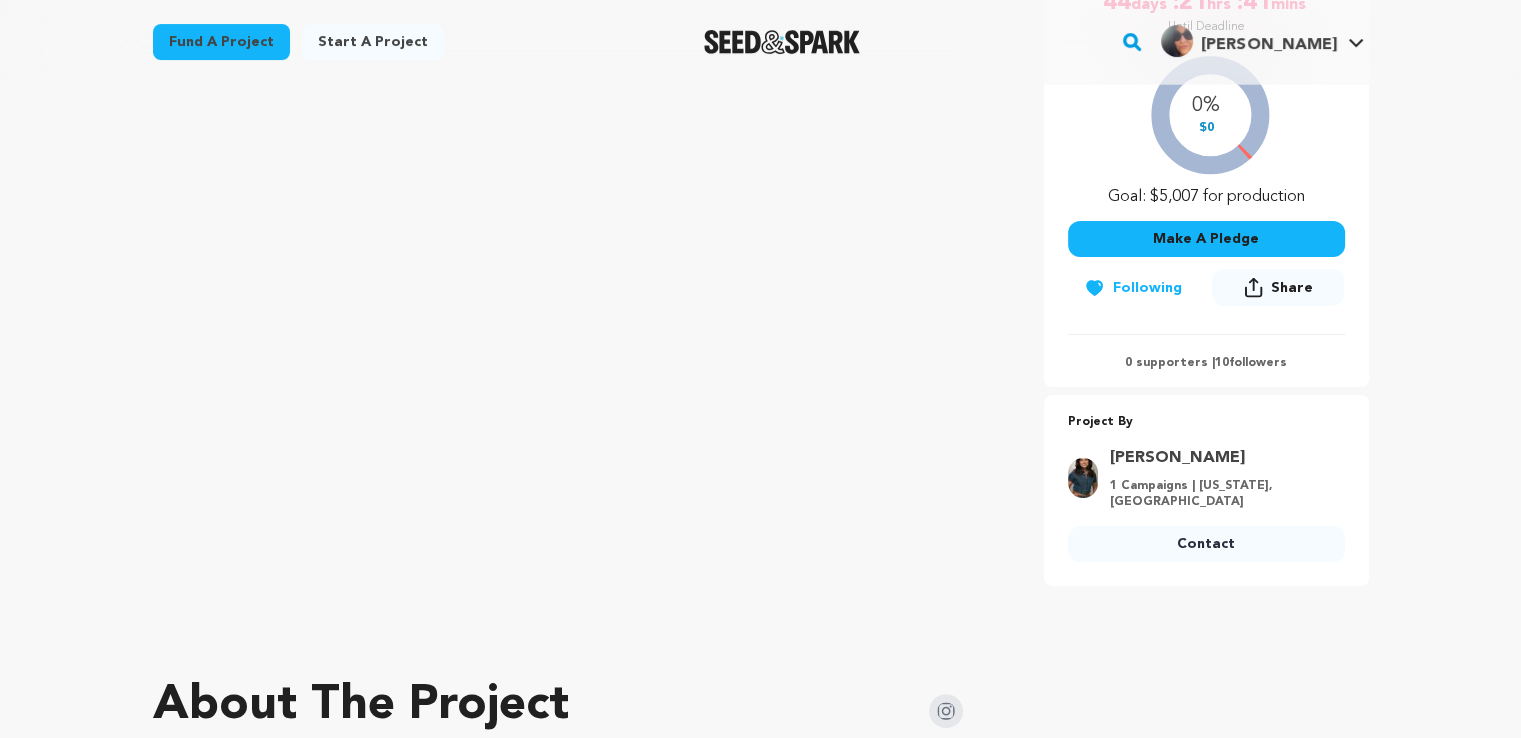 click on "Contact" at bounding box center (1206, 544) 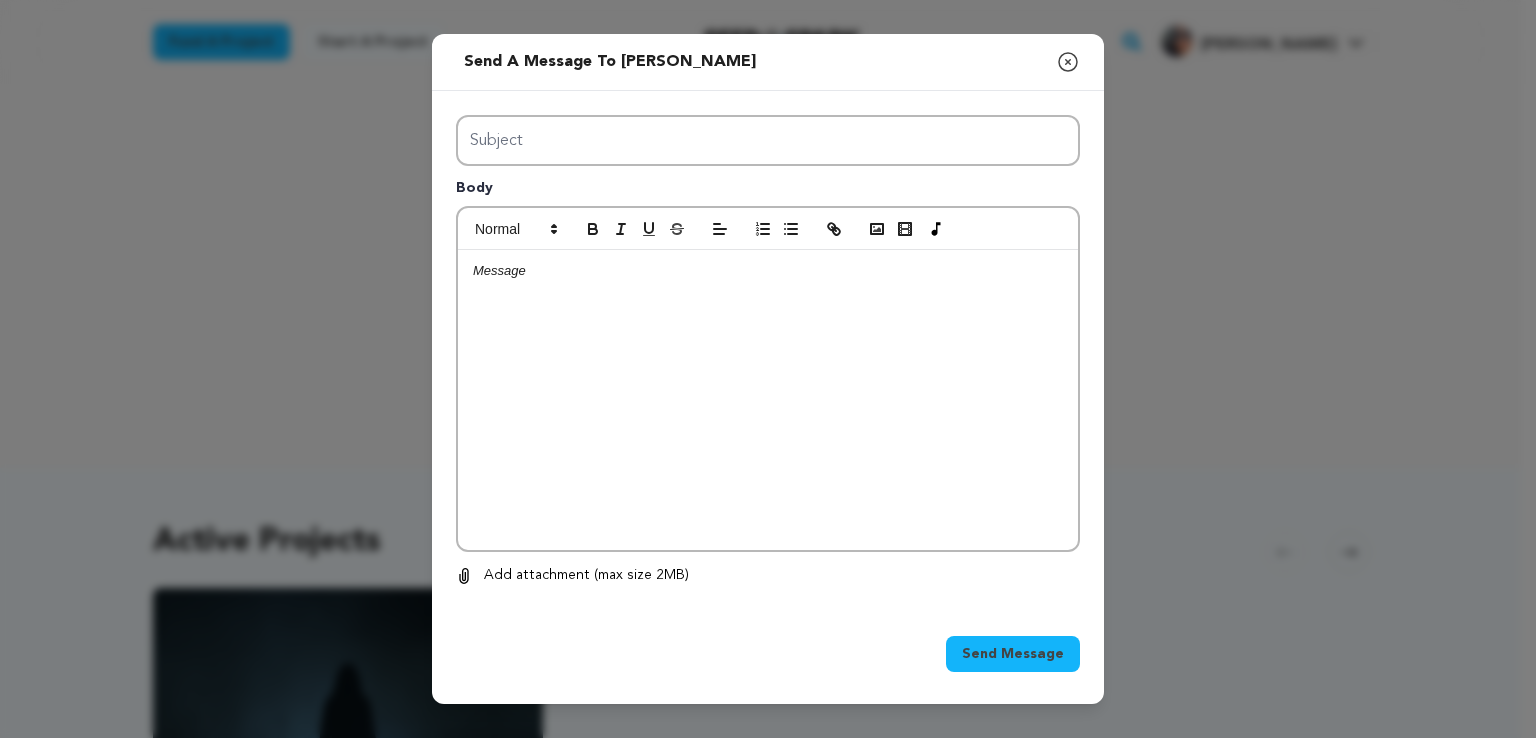 scroll, scrollTop: 0, scrollLeft: 0, axis: both 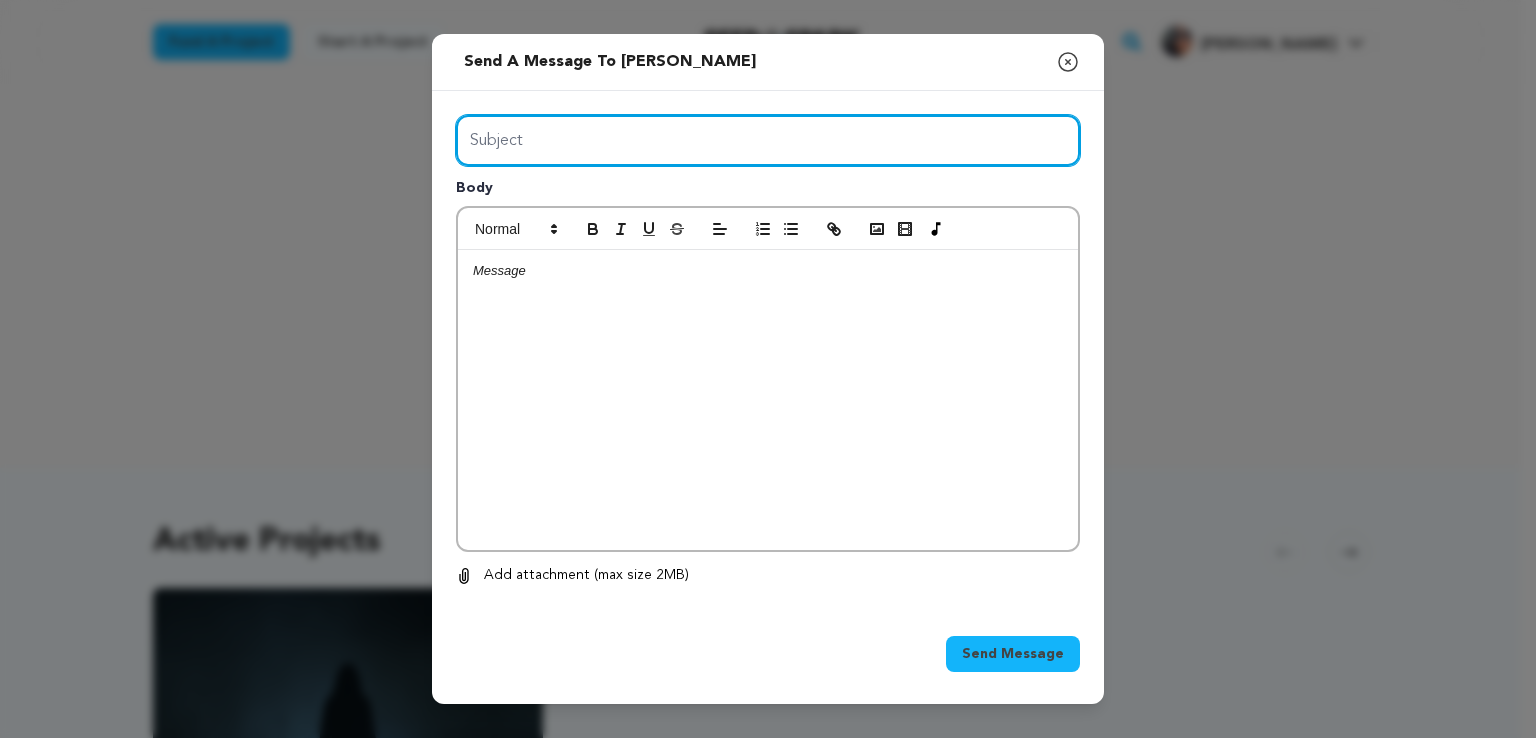 click on "Subject" at bounding box center [768, 140] 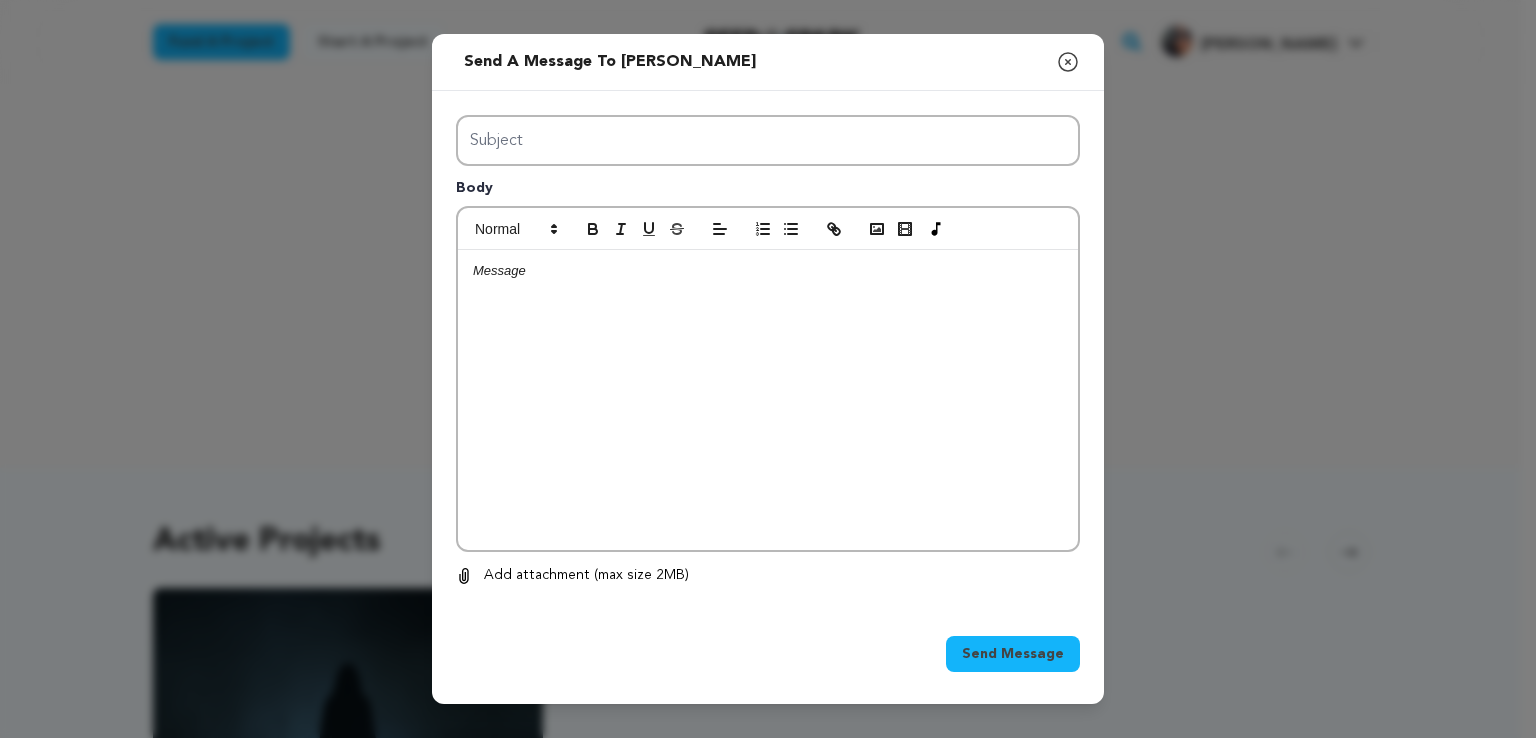 click at bounding box center [768, 400] 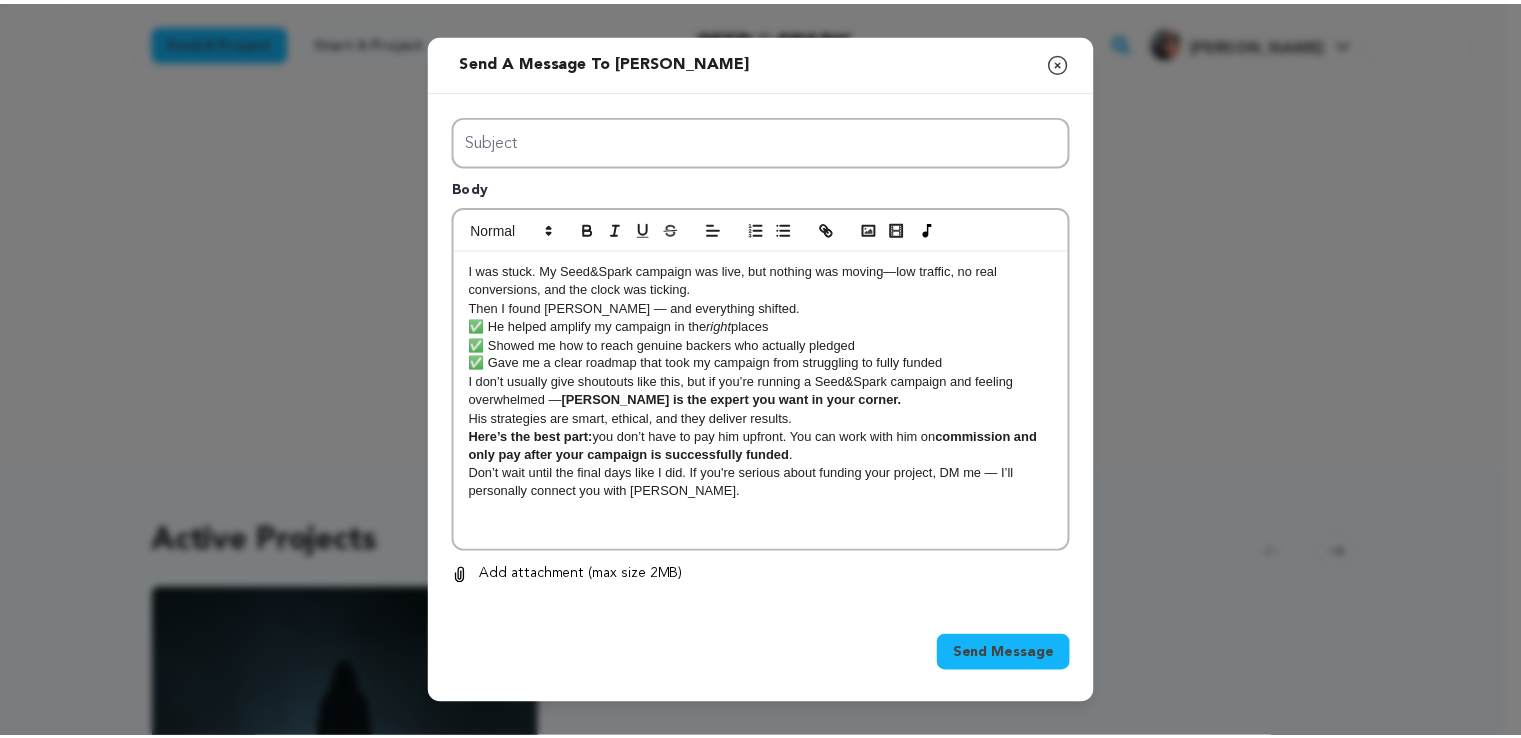 scroll, scrollTop: 0, scrollLeft: 0, axis: both 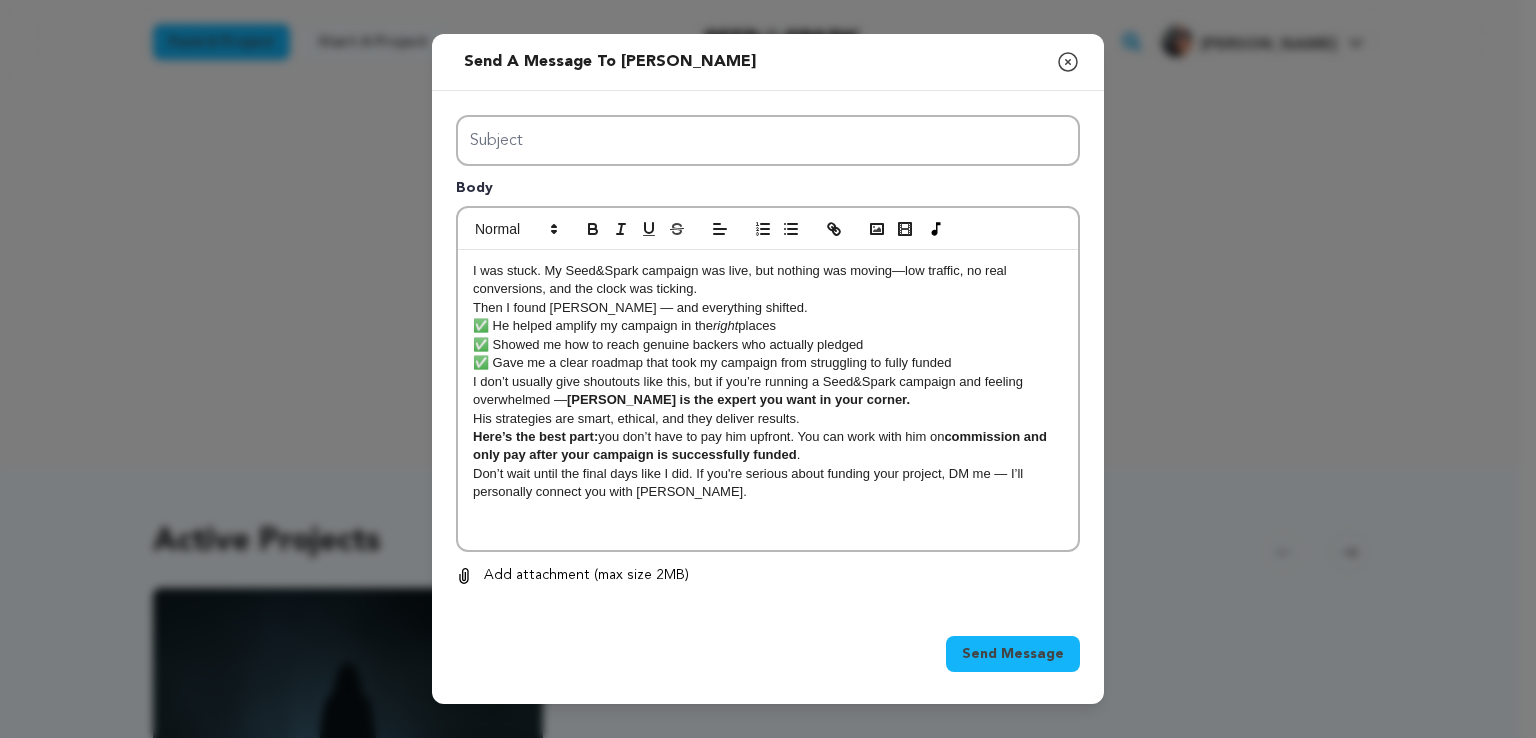 click on "Abdul is the expert you want in your corner." at bounding box center [738, 399] 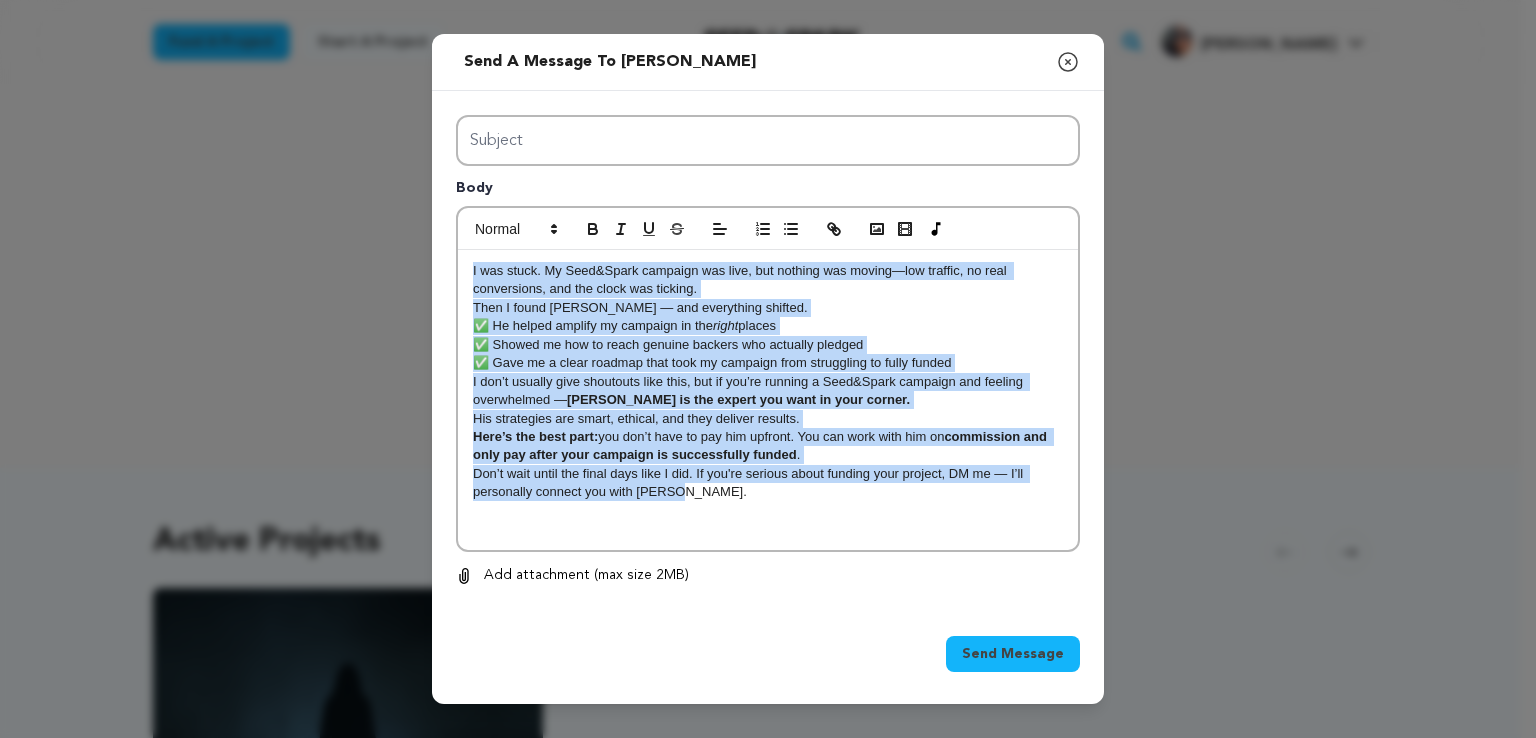 copy on "I was stuck. My Seed&Spark campaign was live, but nothing was moving—low traffic, no real conversions, and the clock was ticking. Then I found Abdul — and everything shifted. ✅ He helped amplify my campaign in the  right  places  ✅ Showed me how to reach genuine backers who actually pledged  ✅ Gave me a clear roadmap that took my campaign from struggling to fully funded I don’t usually give shoutouts like this, but if you’re running a Seed&Spark campaign and feeling overwhelmed —  Abdul is the expert you want in your corner. His strategies are smart, ethical, and they deliver results. Here’s the best part:  you don’t have to pay him upfront. You can work with him on  commission and only pay after your campaign is successfully funded . Don’t wait until the final days like I did. If you're serious about funding your project, DM me — I’ll personally connect you with Abdul." 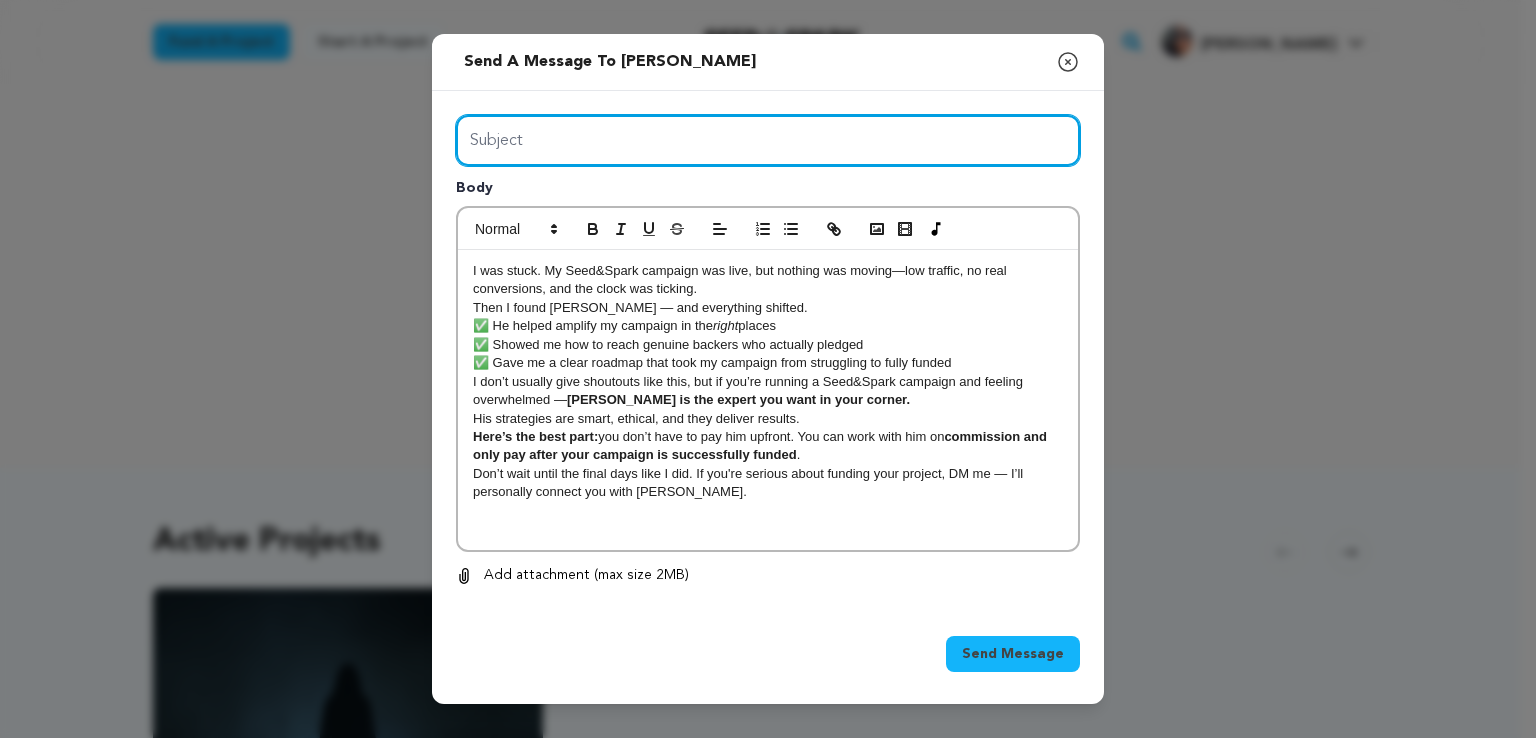 click on "Subject" at bounding box center [768, 140] 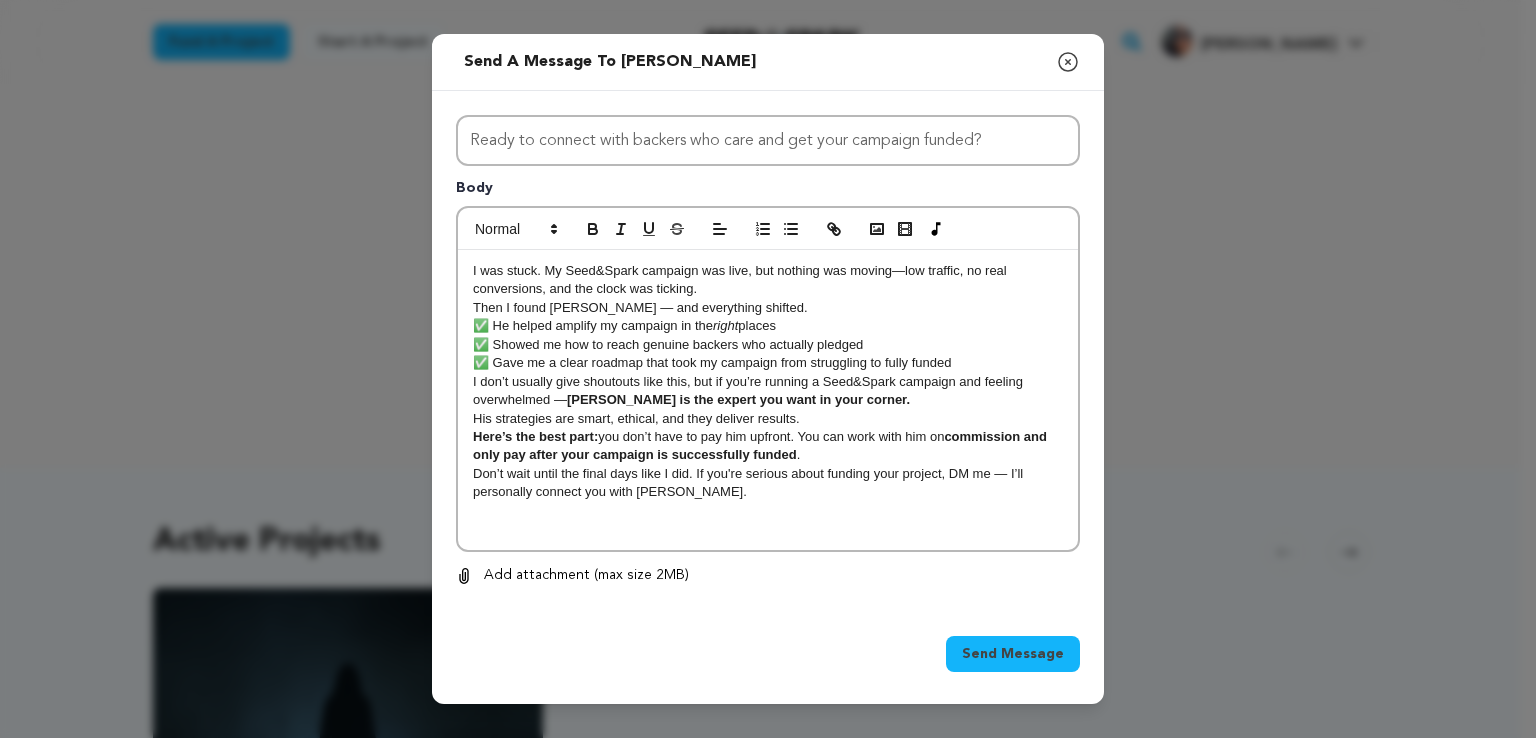 click on "Send Message" at bounding box center [1013, 654] 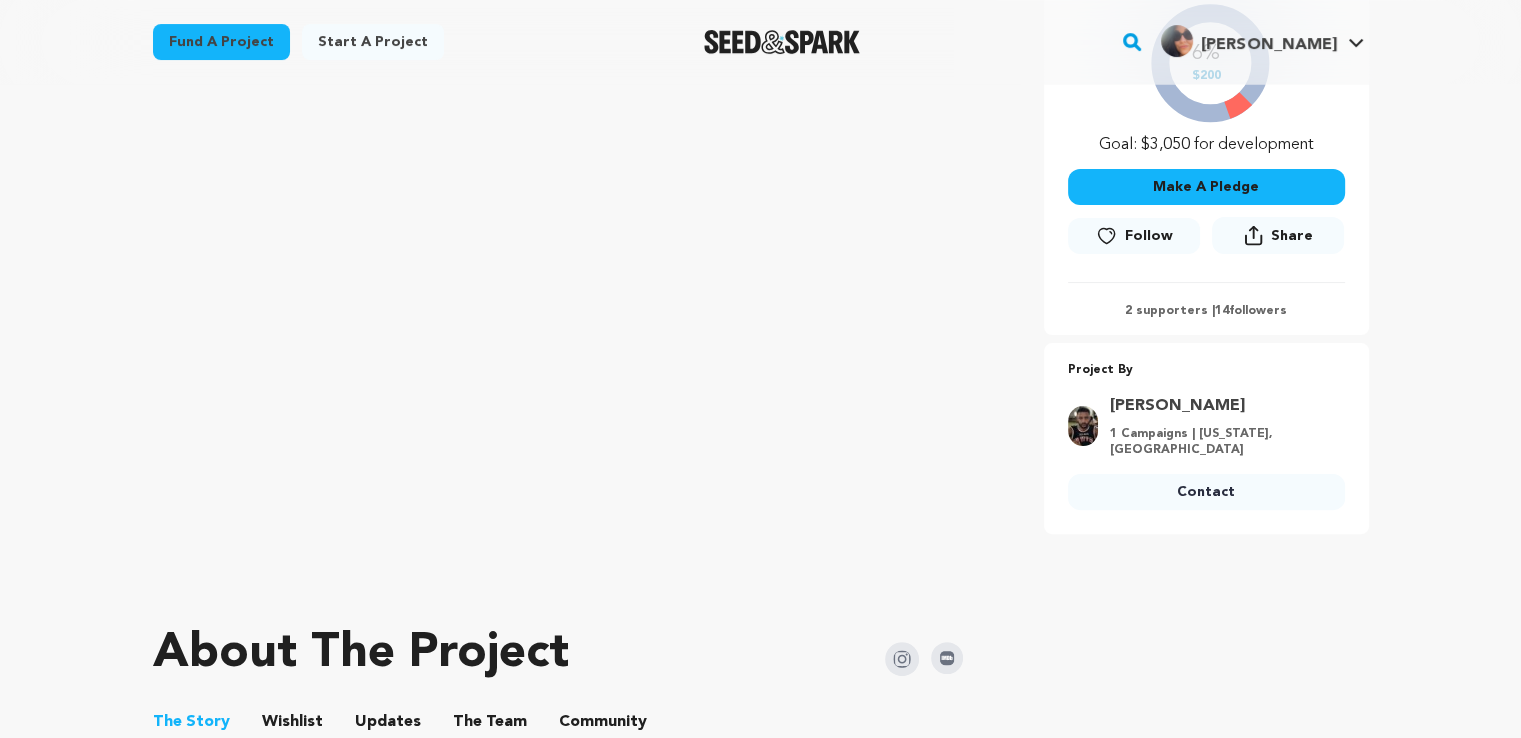 scroll, scrollTop: 615, scrollLeft: 0, axis: vertical 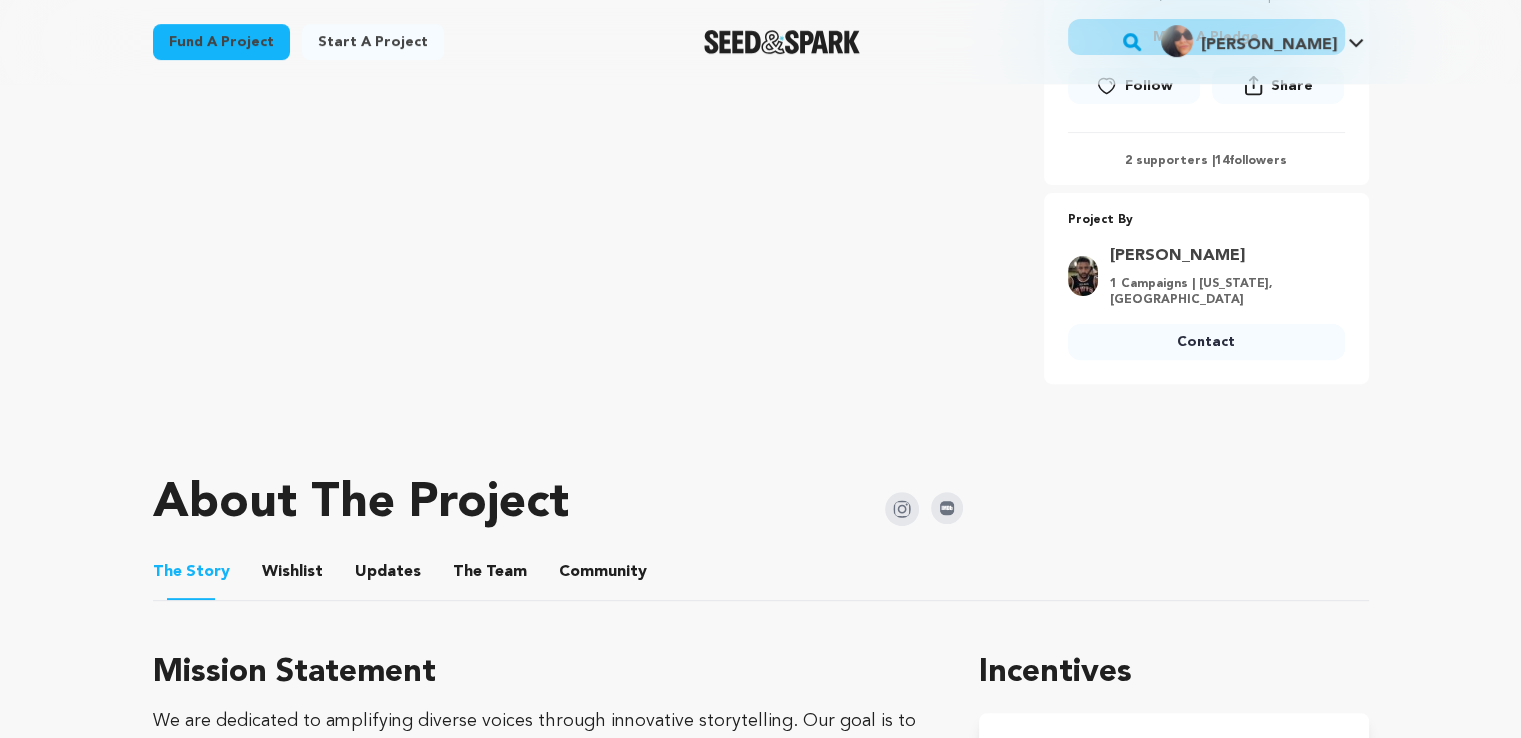 click on "Fund a project
Start a project
Search" at bounding box center (760, 3508) 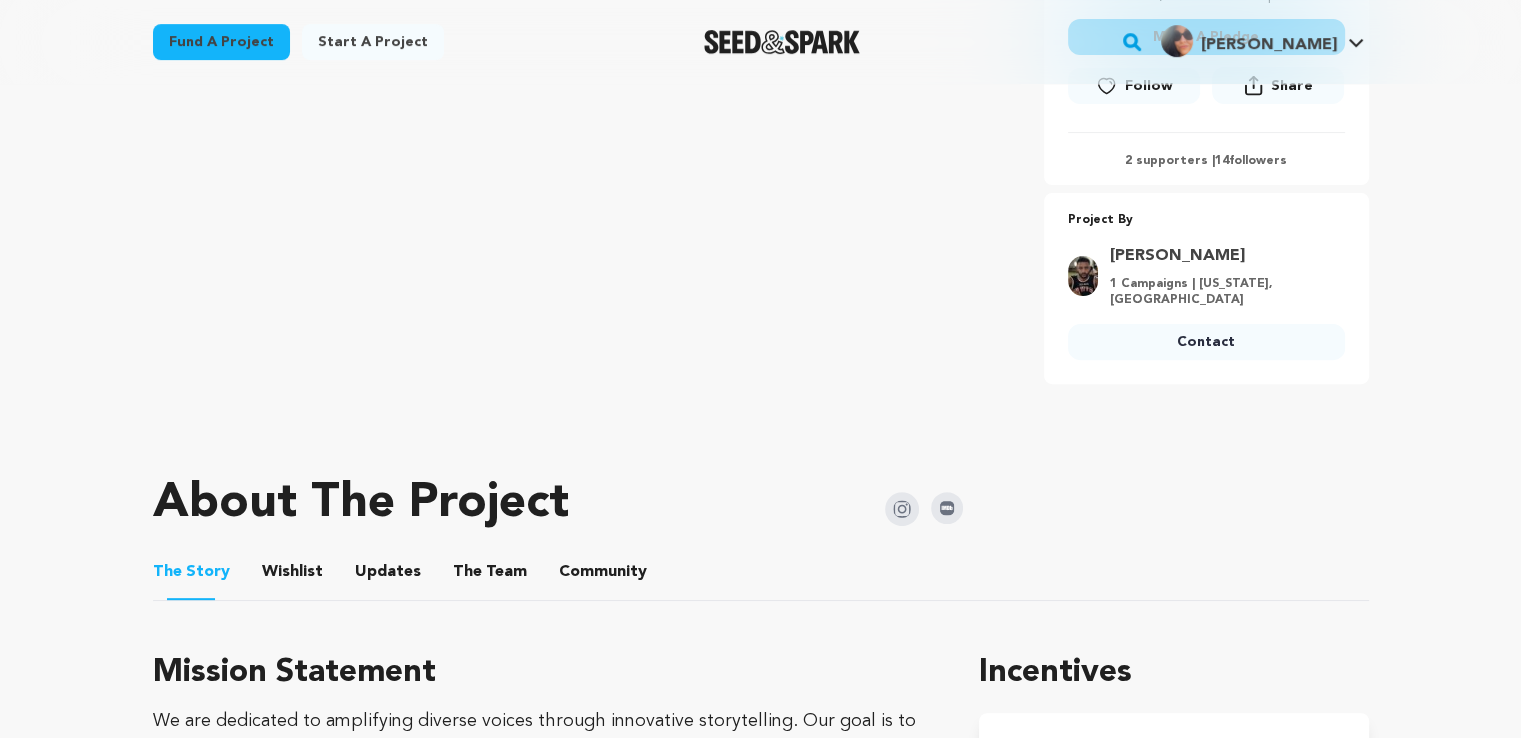 click on "Contact" at bounding box center (1206, 342) 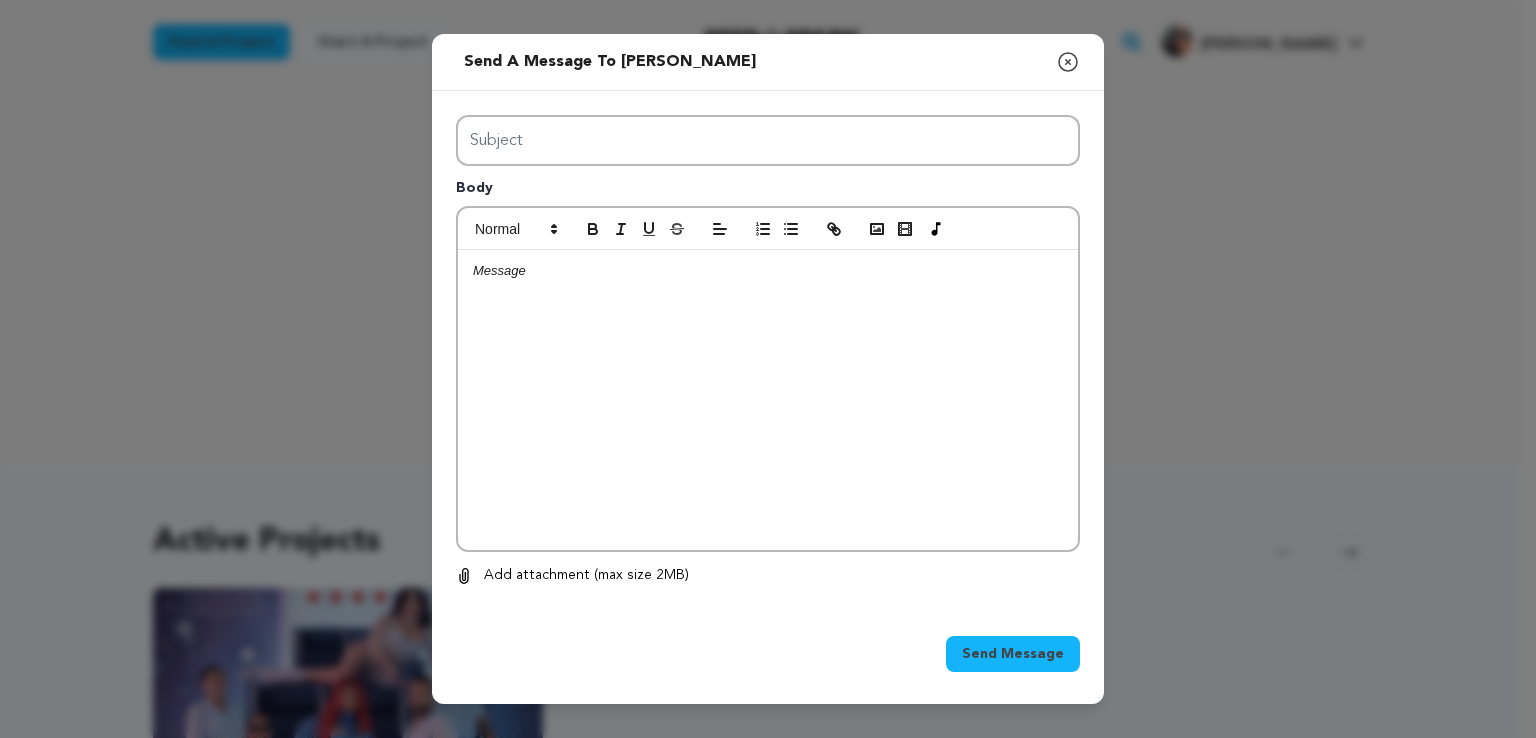 scroll, scrollTop: 0, scrollLeft: 0, axis: both 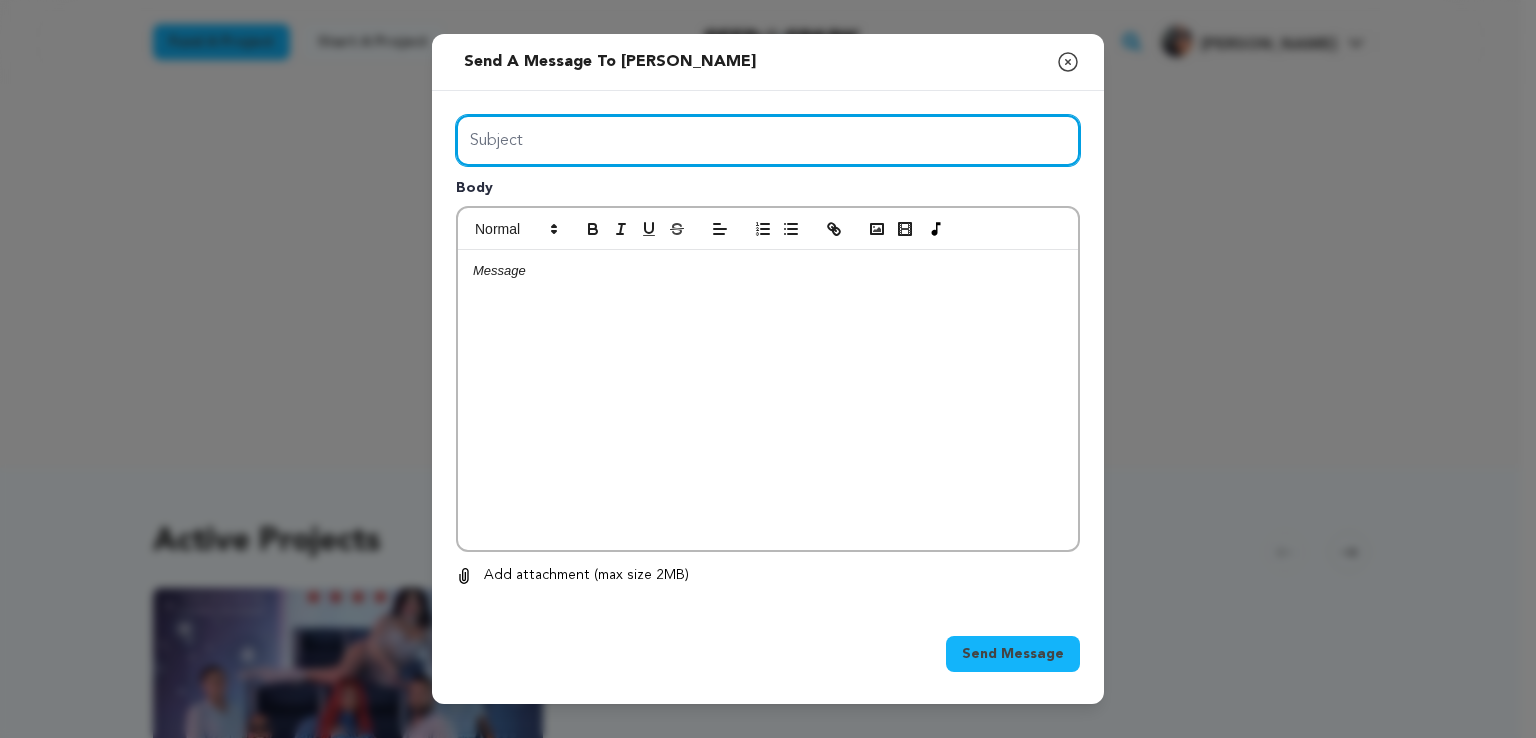 click on "Subject" at bounding box center (768, 140) 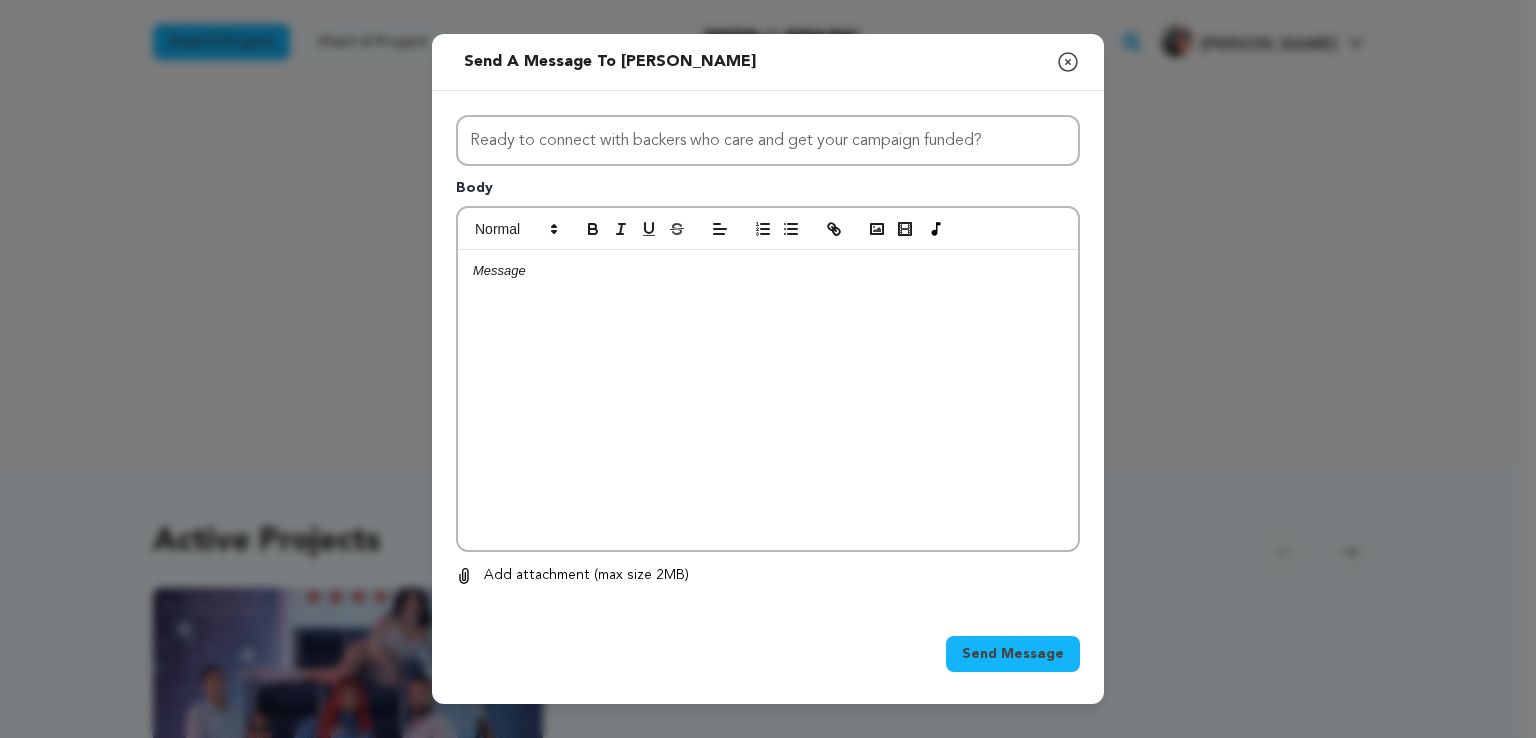 click at bounding box center [768, 400] 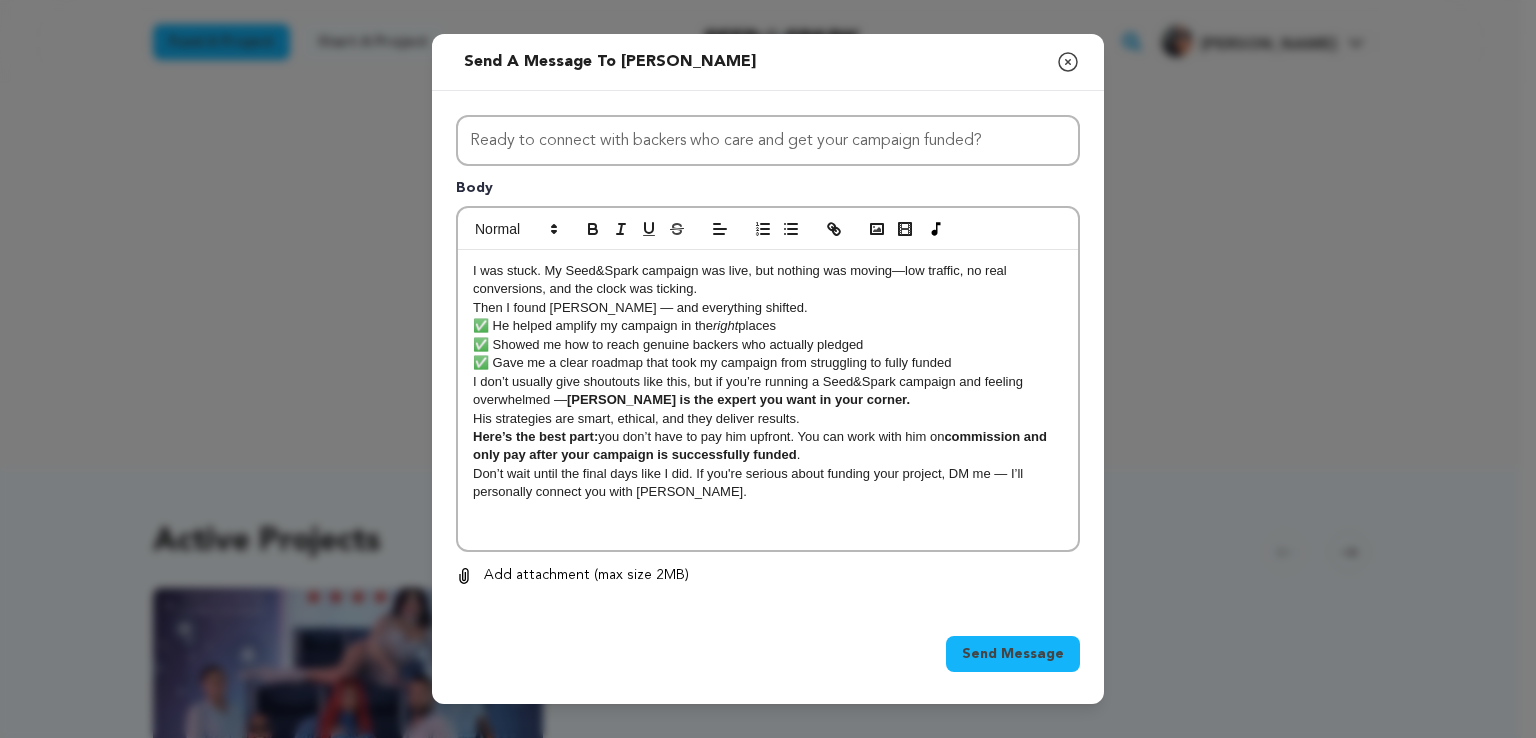 click on "Then I found Abdul — and everything shifted." at bounding box center (768, 308) 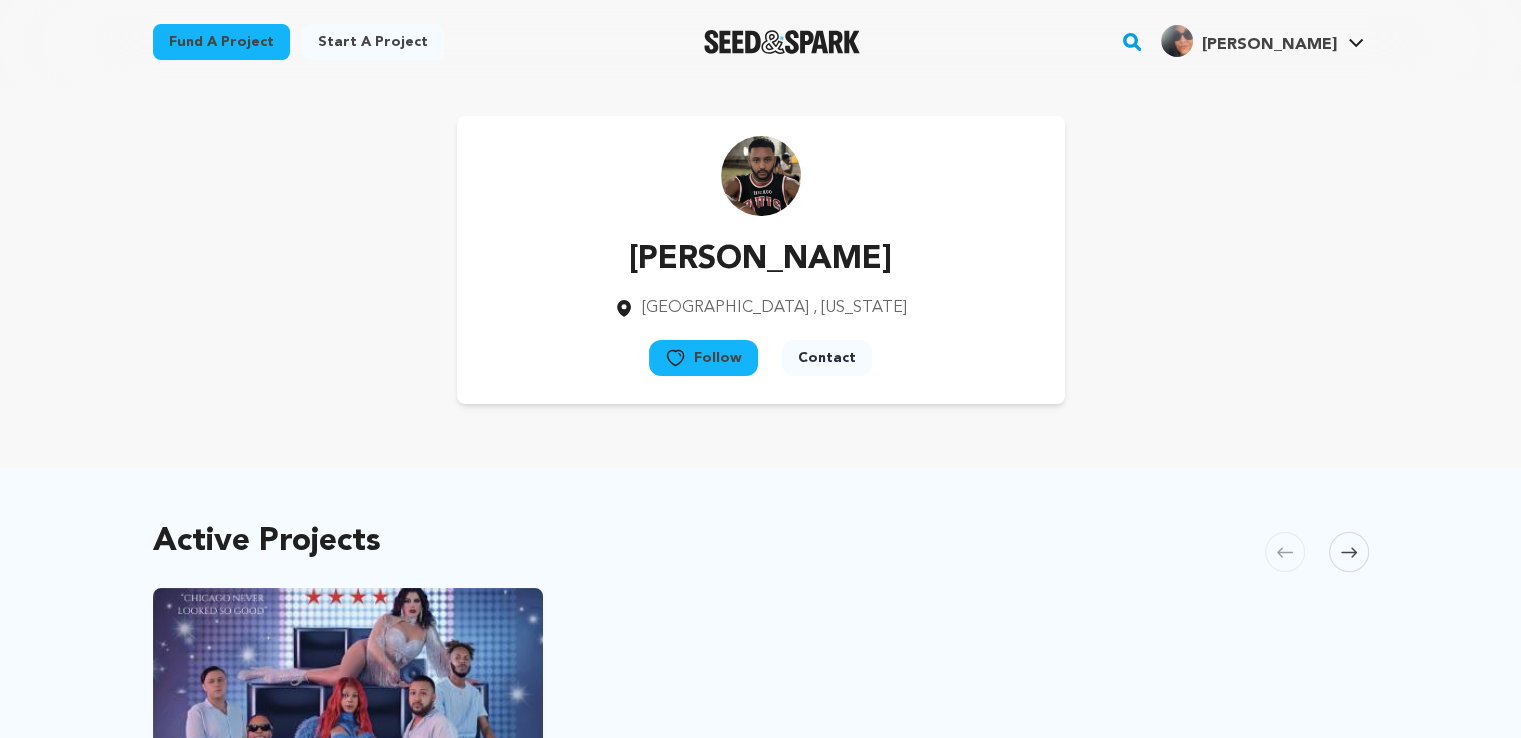 click on "Follow" at bounding box center [703, 358] 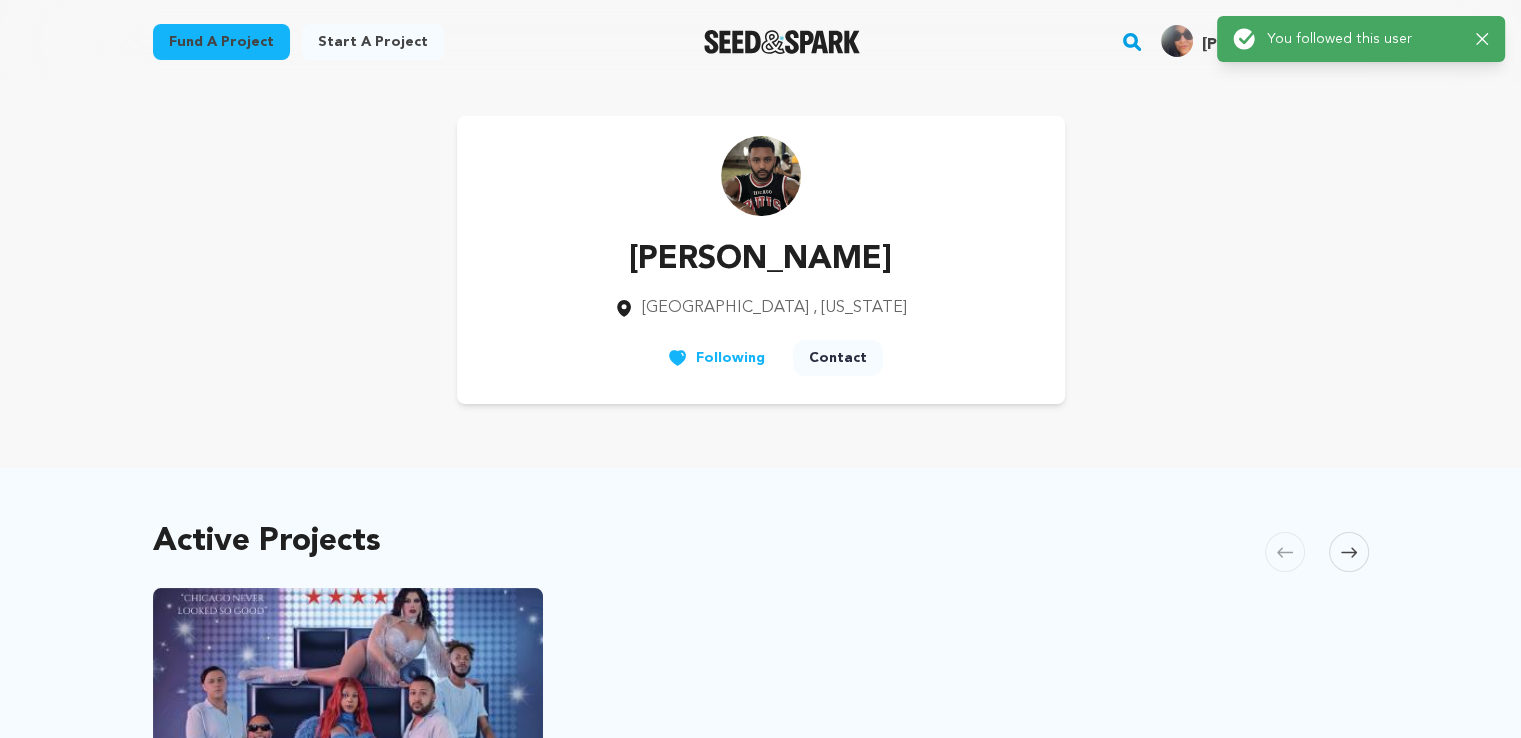 click on "Contact" at bounding box center (838, 358) 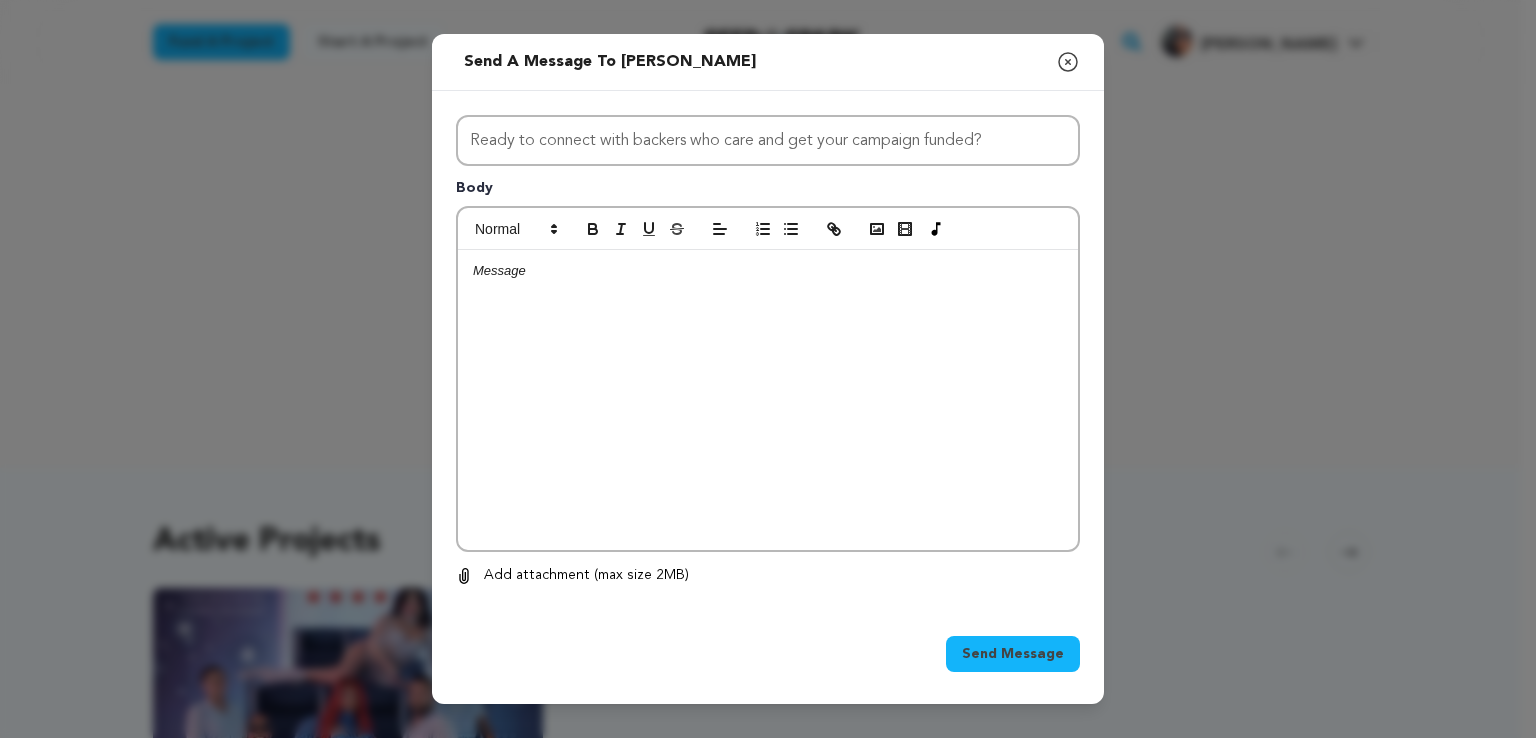 click at bounding box center (768, 400) 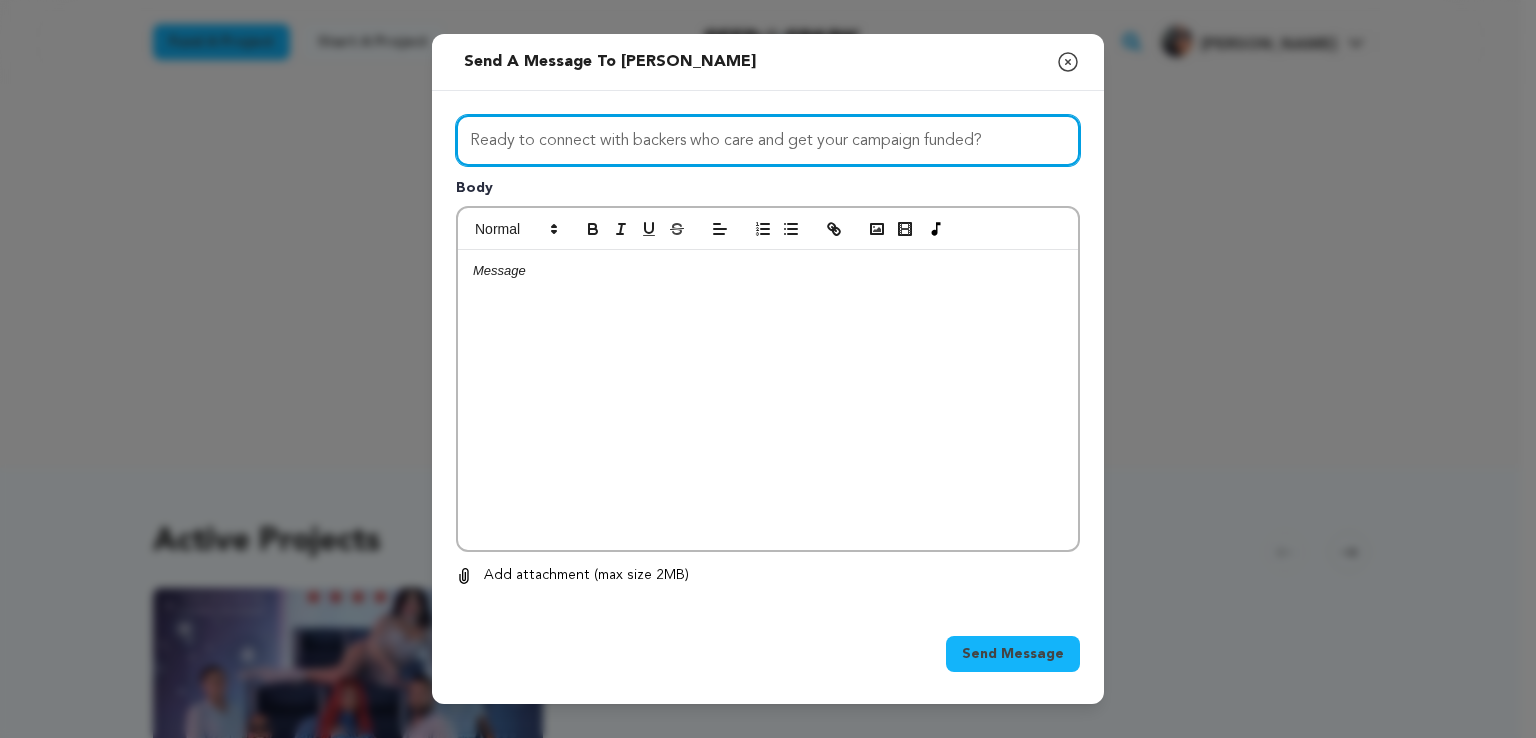 click on "Ready to connect with backers who care and get your campaign funded?" at bounding box center [768, 140] 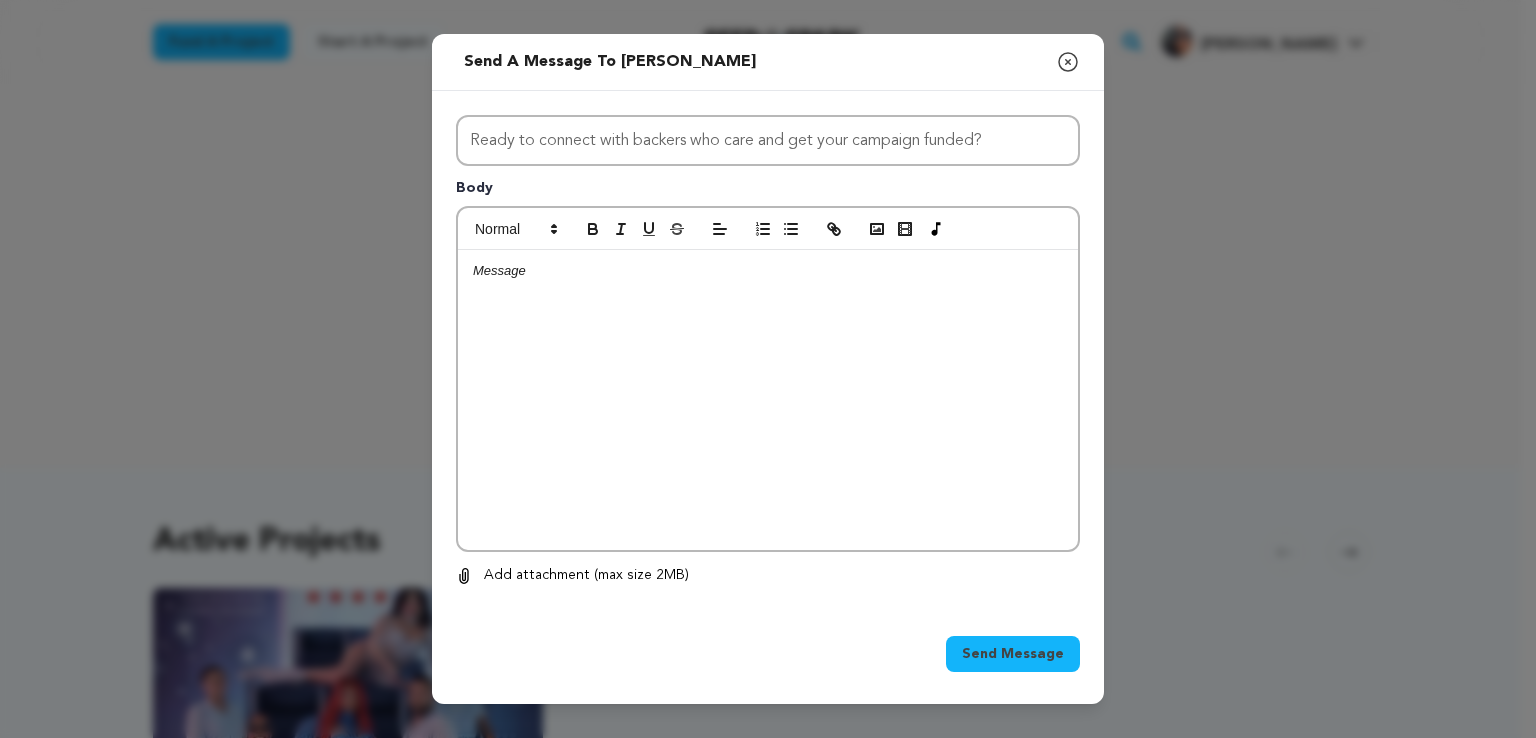 click at bounding box center [768, 400] 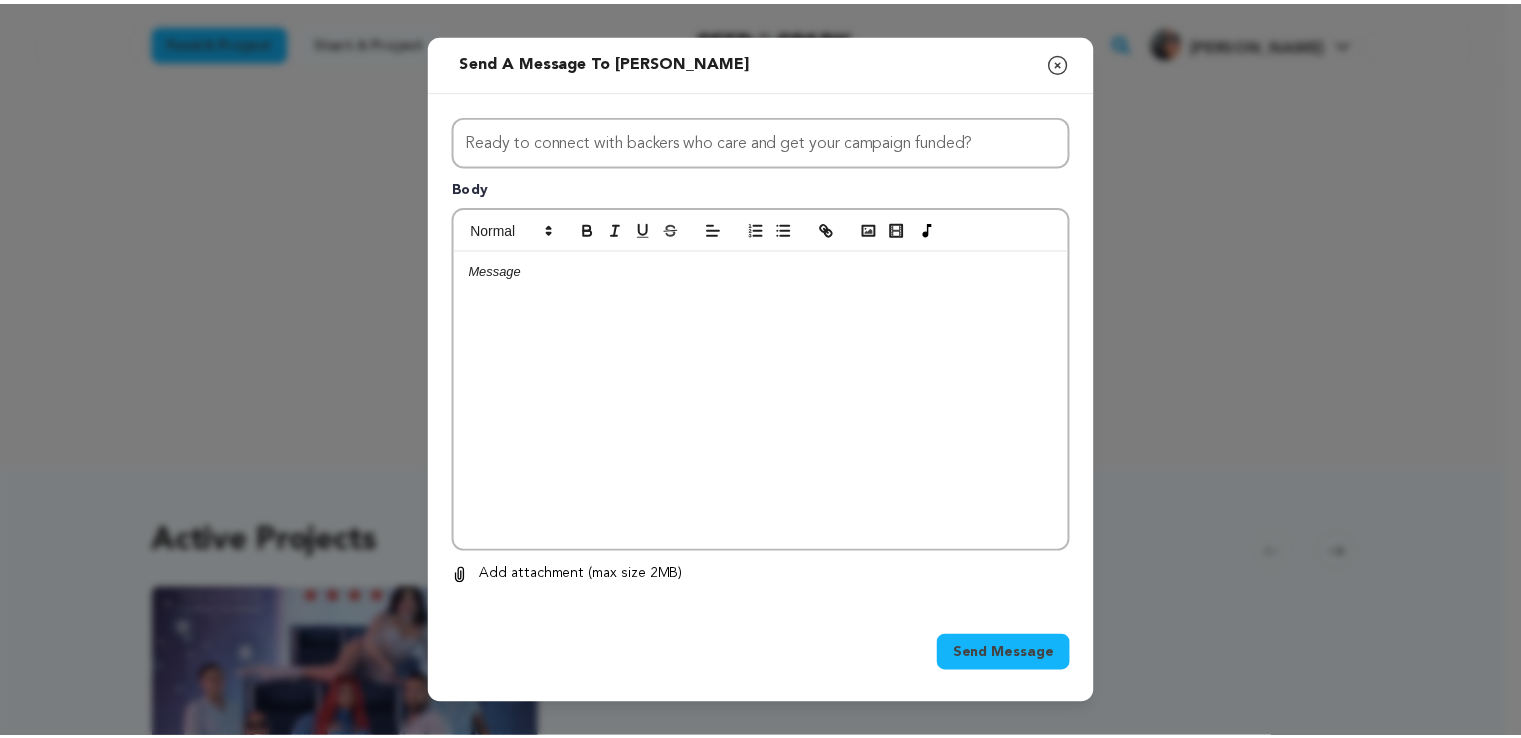 scroll, scrollTop: 0, scrollLeft: 0, axis: both 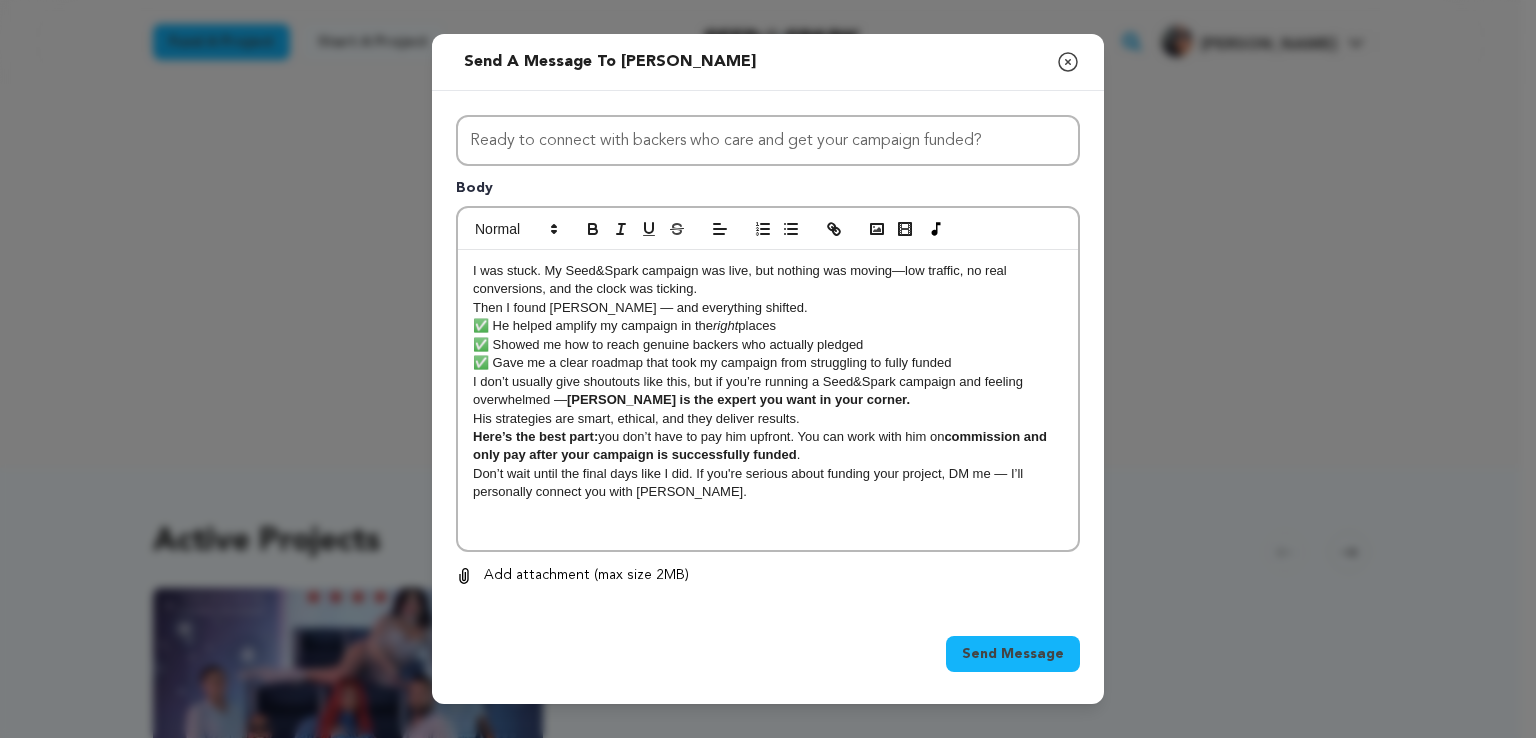 click on "Send Message" at bounding box center (1013, 654) 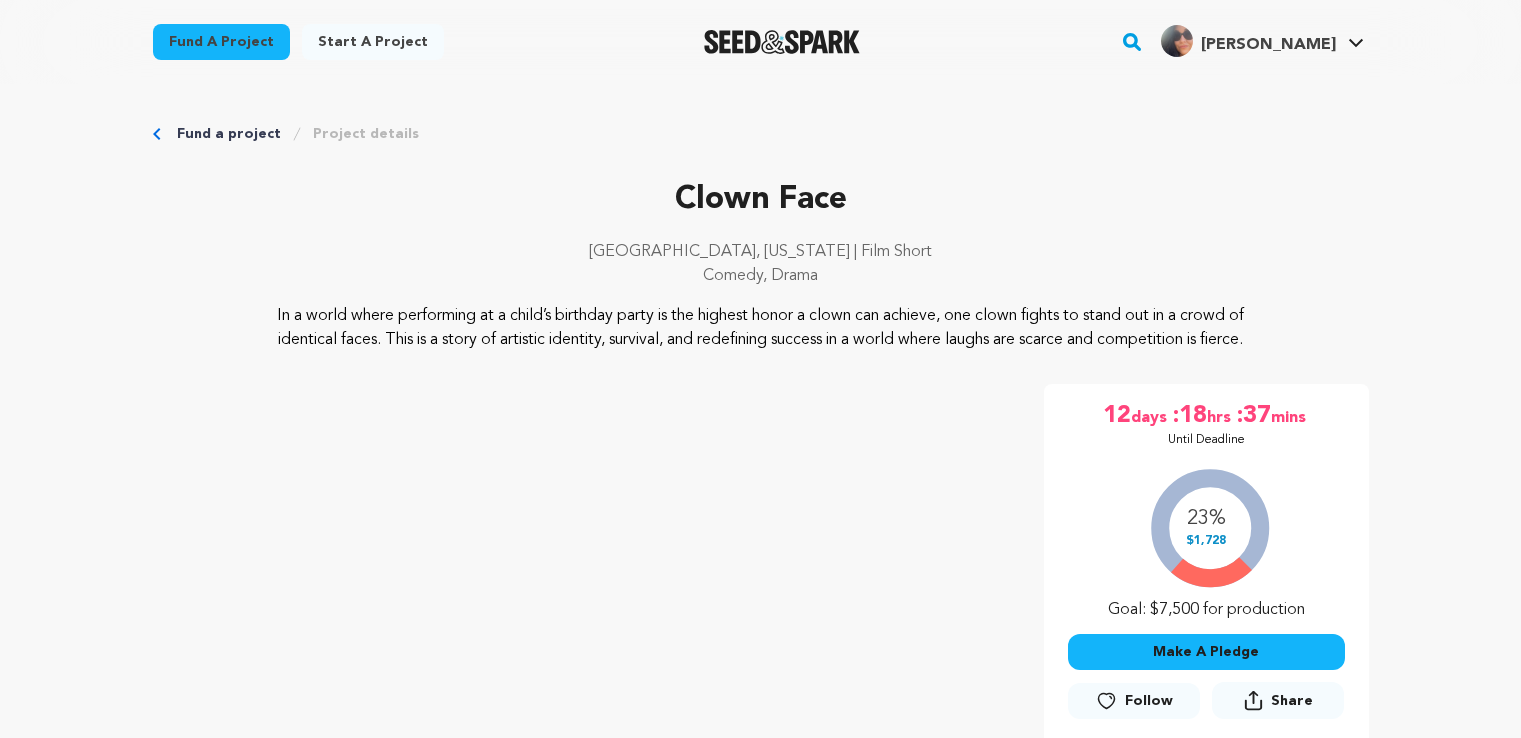 scroll, scrollTop: 0, scrollLeft: 0, axis: both 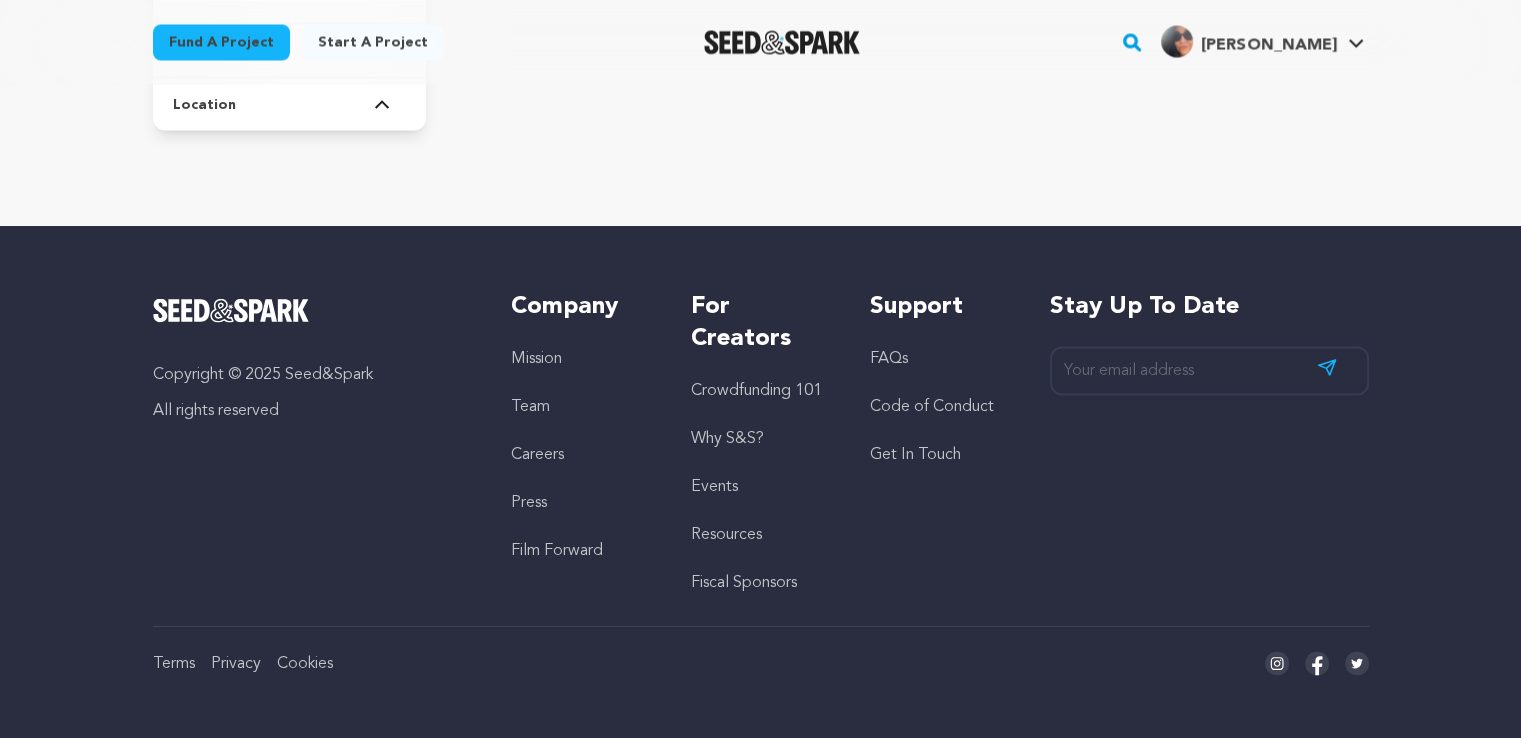 click on "Fund a project
Start a project
Search" at bounding box center [760, -1522] 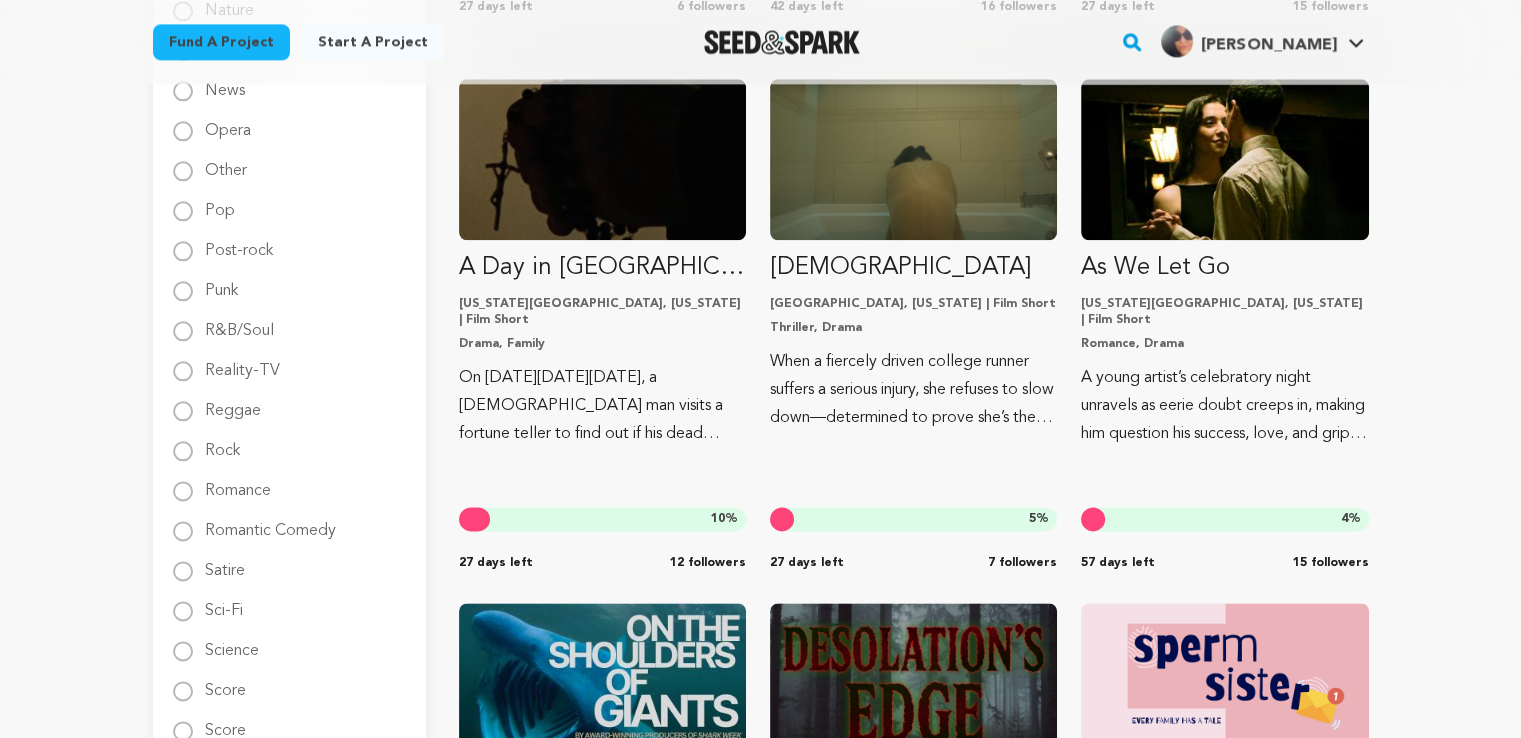 scroll, scrollTop: 2395, scrollLeft: 0, axis: vertical 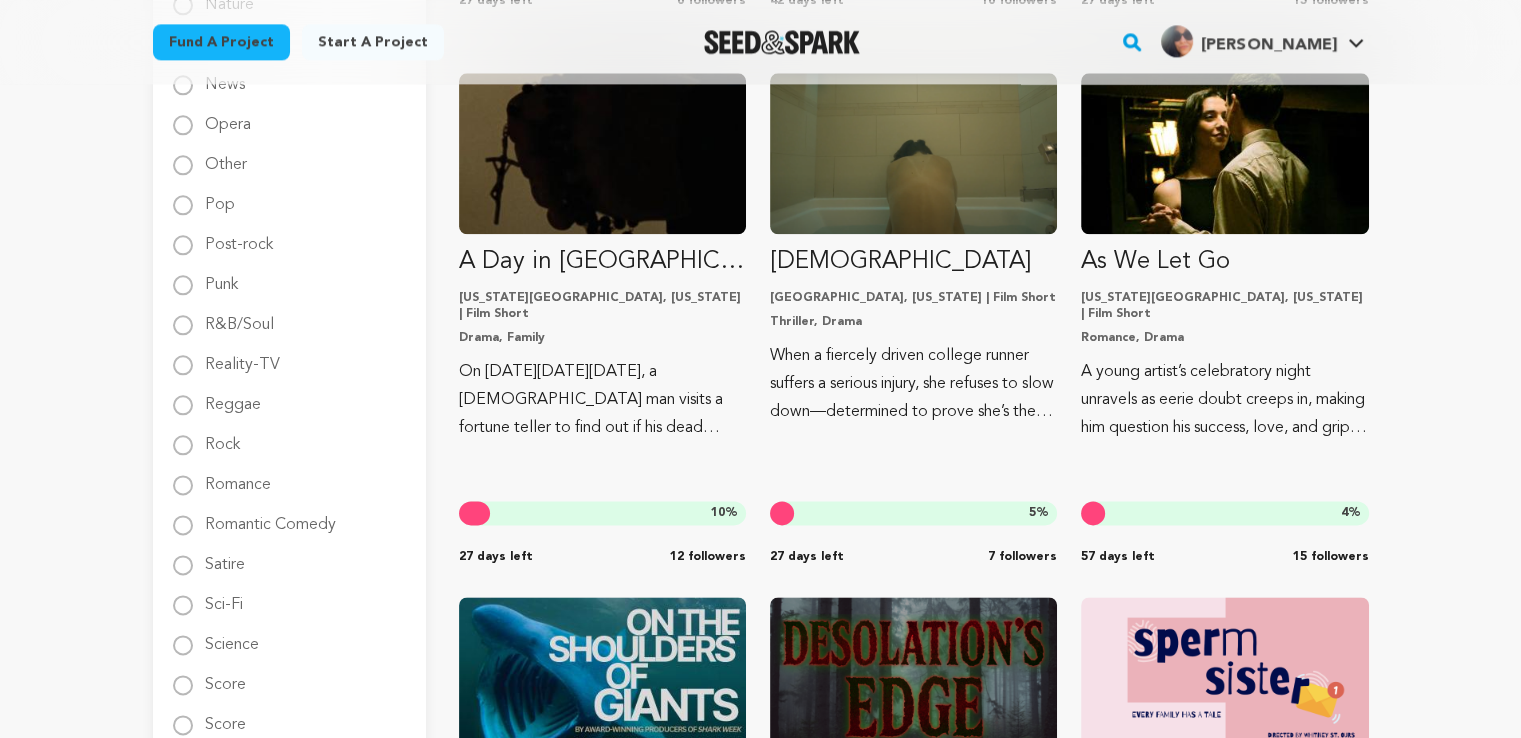 click on "Post-rock" at bounding box center (239, 237) 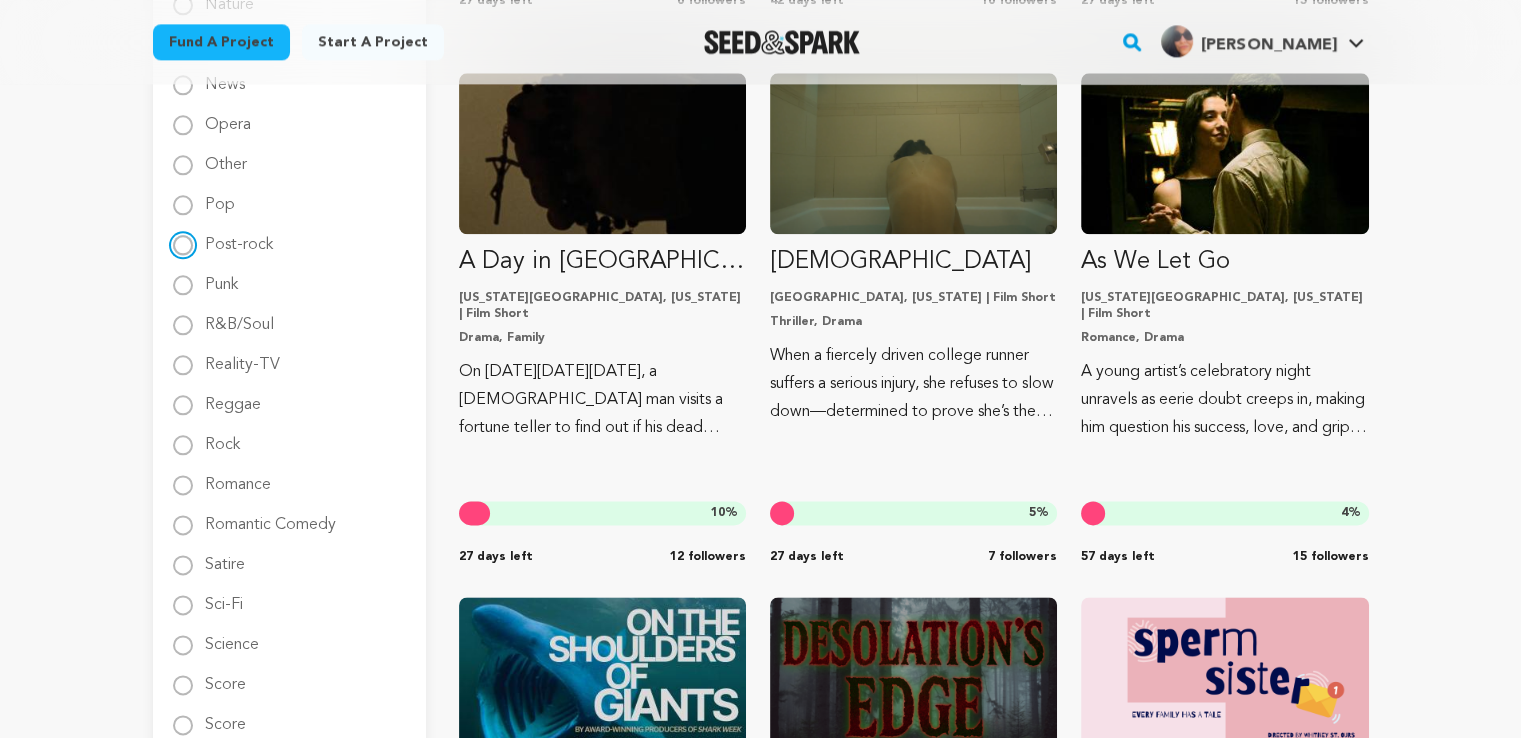 click on "Post-rock" at bounding box center (183, 245) 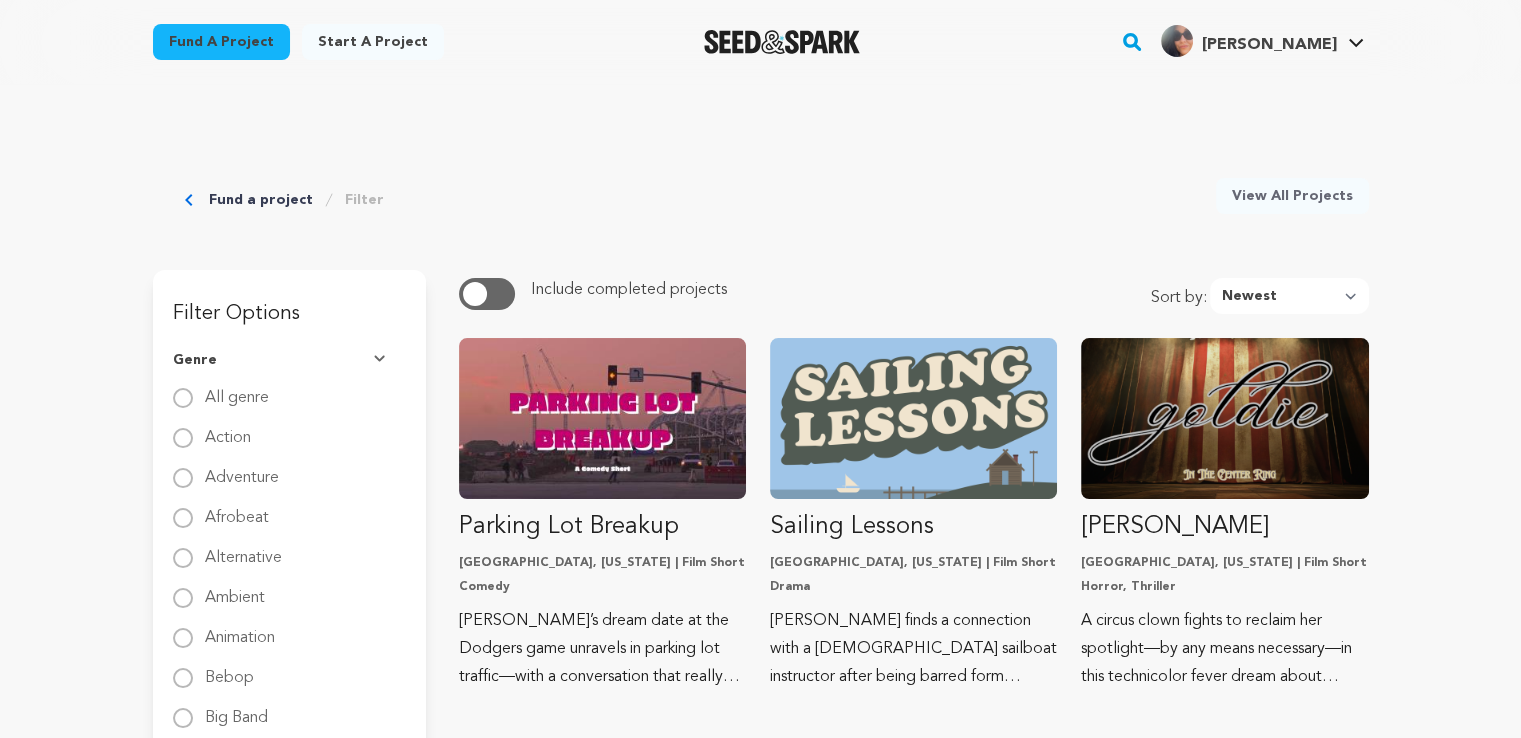scroll, scrollTop: 0, scrollLeft: 0, axis: both 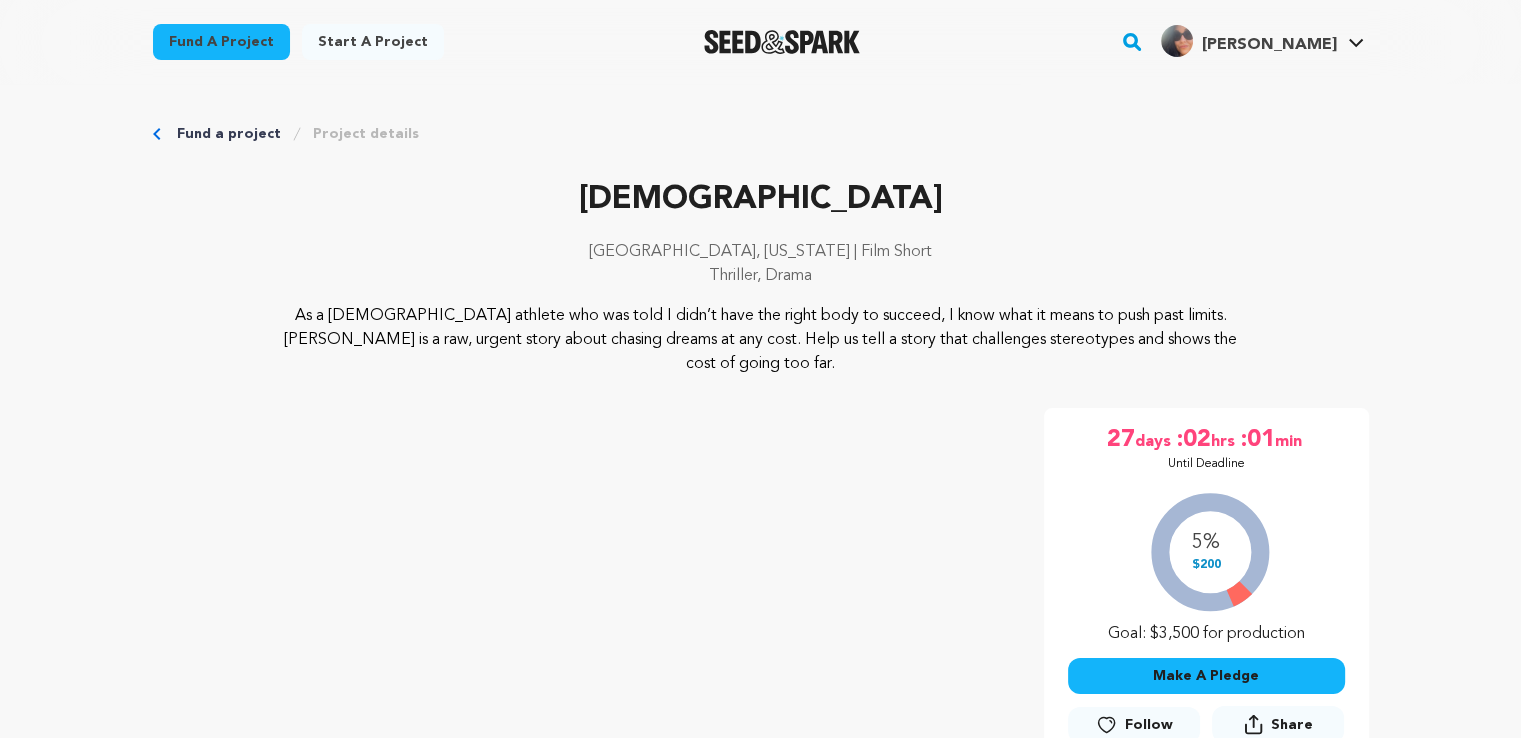 drag, startPoint x: 0, startPoint y: 0, endPoint x: 1139, endPoint y: 685, distance: 1329.1147 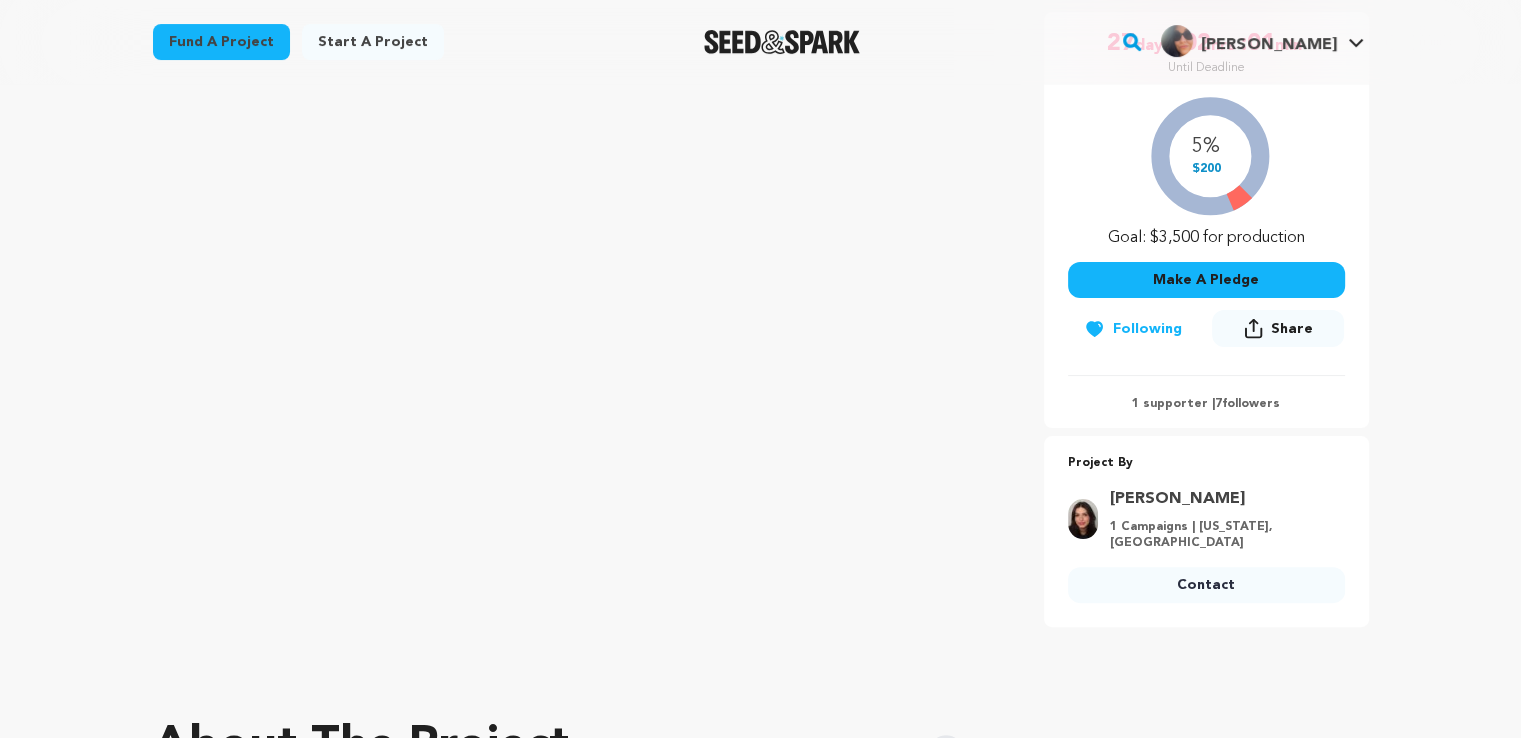 scroll, scrollTop: 437, scrollLeft: 0, axis: vertical 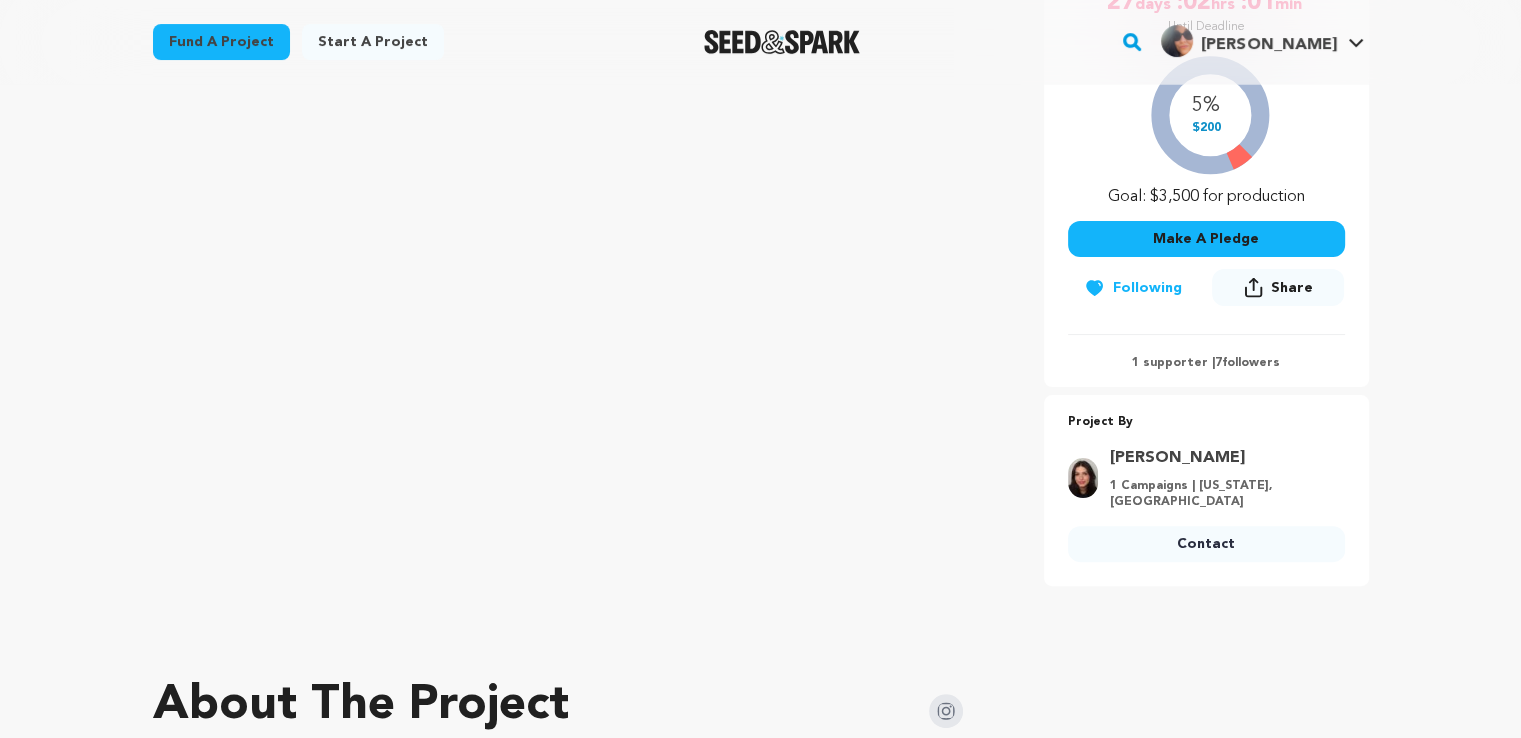 click on "Fund a project
Start a project
Search" at bounding box center (760, 3205) 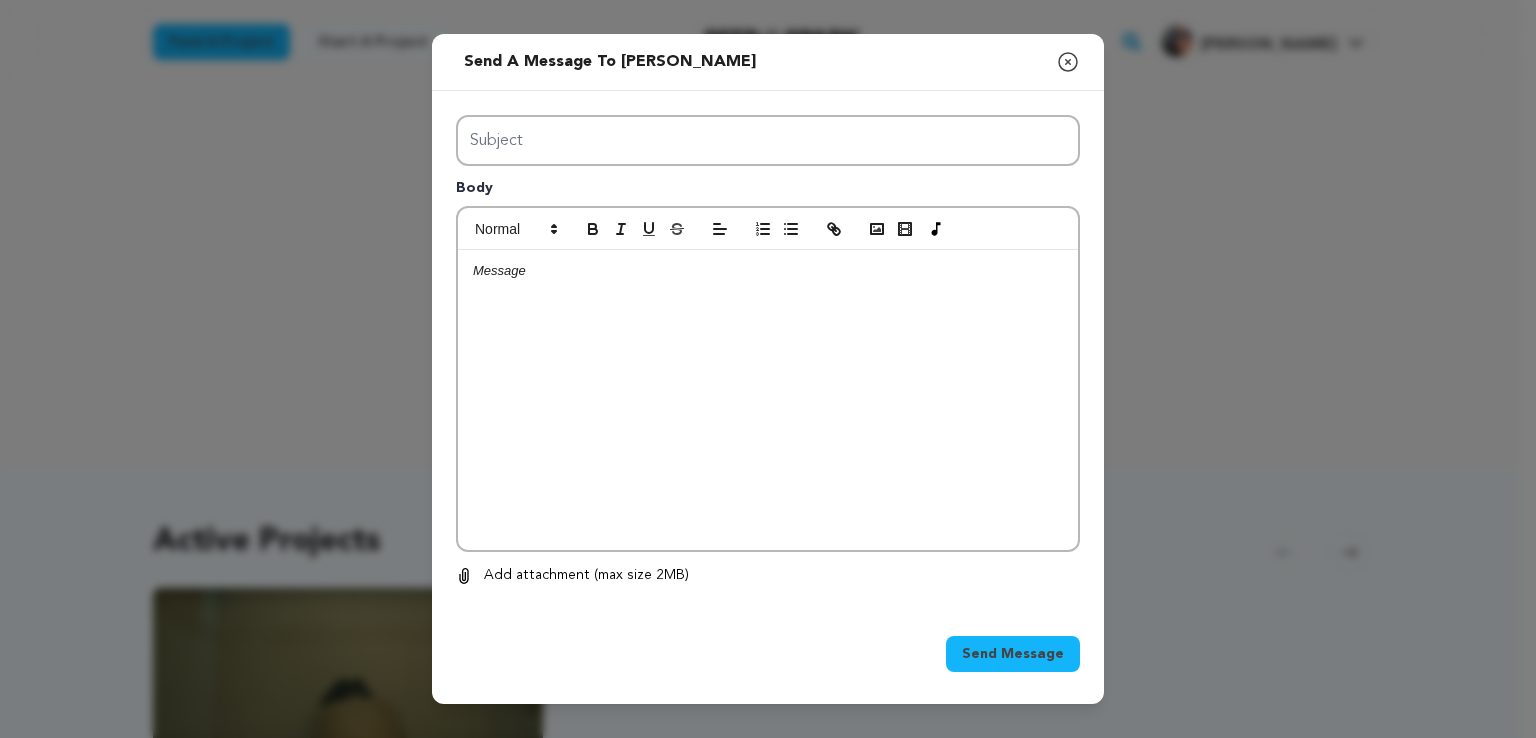 scroll, scrollTop: 0, scrollLeft: 0, axis: both 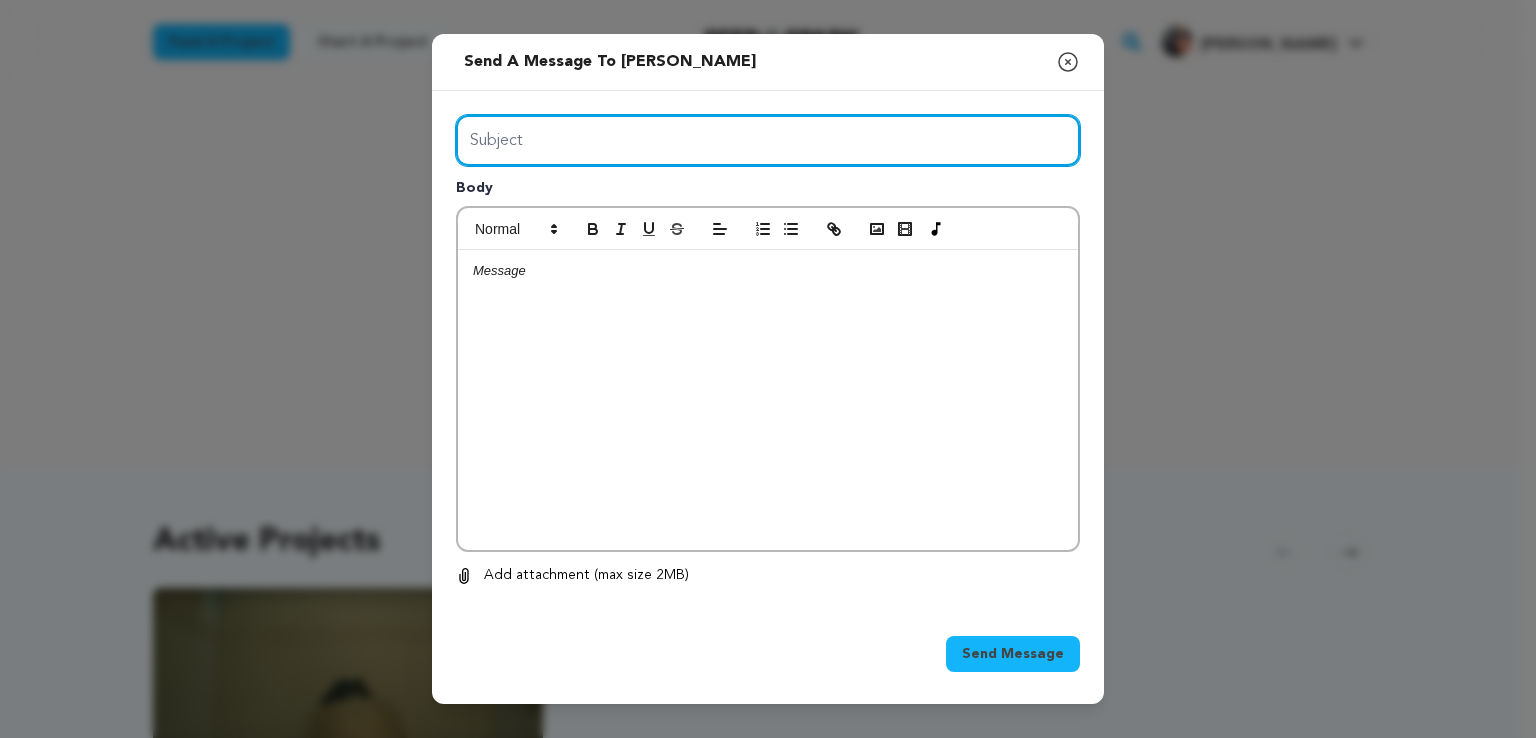click on "Subject" at bounding box center [768, 140] 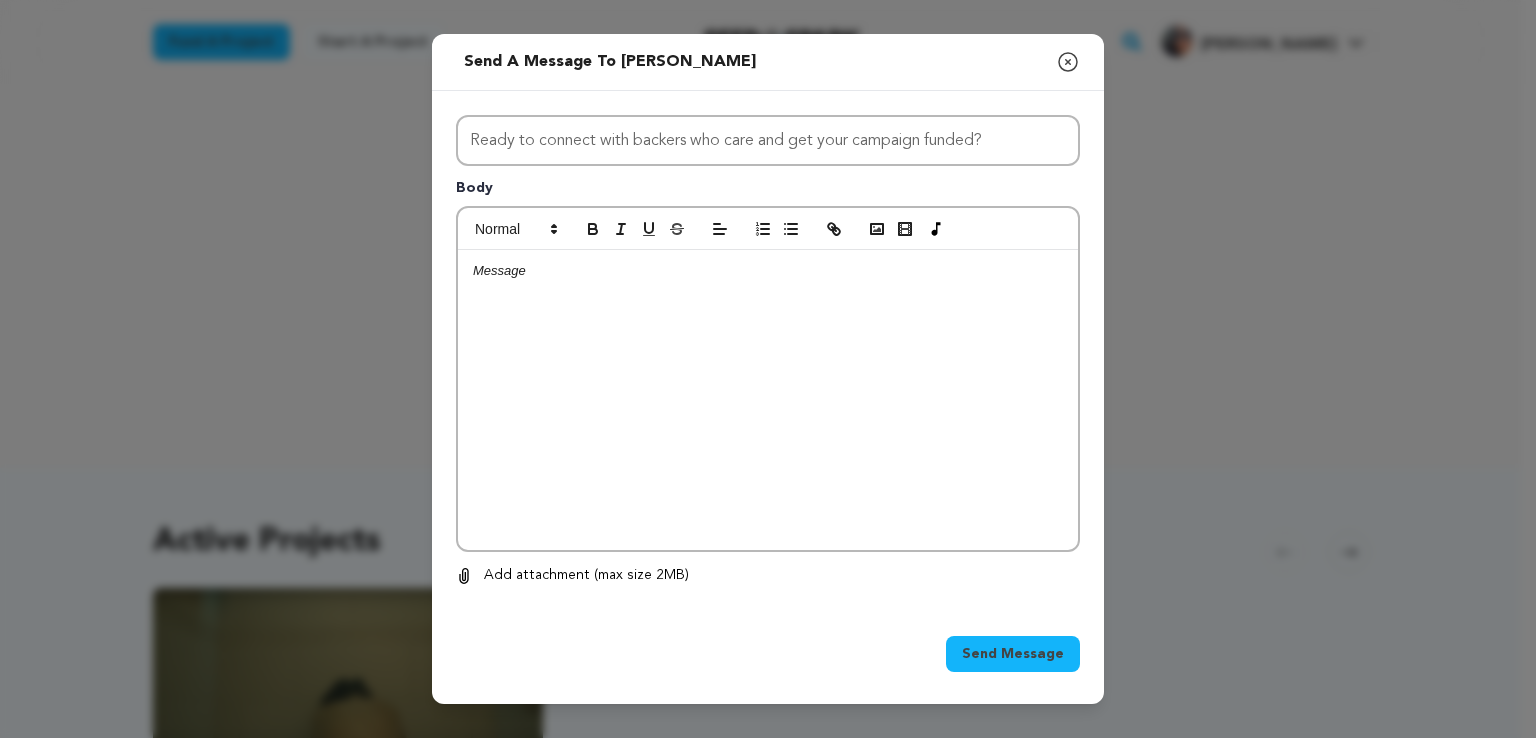 click at bounding box center (768, 400) 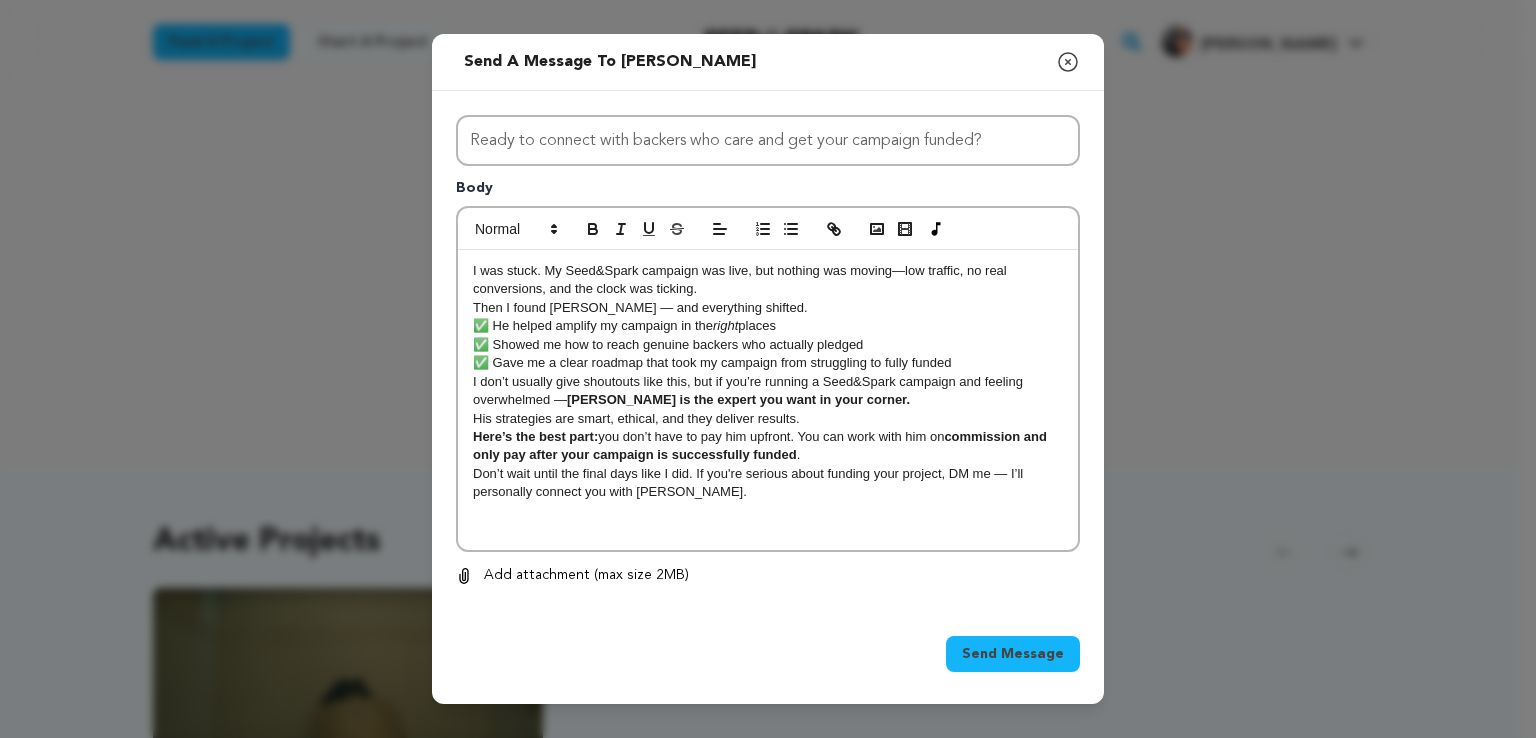 scroll, scrollTop: 0, scrollLeft: 0, axis: both 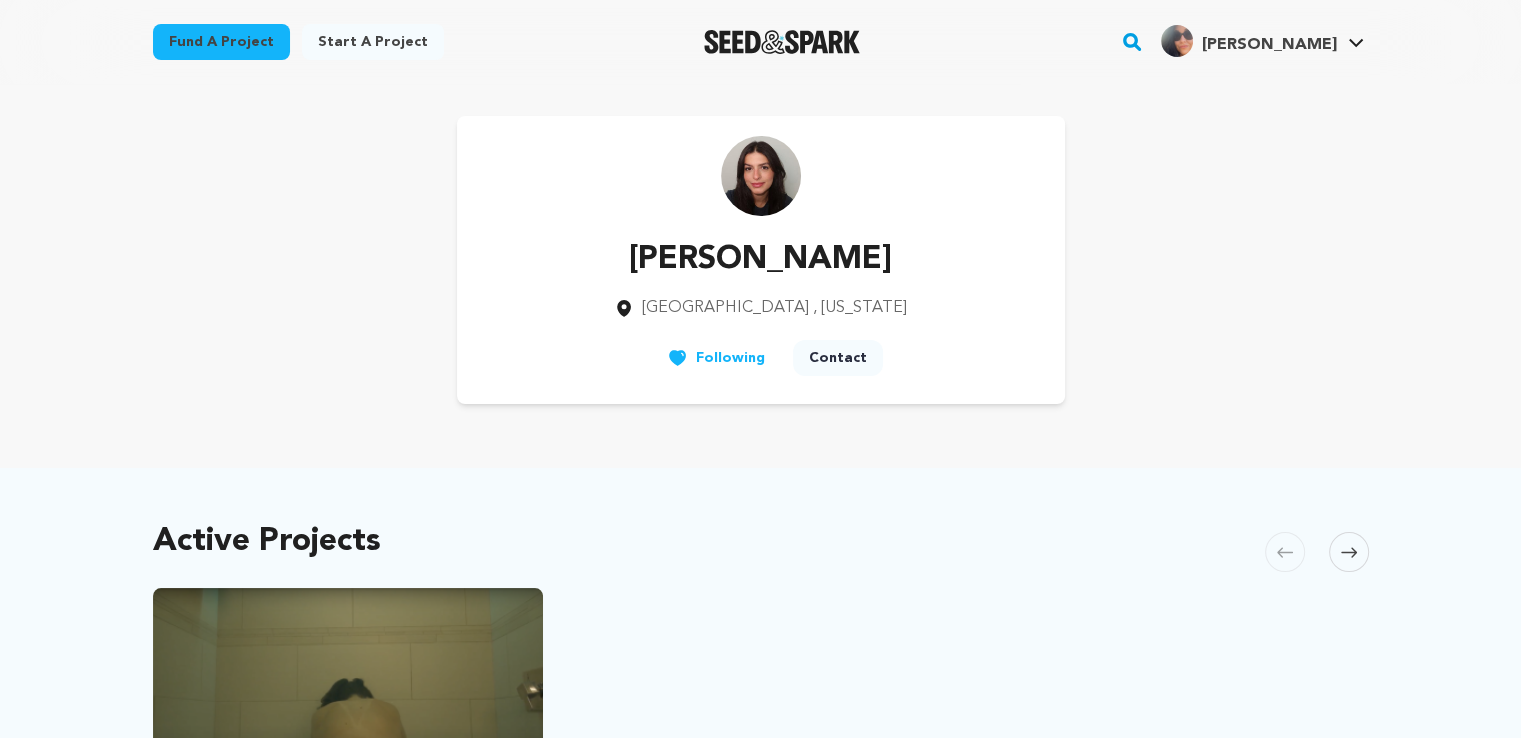 click on "Contact" at bounding box center (838, 358) 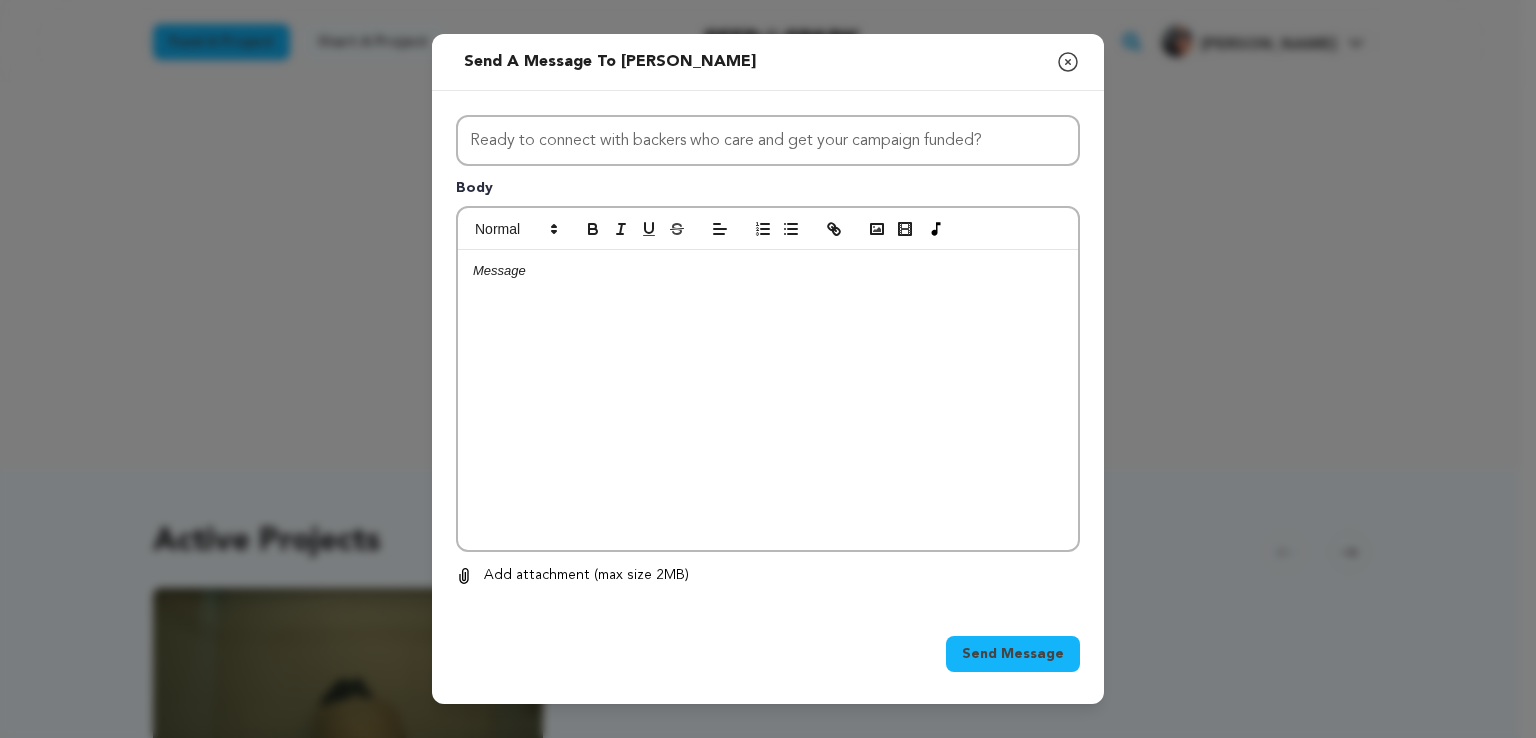 click at bounding box center [768, 400] 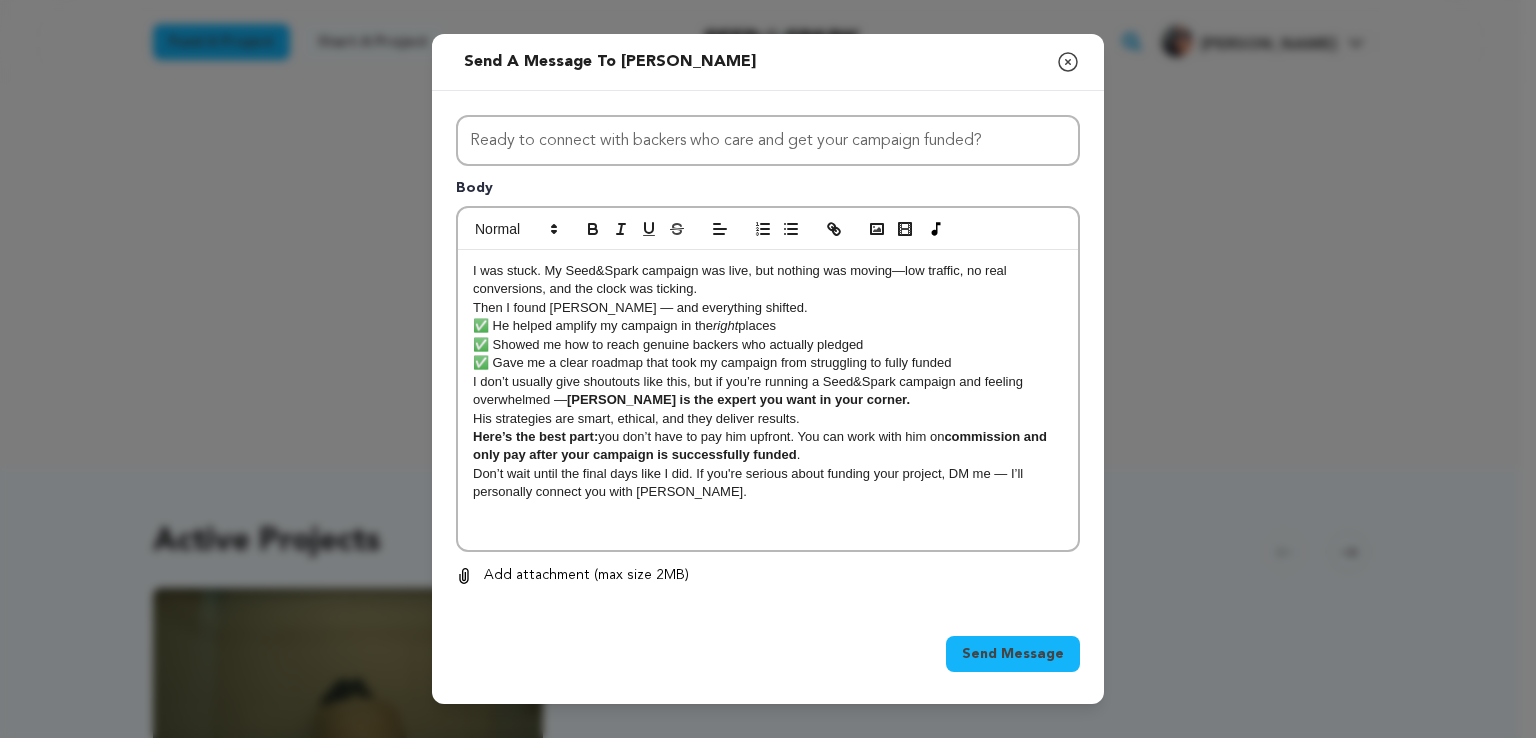 click on "Then I found Abdul — and everything shifted." at bounding box center (768, 308) 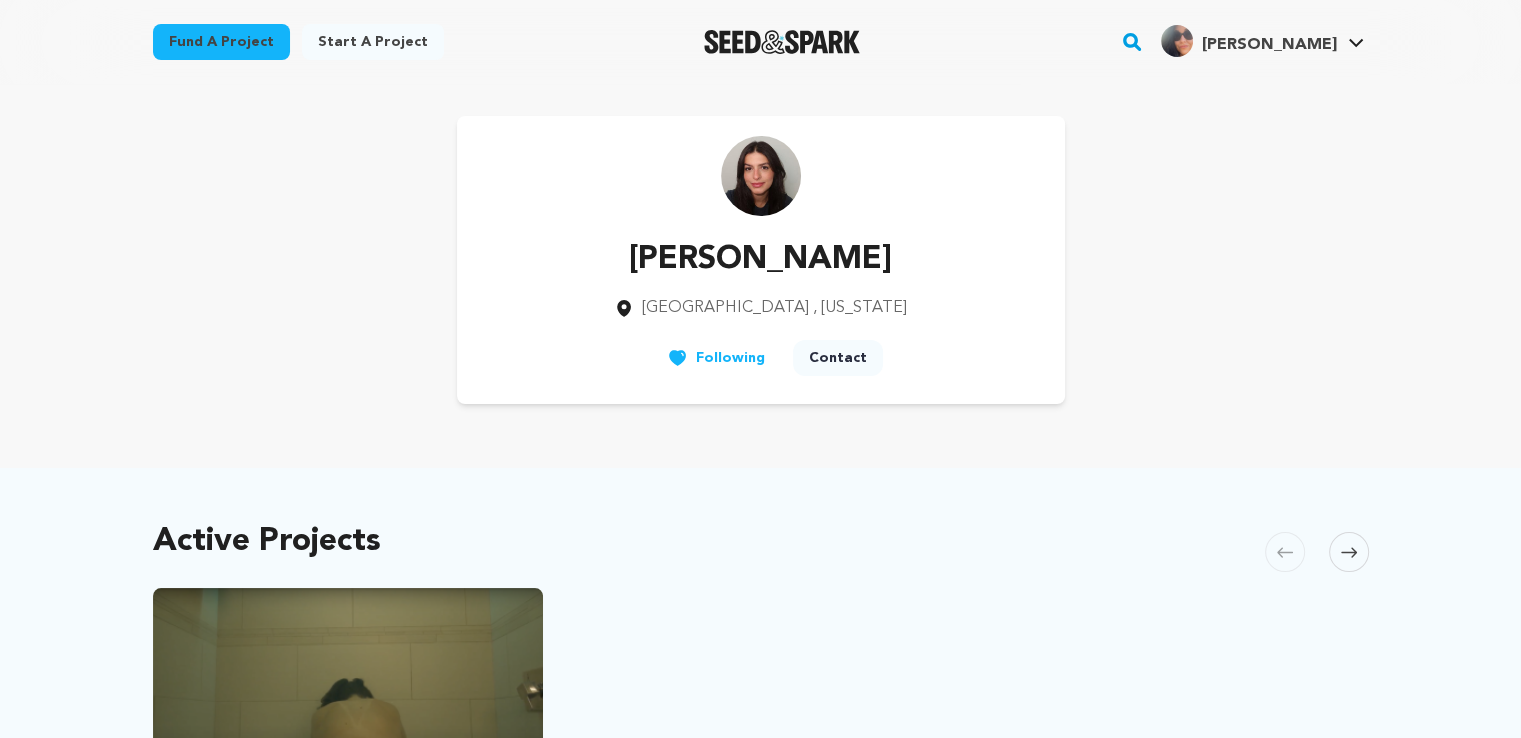click on "Contact" at bounding box center [838, 358] 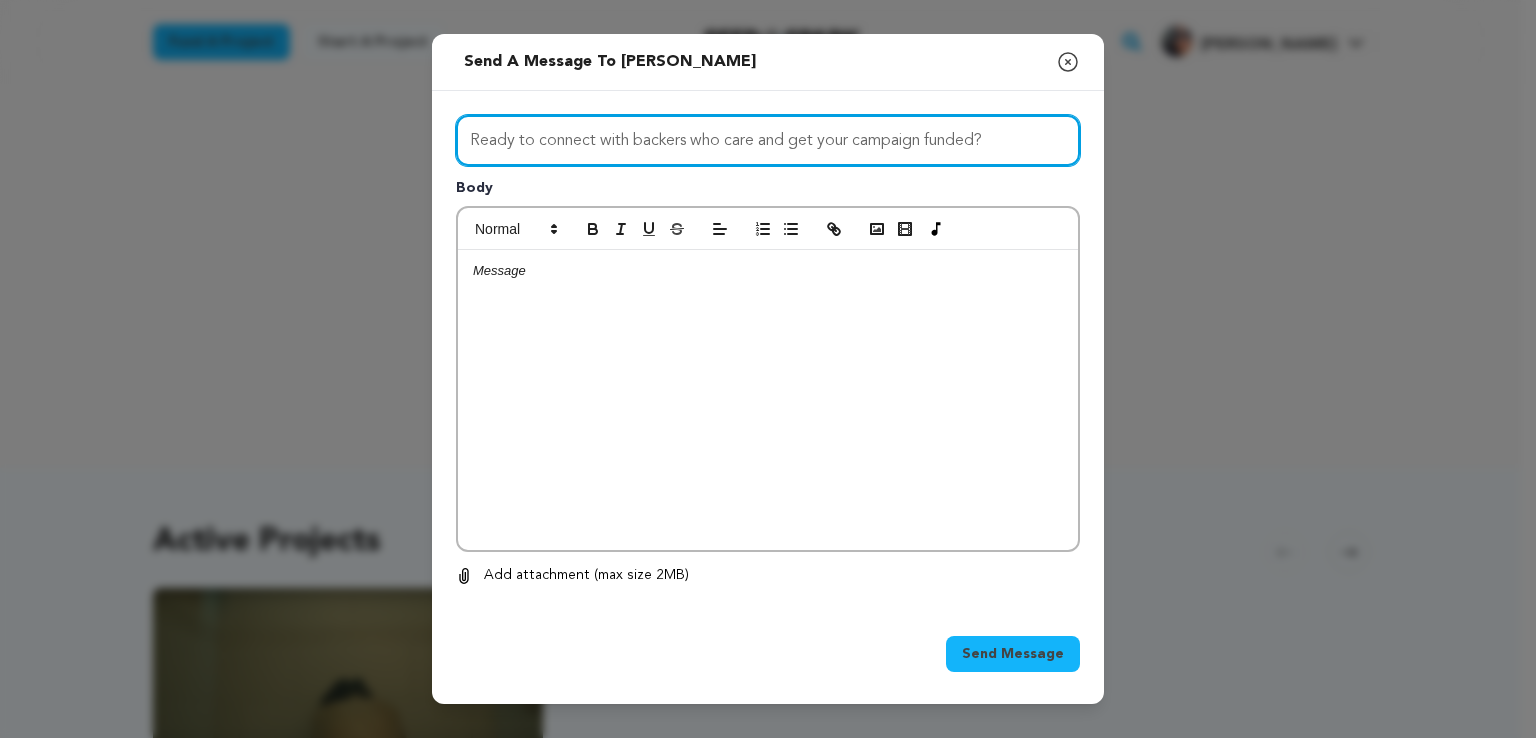 click on "Ready to connect with backers who care and get your campaign funded?" at bounding box center (768, 140) 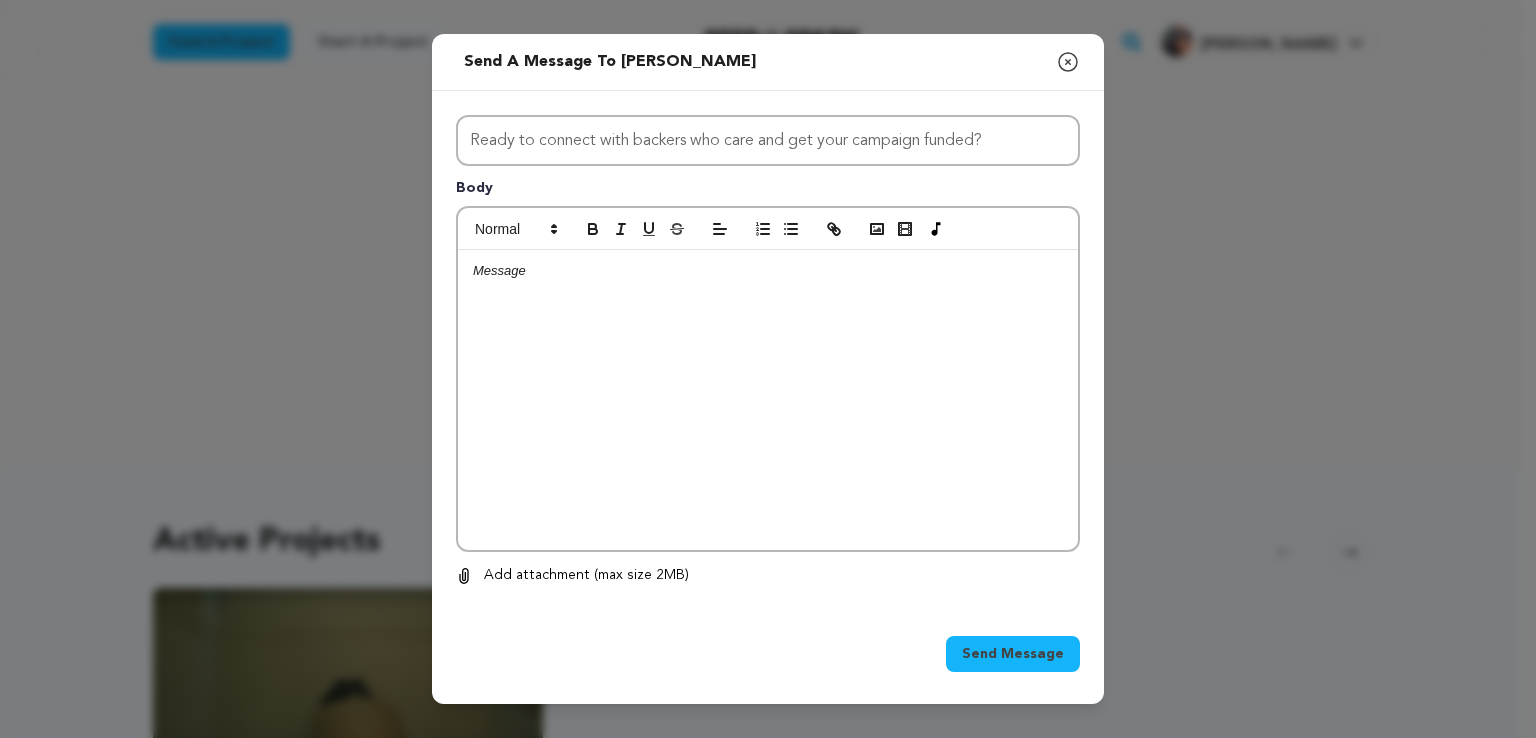 click at bounding box center (768, 271) 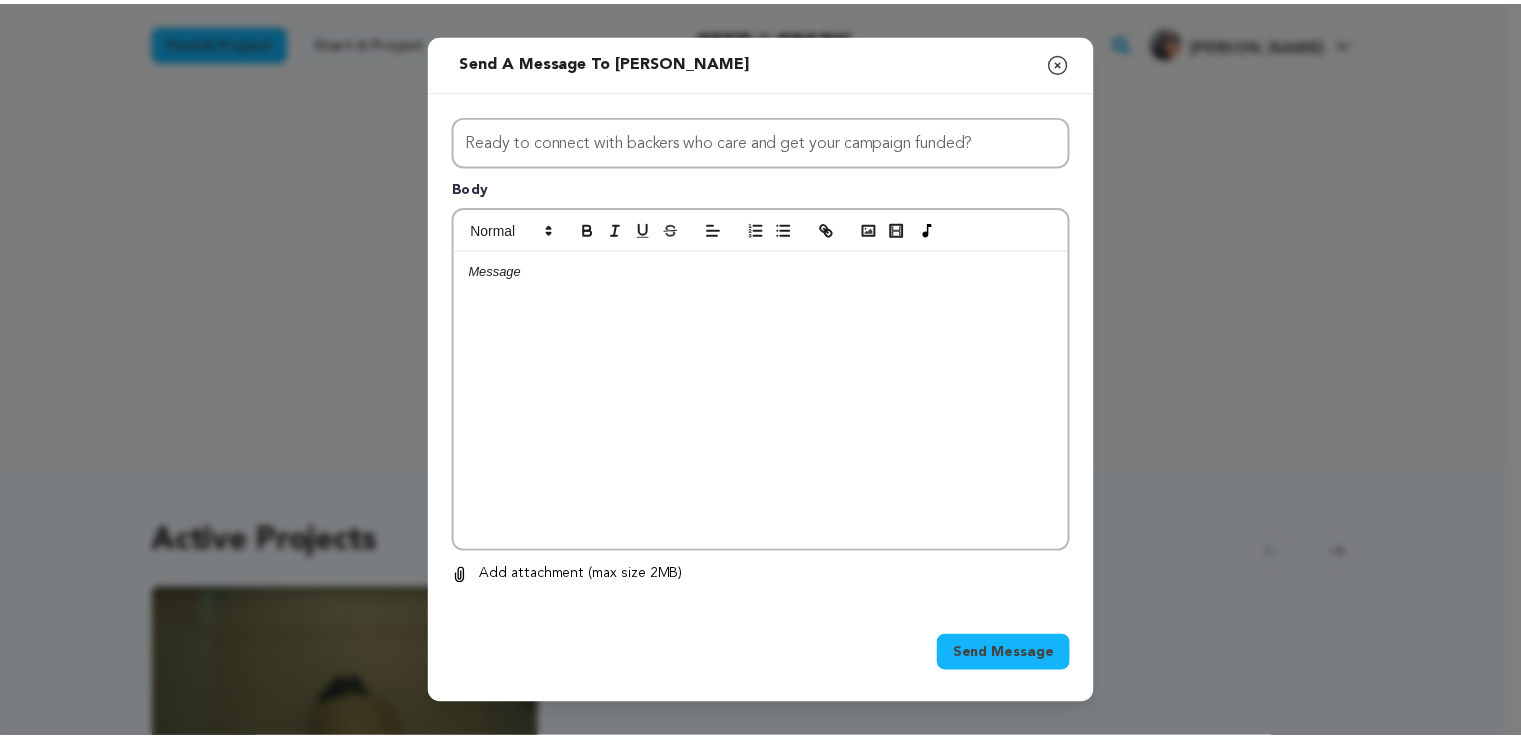 scroll, scrollTop: 0, scrollLeft: 0, axis: both 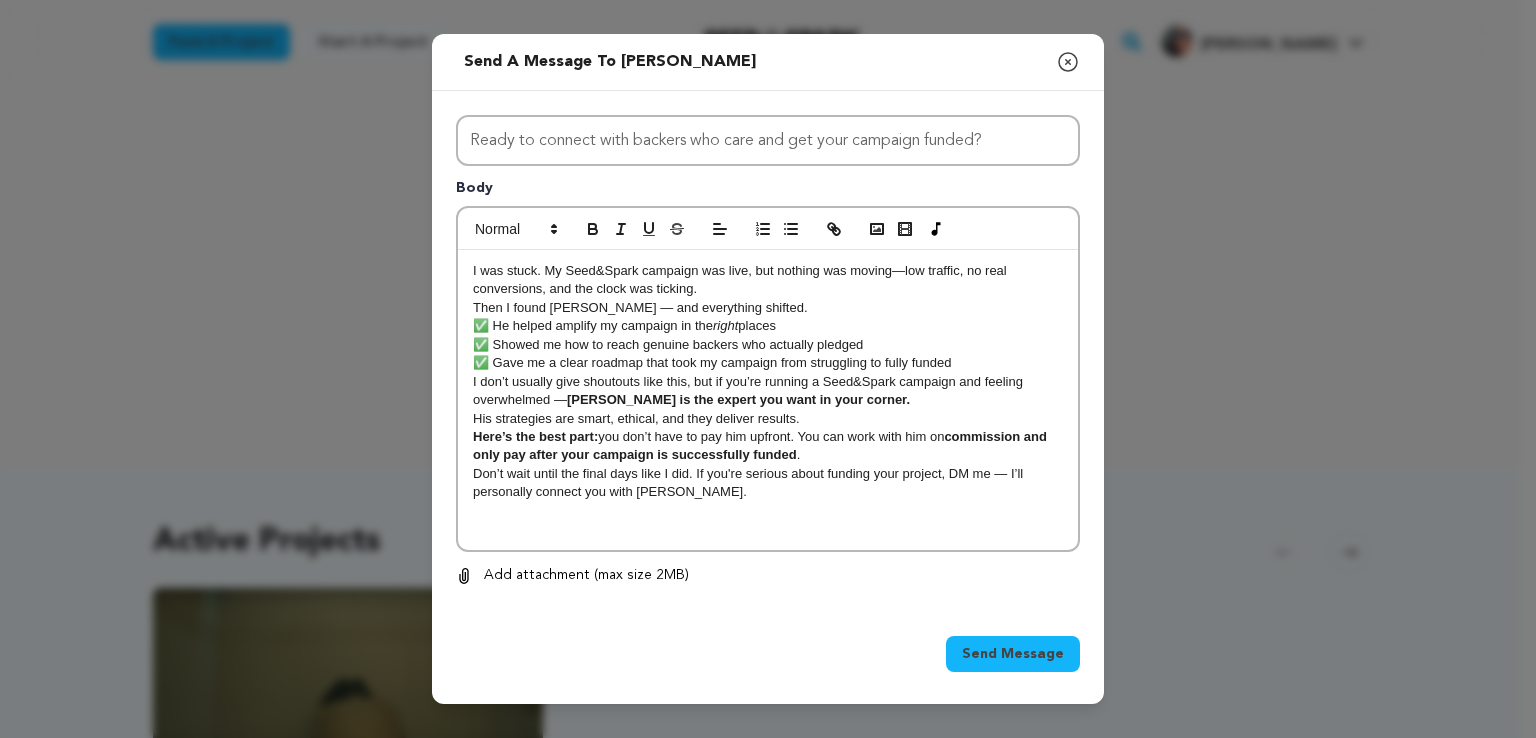 click on "Send Message" at bounding box center (1013, 654) 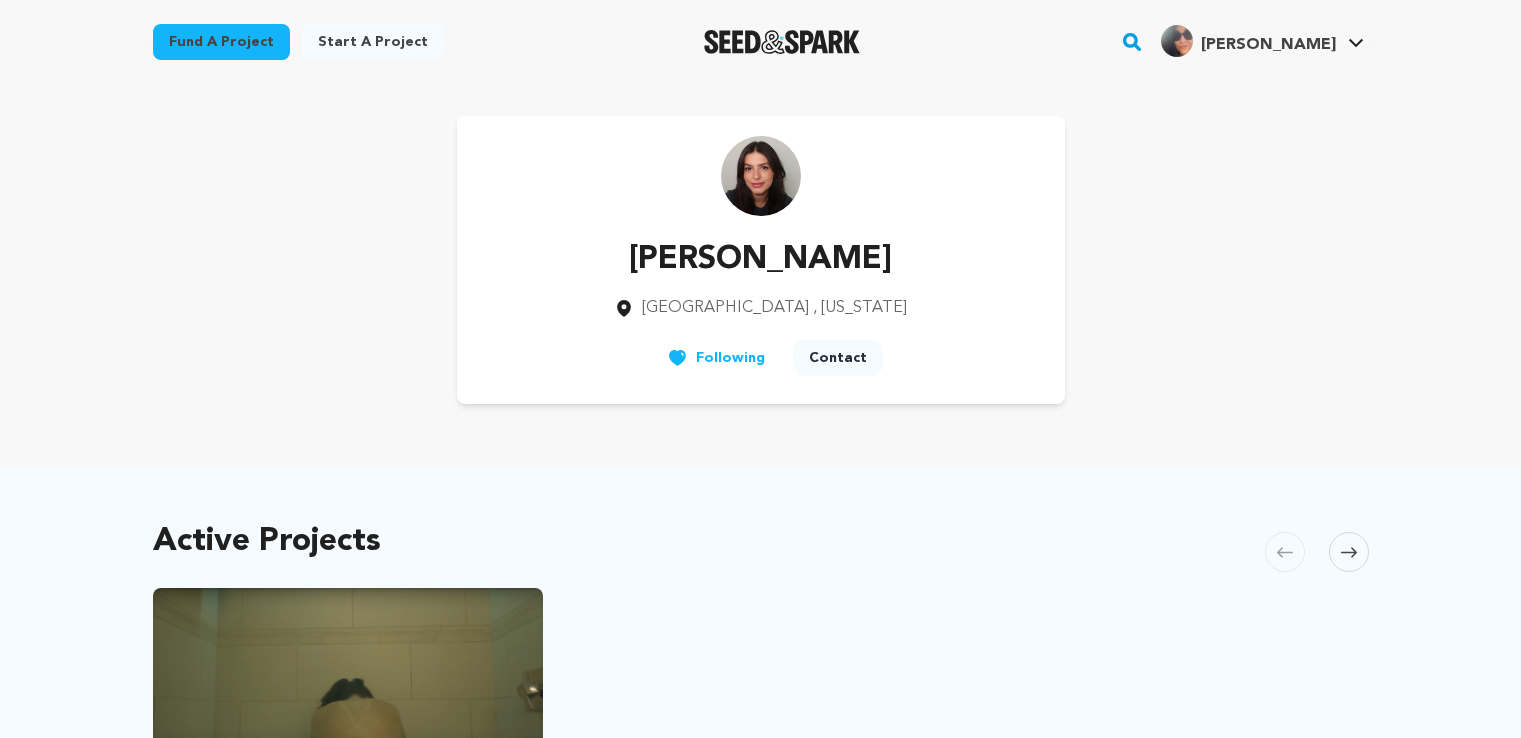 scroll, scrollTop: 0, scrollLeft: 0, axis: both 